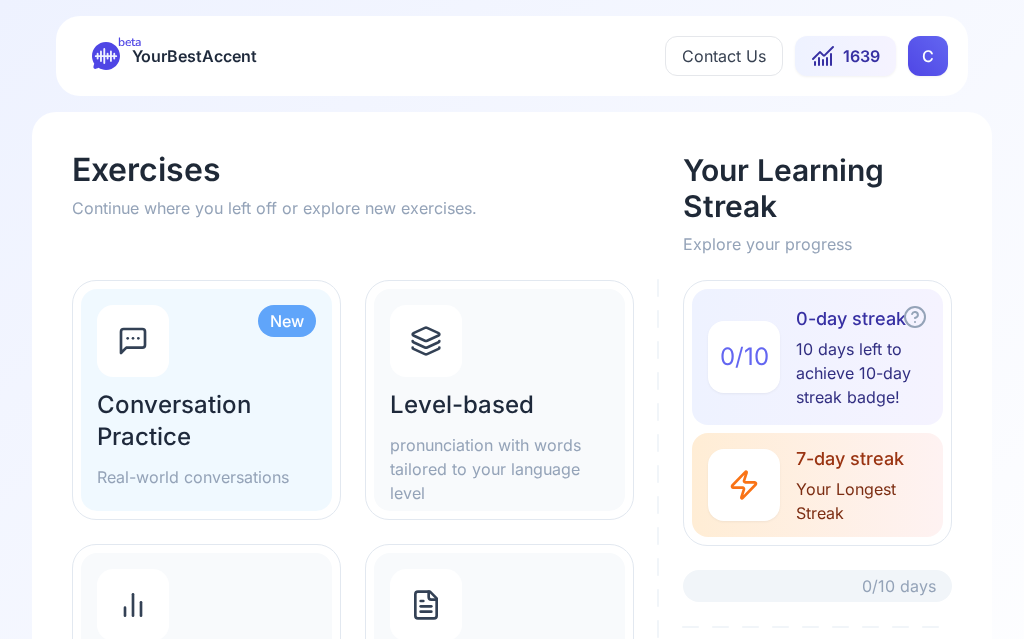 scroll, scrollTop: 0, scrollLeft: 0, axis: both 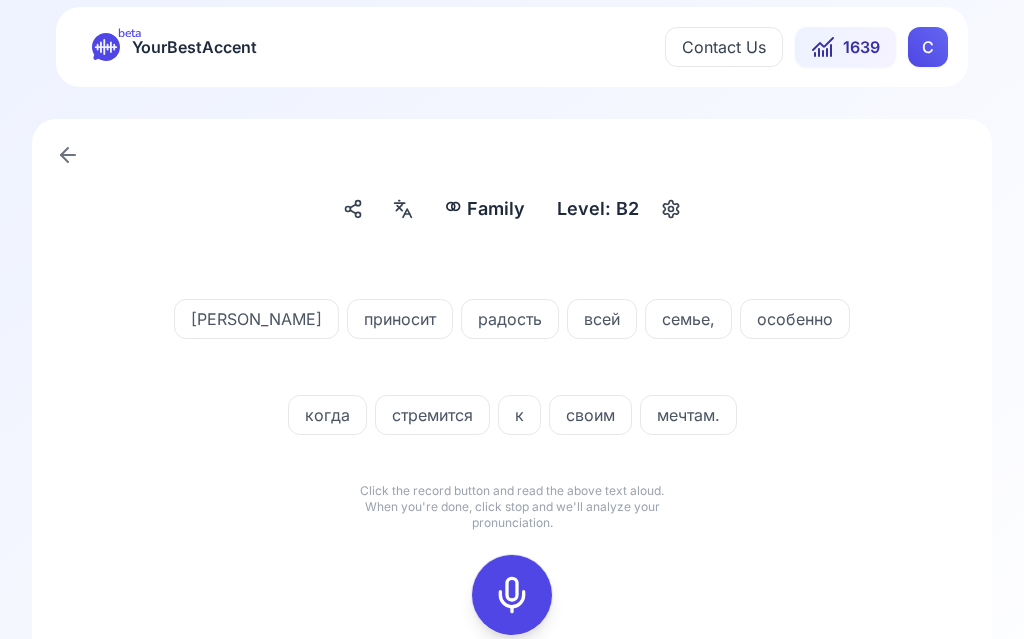 click at bounding box center [403, 209] 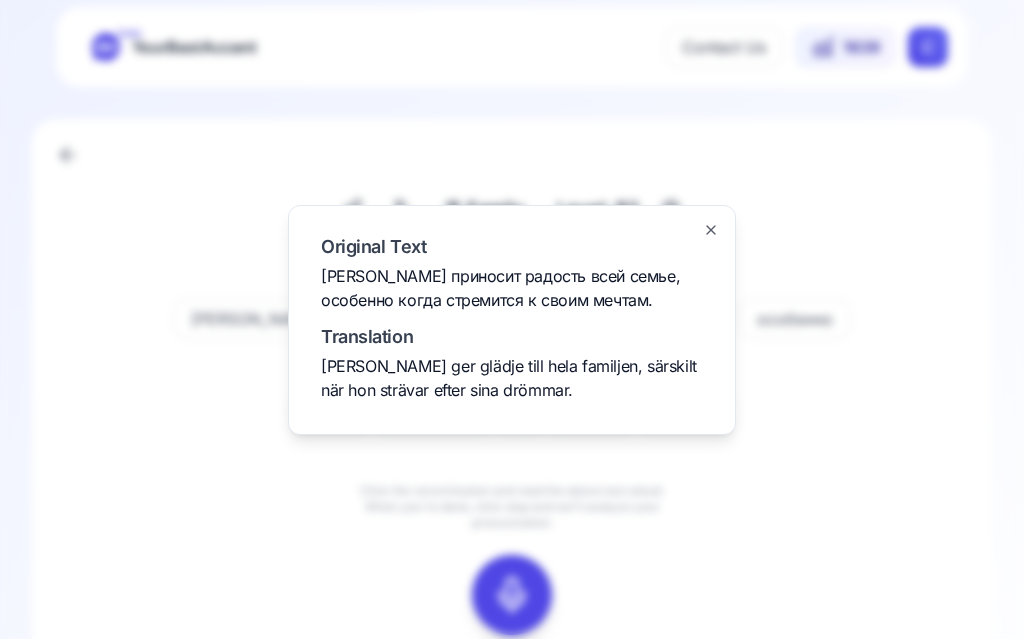 click at bounding box center [512, 319] 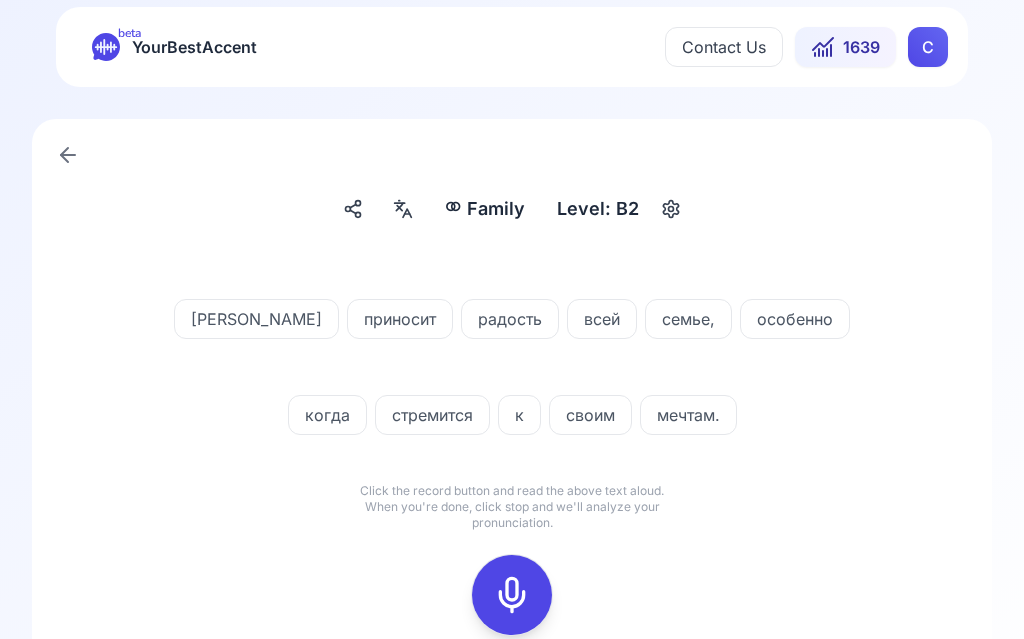 click at bounding box center [512, 595] 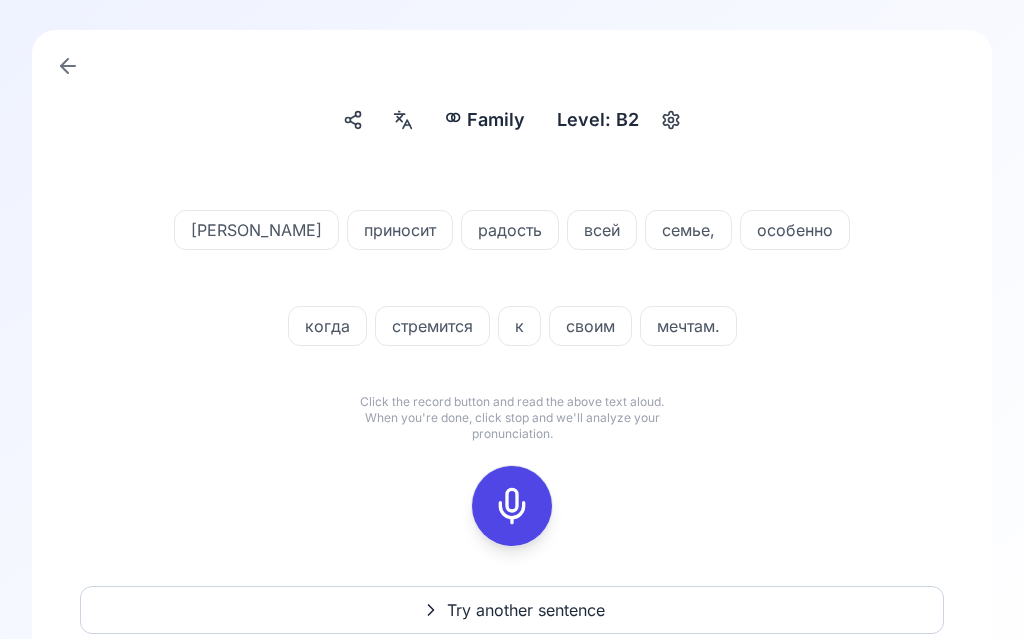 scroll, scrollTop: 98, scrollLeft: 0, axis: vertical 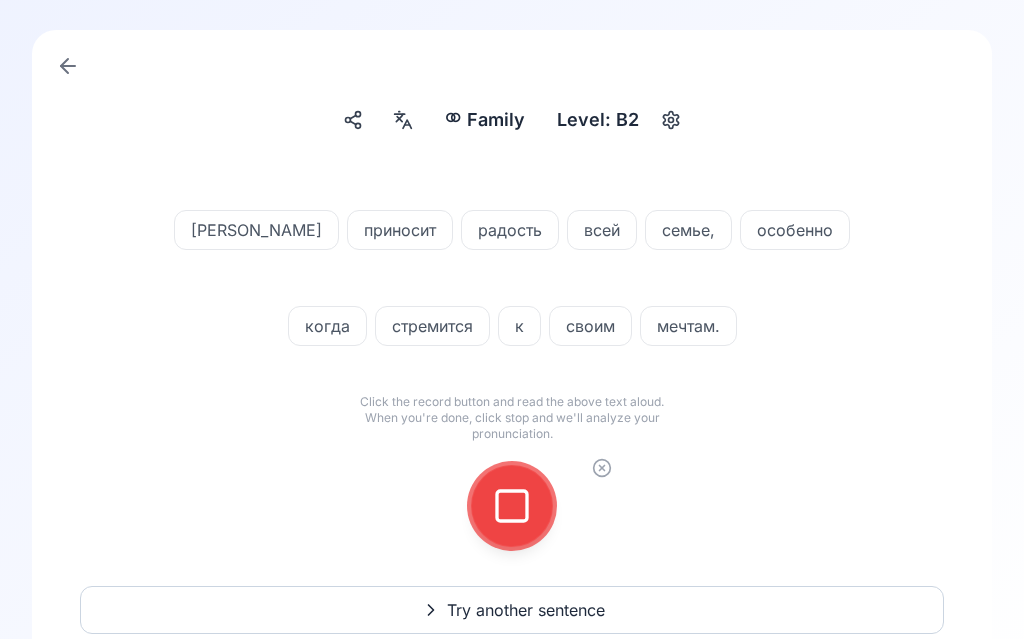 click 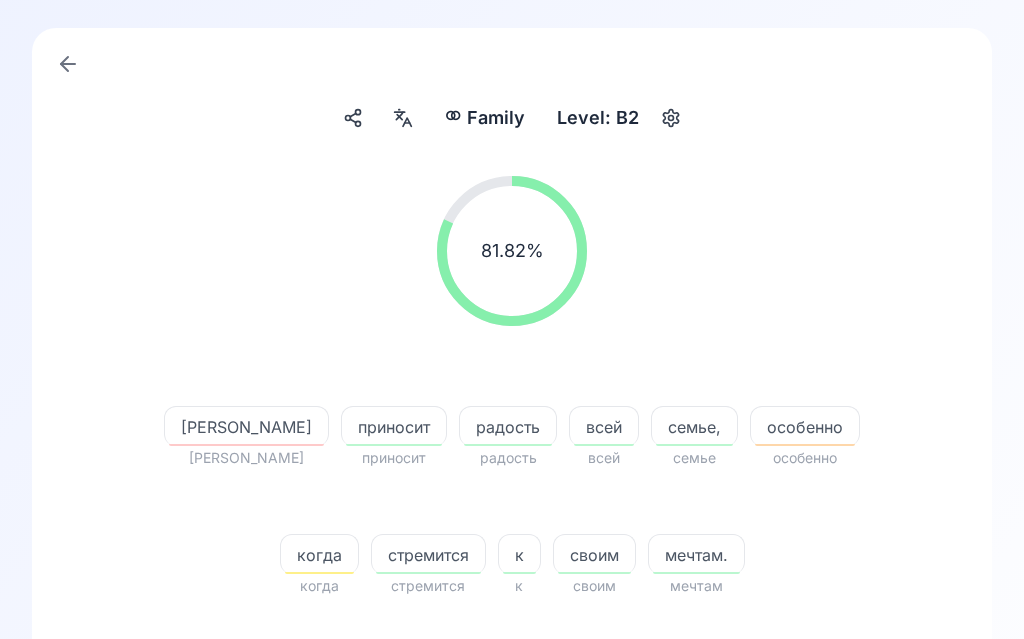 scroll, scrollTop: 188, scrollLeft: 0, axis: vertical 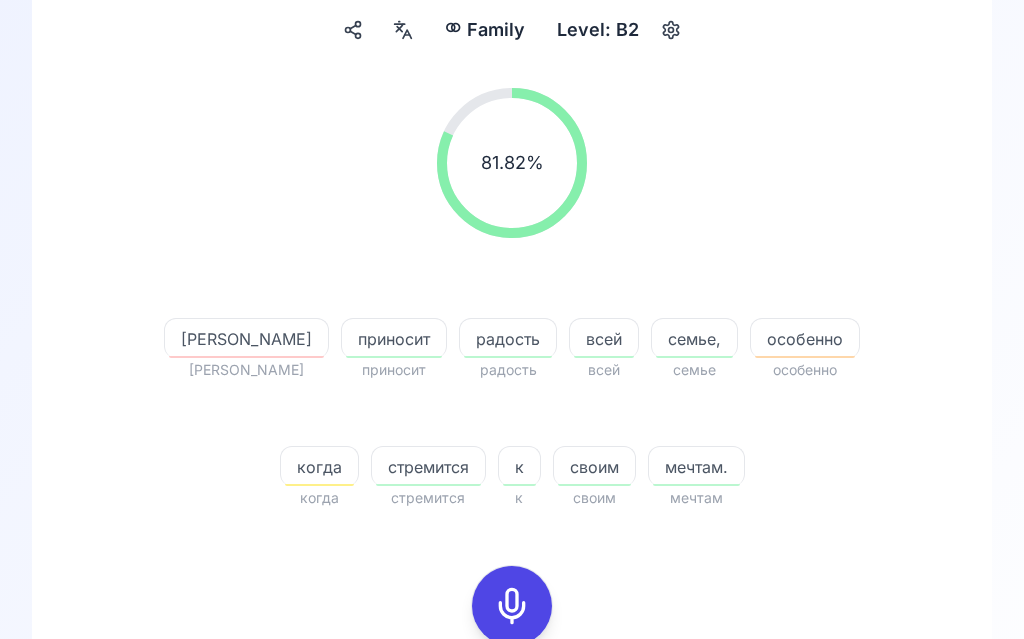 click on "[PERSON_NAME]" at bounding box center [246, 339] 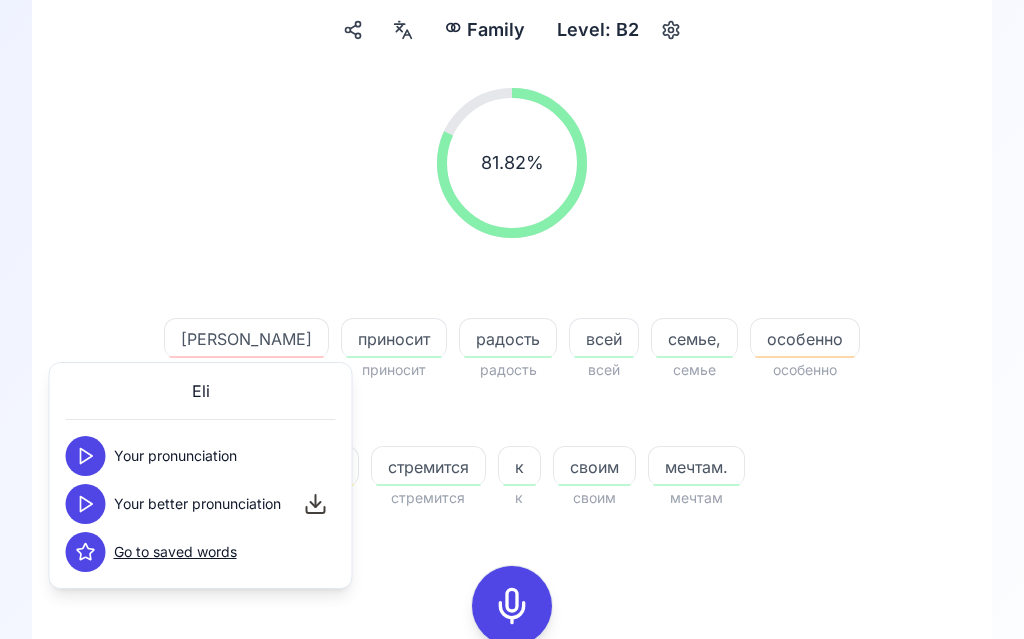 click at bounding box center [86, 504] 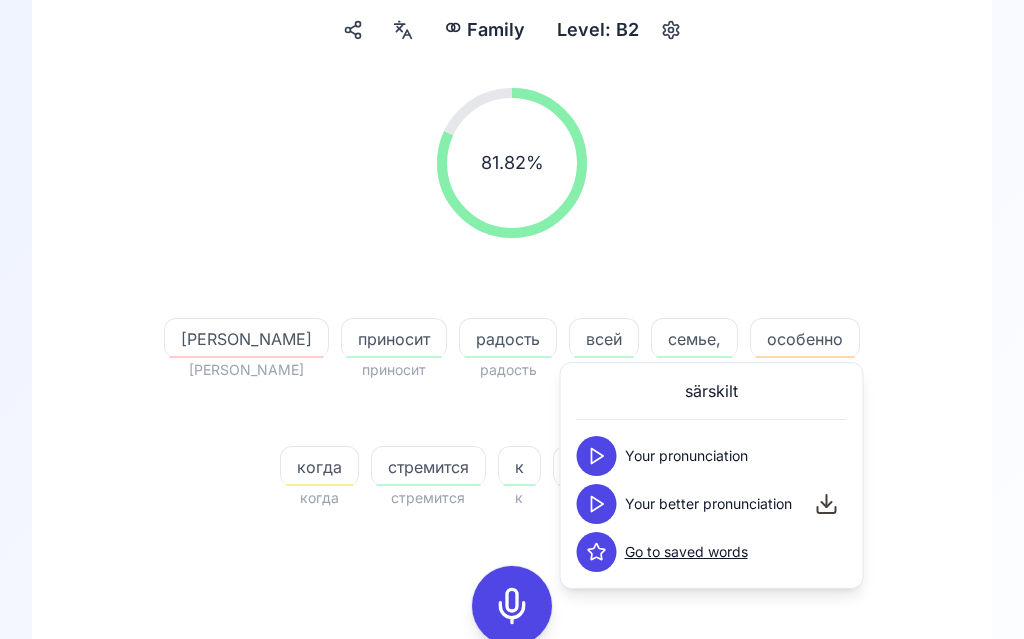 click at bounding box center (597, 504) 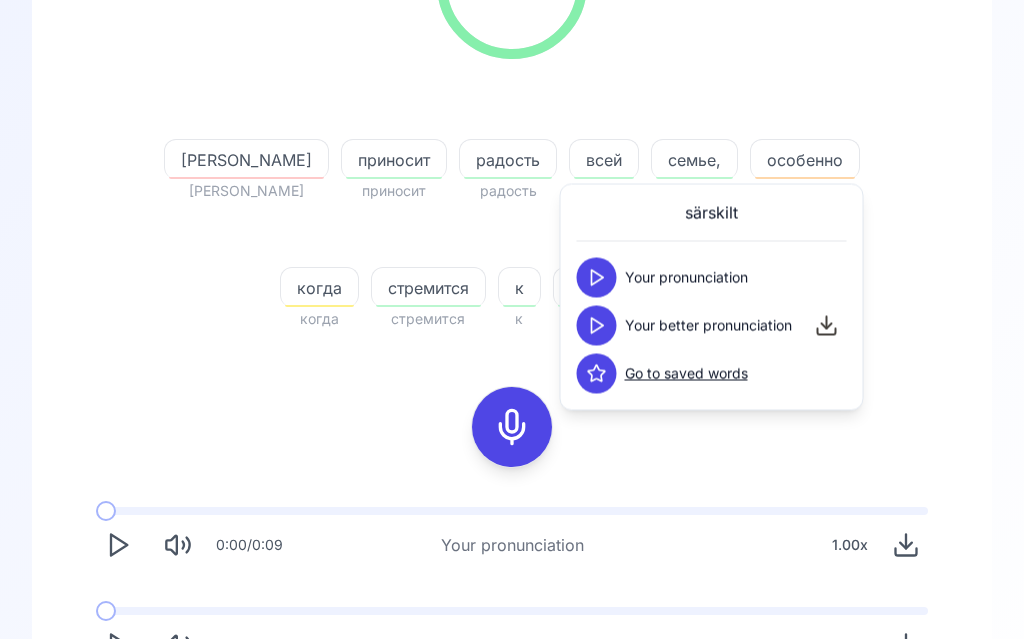scroll, scrollTop: 366, scrollLeft: 0, axis: vertical 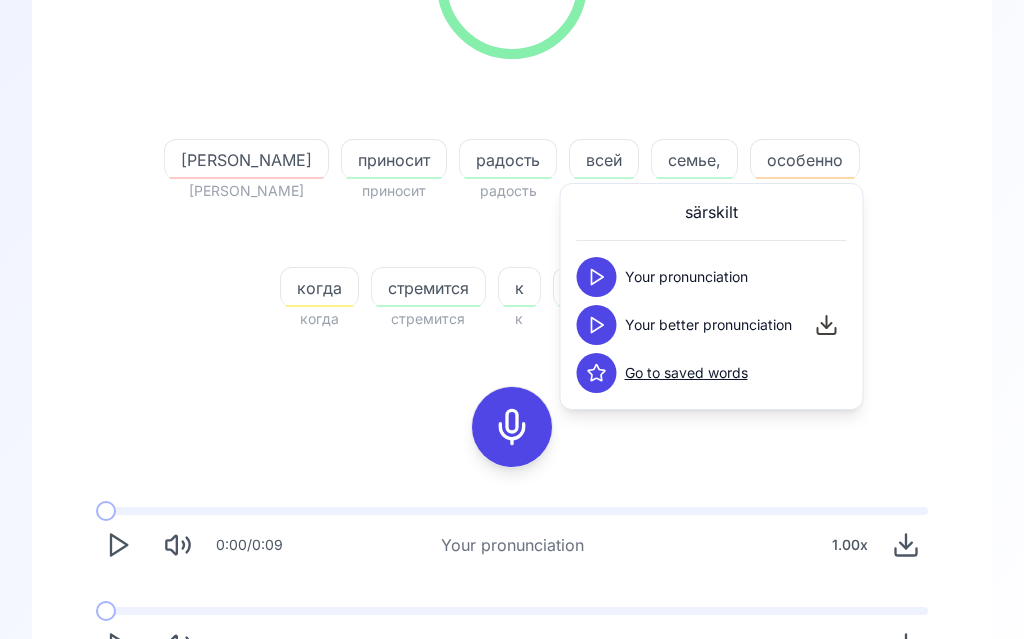 click on "81.82 % 81.82 % [PERSON_NAME] приносит приносит радость радость всей всей семье, семье особенно особенно когда когда стремится стремится к к своим своим мечтам. мечтам" at bounding box center [512, 121] 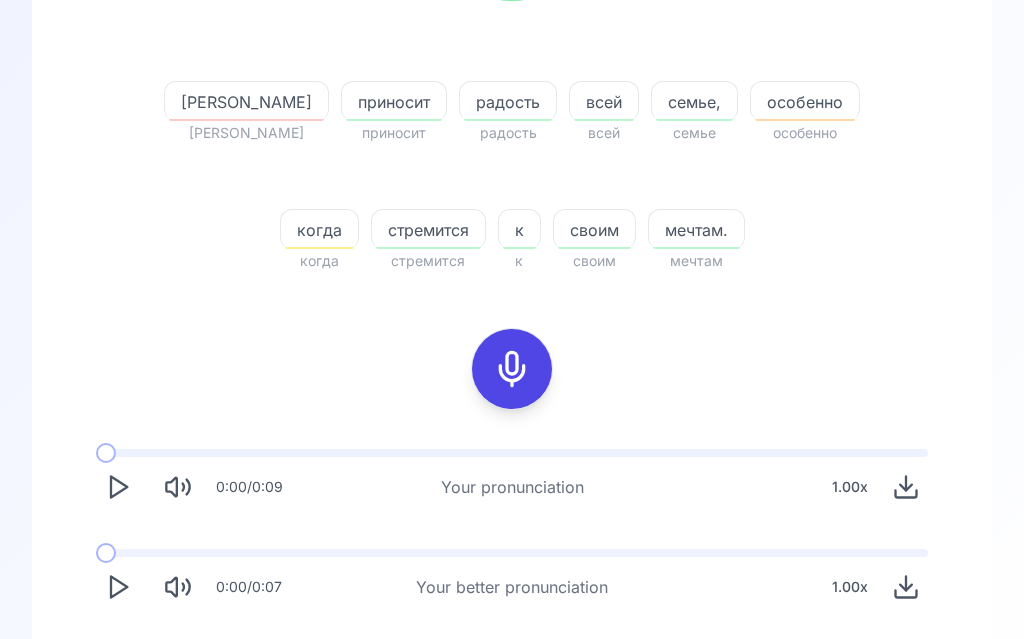 scroll, scrollTop: 466, scrollLeft: 0, axis: vertical 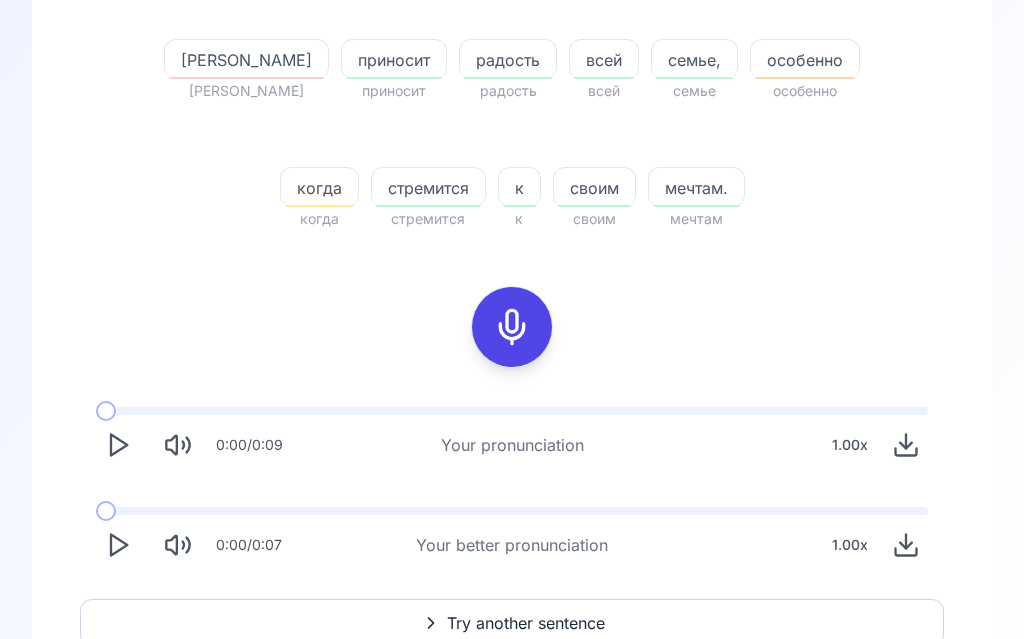 click on "Try another sentence" at bounding box center (526, 624) 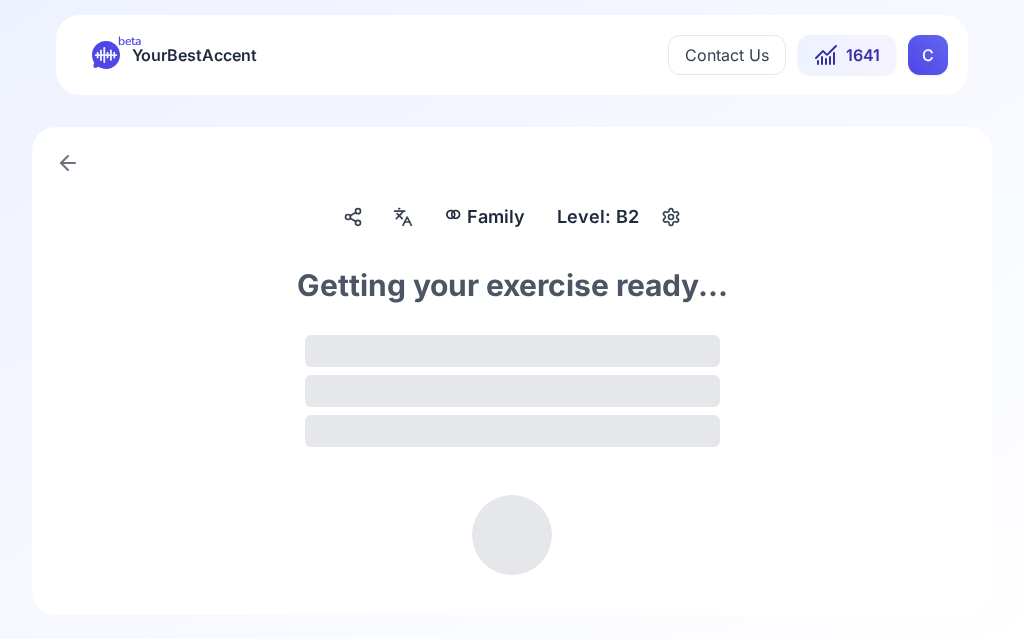 scroll, scrollTop: 1, scrollLeft: 0, axis: vertical 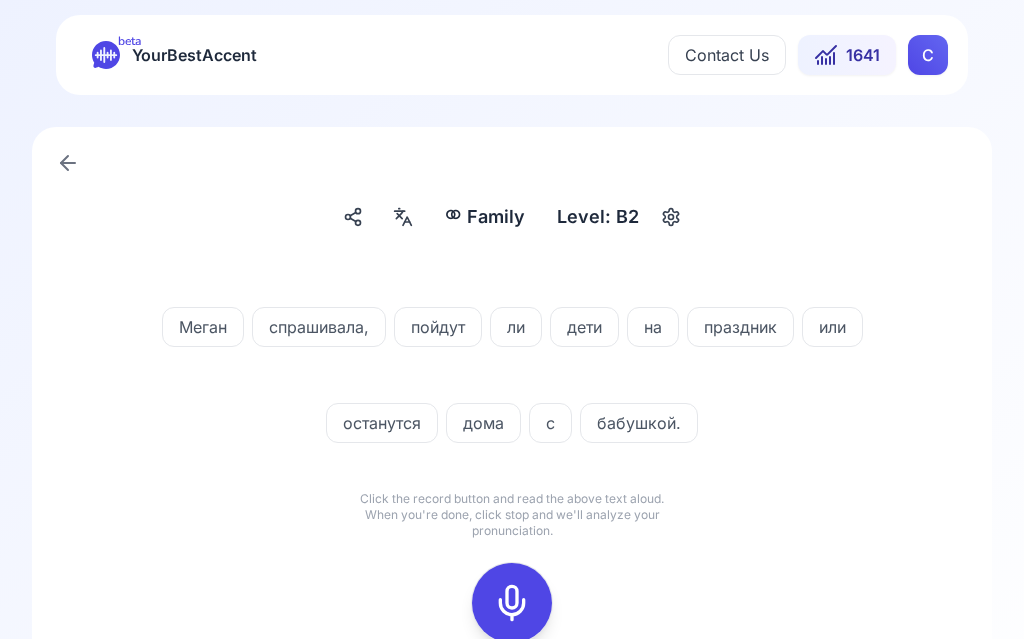 click at bounding box center [512, 603] 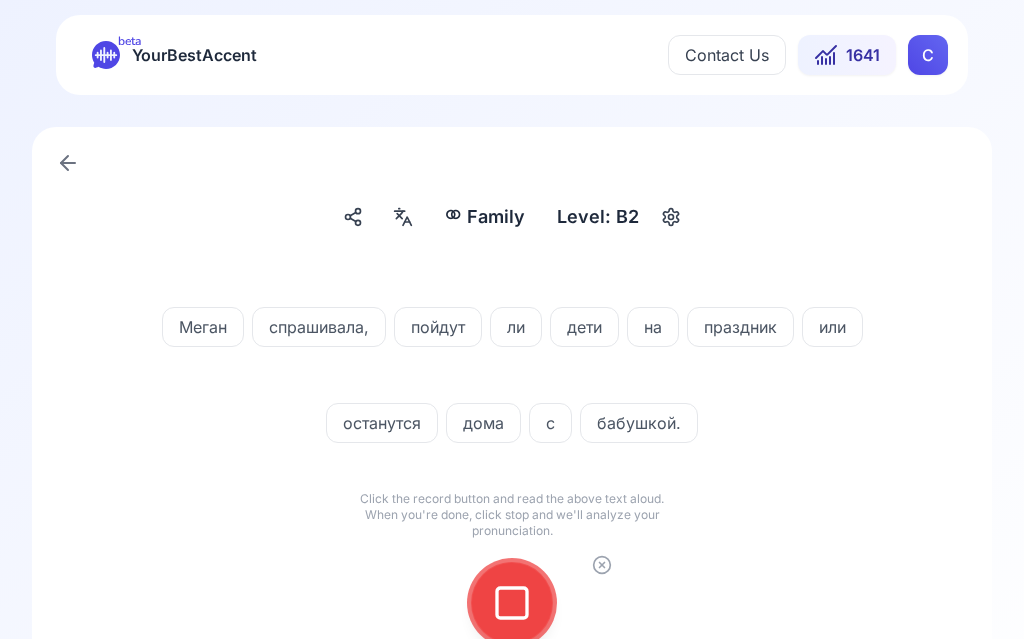 click 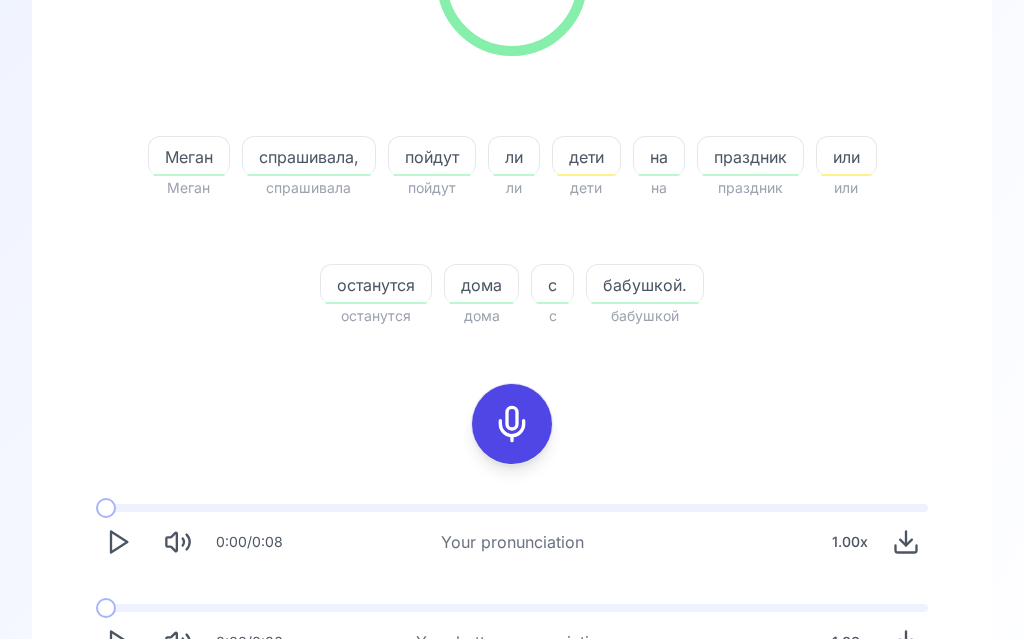 scroll, scrollTop: 370, scrollLeft: 0, axis: vertical 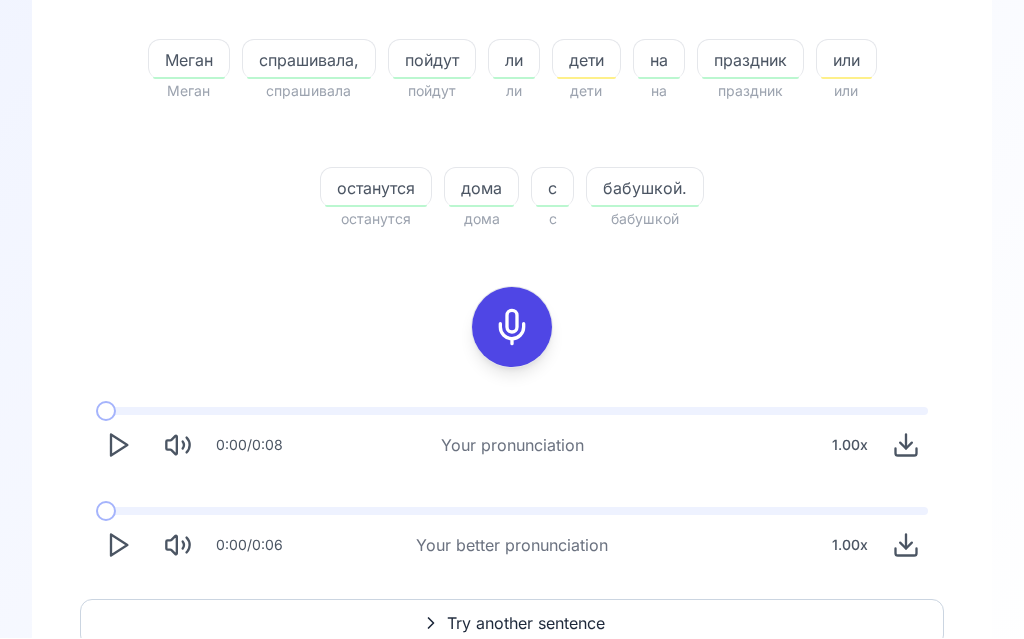 click on "Try another sentence" at bounding box center (526, 624) 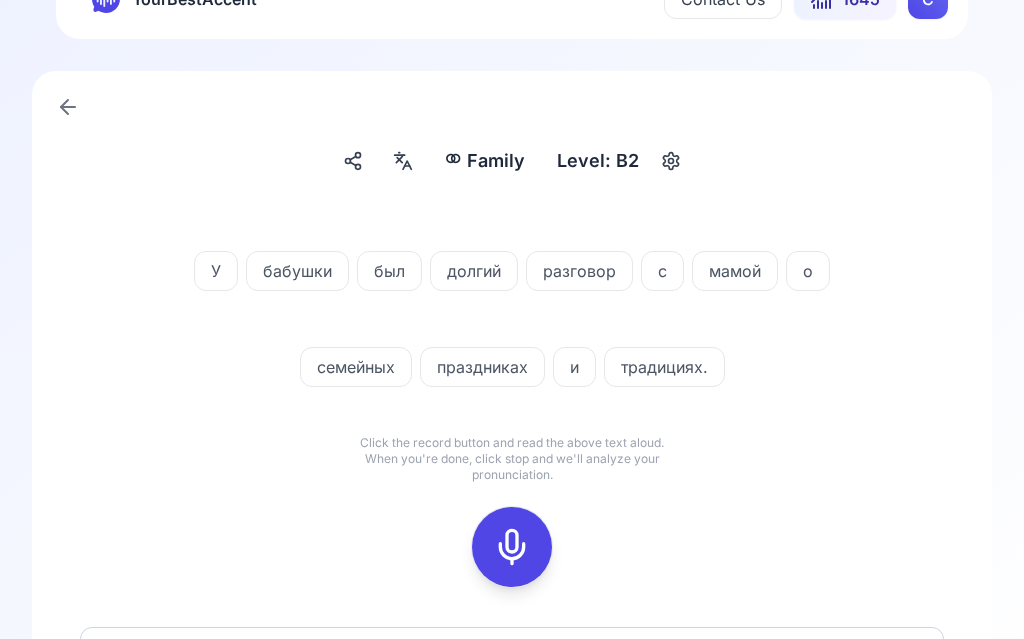 scroll, scrollTop: 67, scrollLeft: 0, axis: vertical 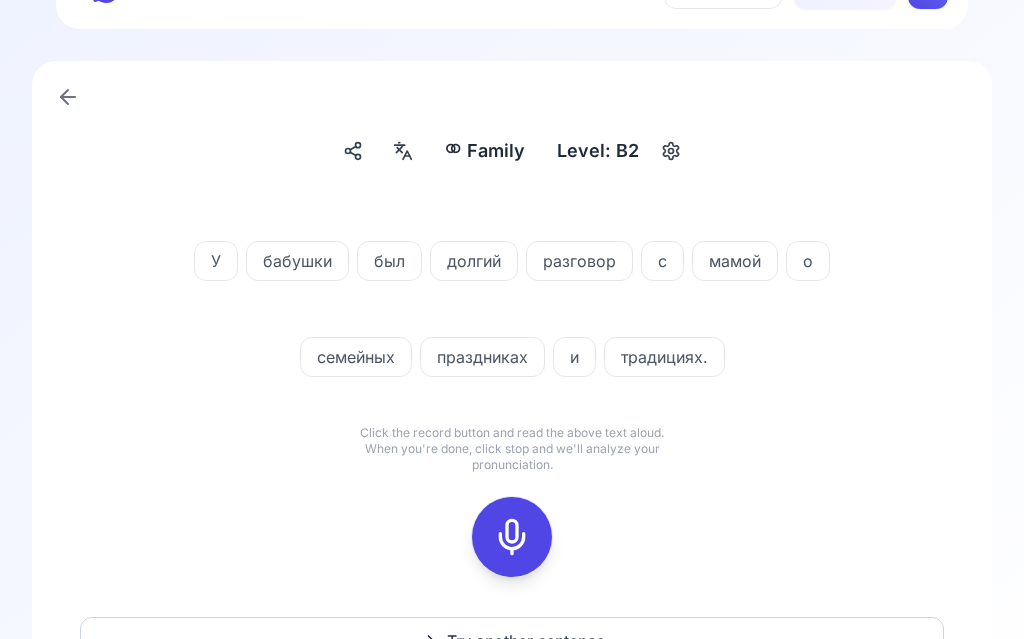 click at bounding box center [512, 537] 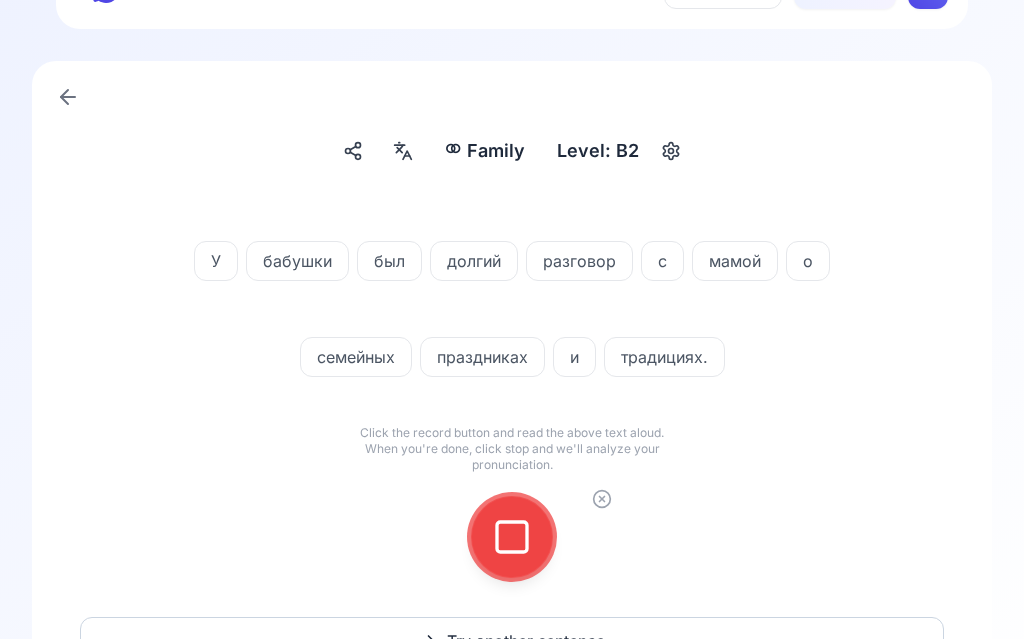 click 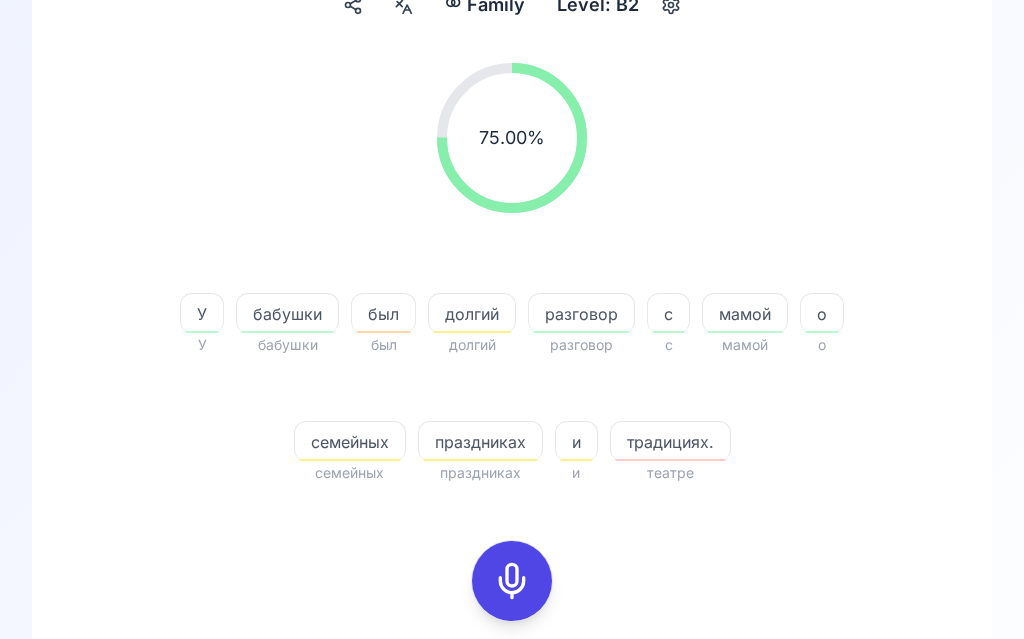 scroll, scrollTop: 212, scrollLeft: 0, axis: vertical 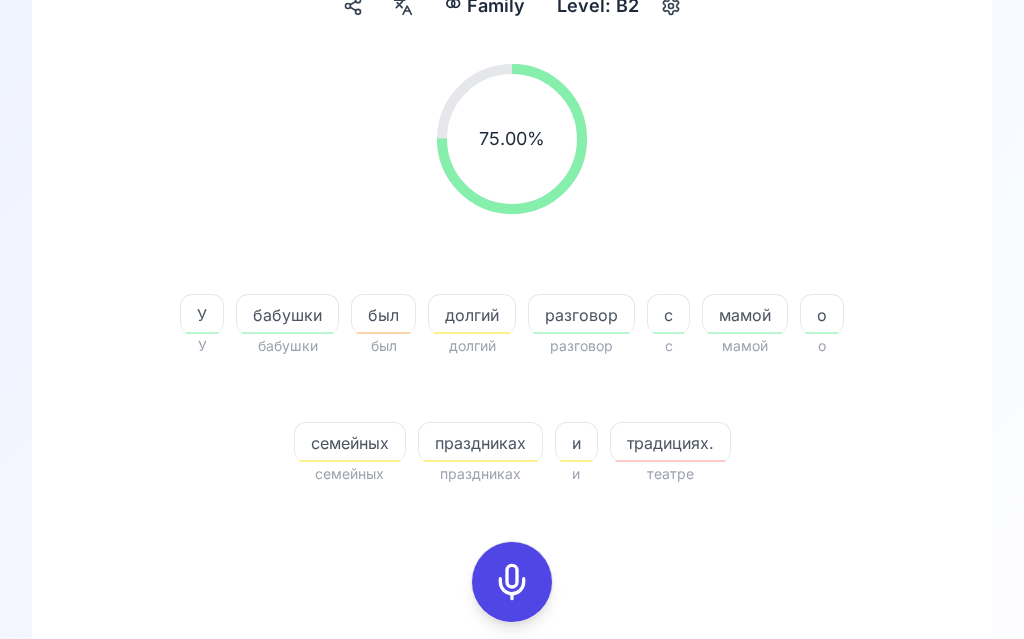 click on "традициях." at bounding box center [670, 443] 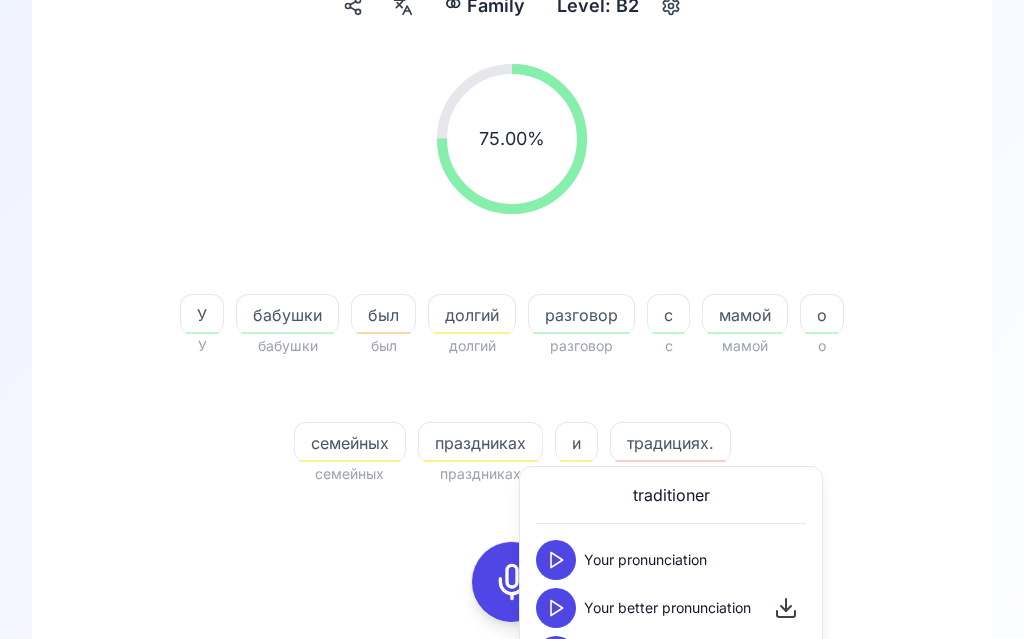 click at bounding box center [556, 608] 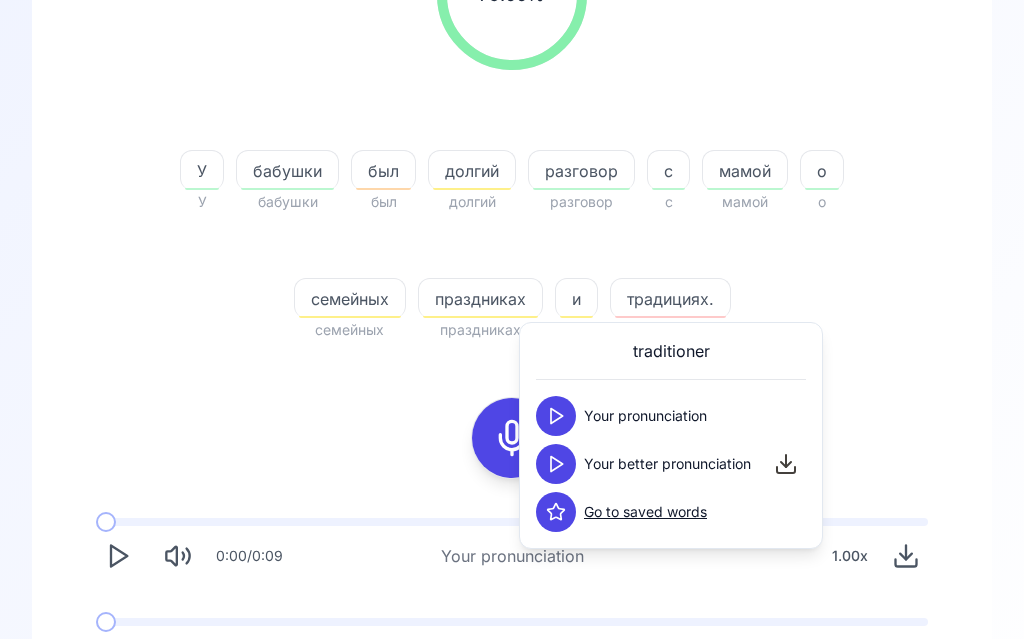 scroll, scrollTop: 358, scrollLeft: 0, axis: vertical 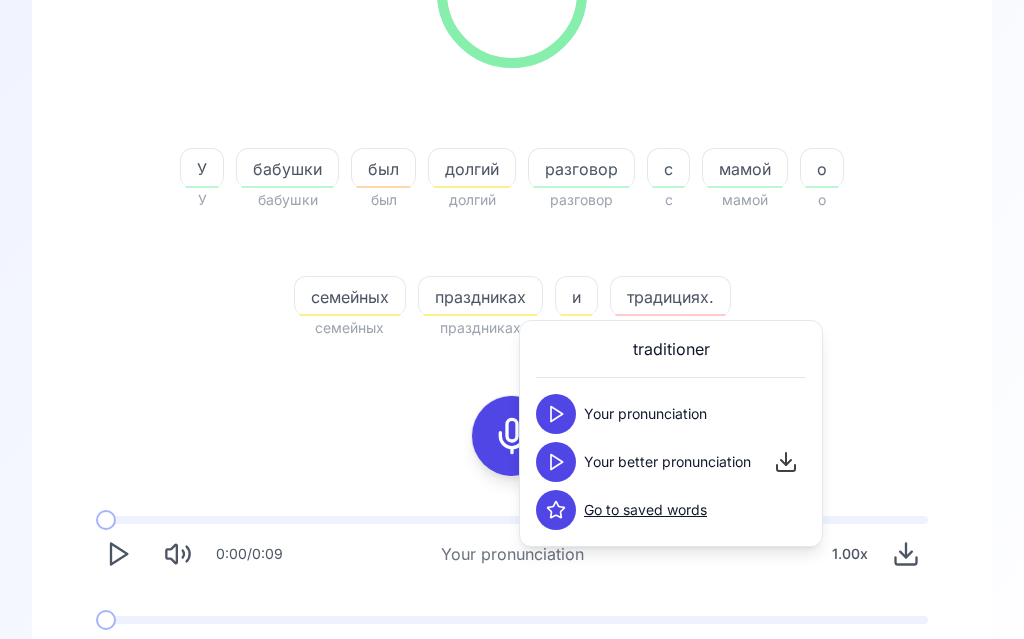 click on "75.00 % 75.00 % У У бабушки бабушки был был долгий долгий разговор разговор с с мамой мамой о о семейных семейных праздниках праздниках и и традициях. театре" at bounding box center [512, 129] 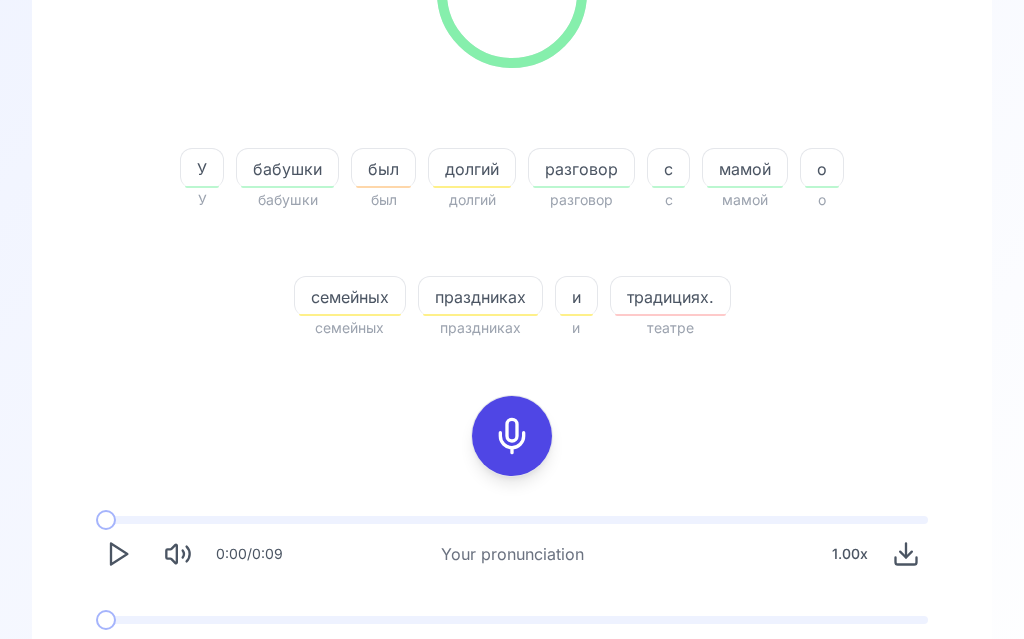 click 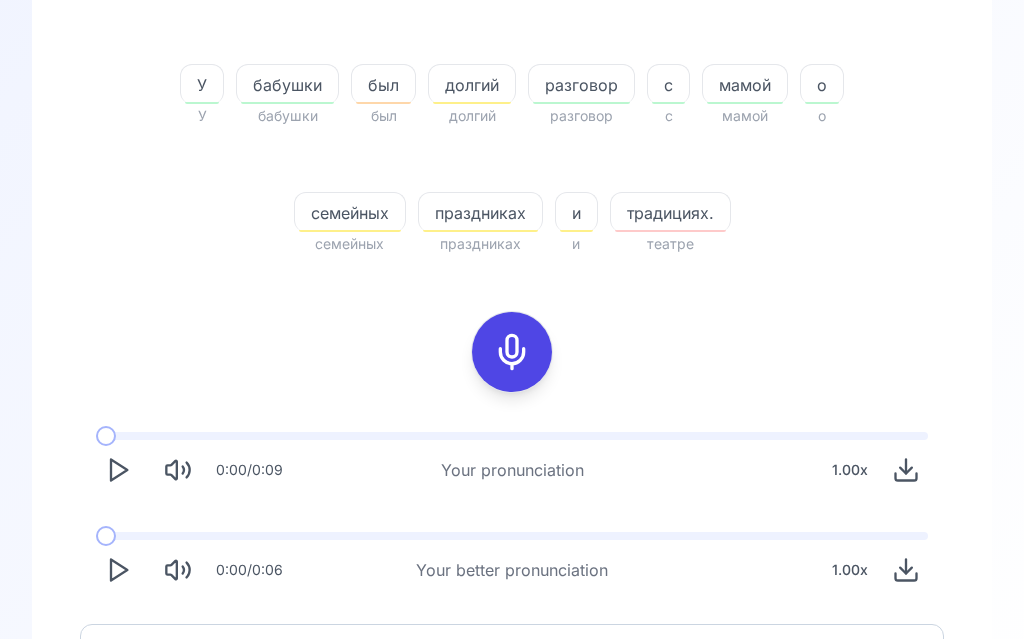 scroll, scrollTop: 444, scrollLeft: 0, axis: vertical 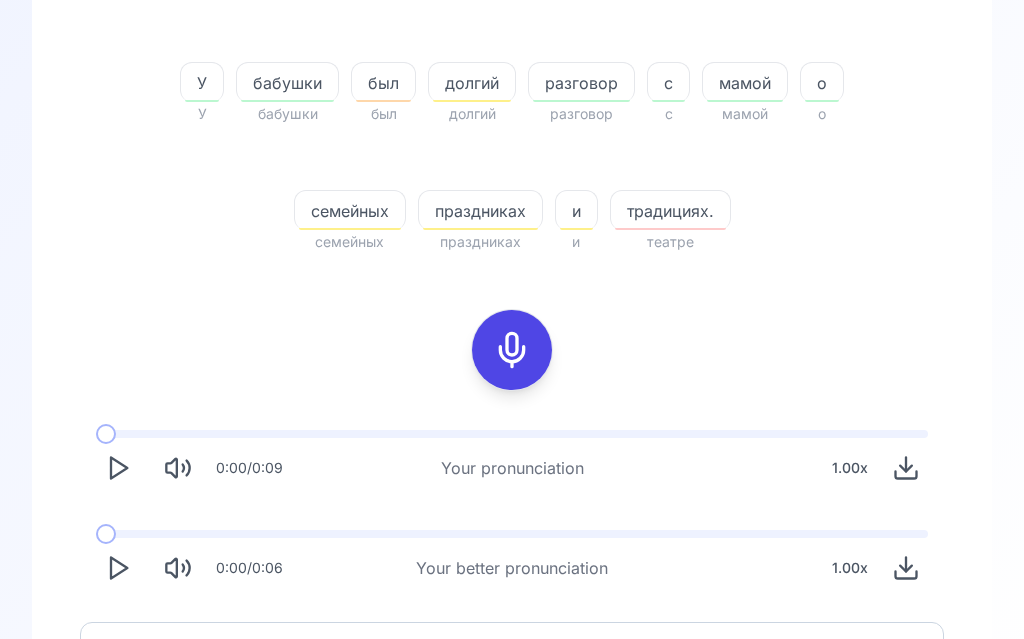 click on "Try another sentence" at bounding box center (526, 646) 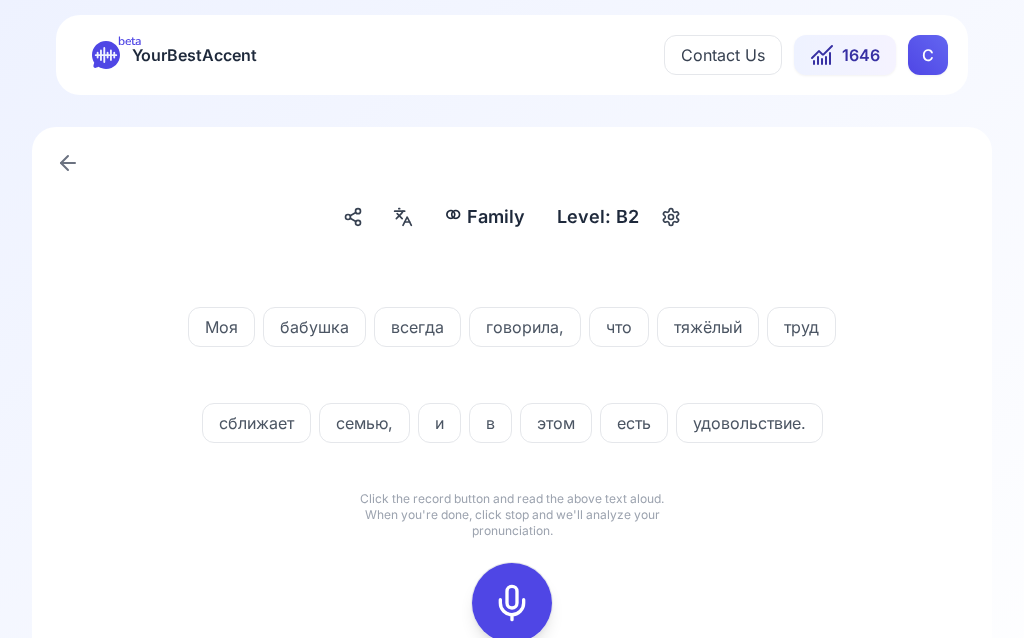 scroll, scrollTop: 1, scrollLeft: 0, axis: vertical 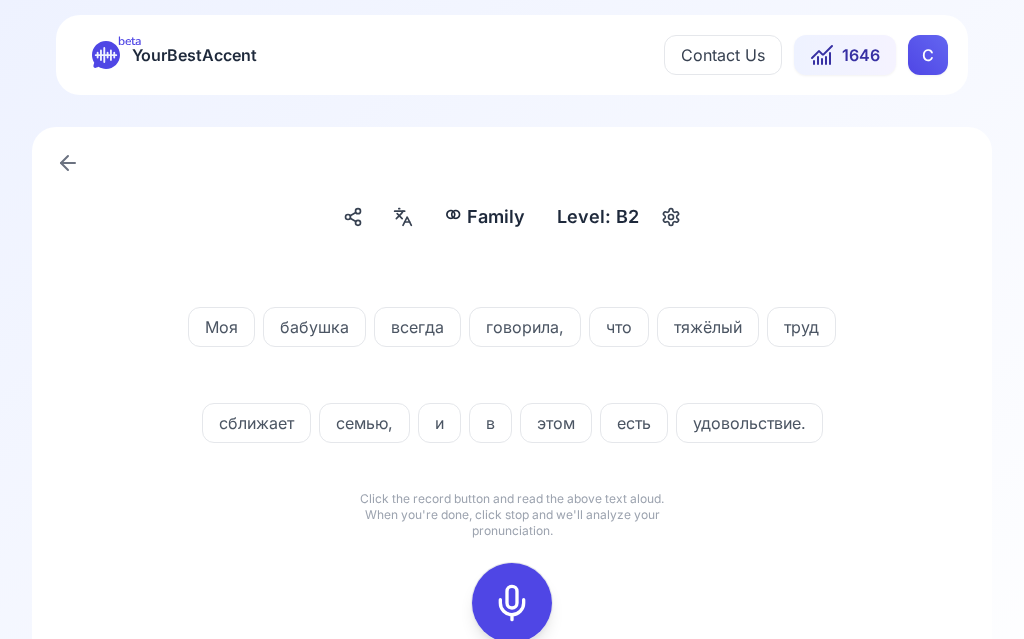 click 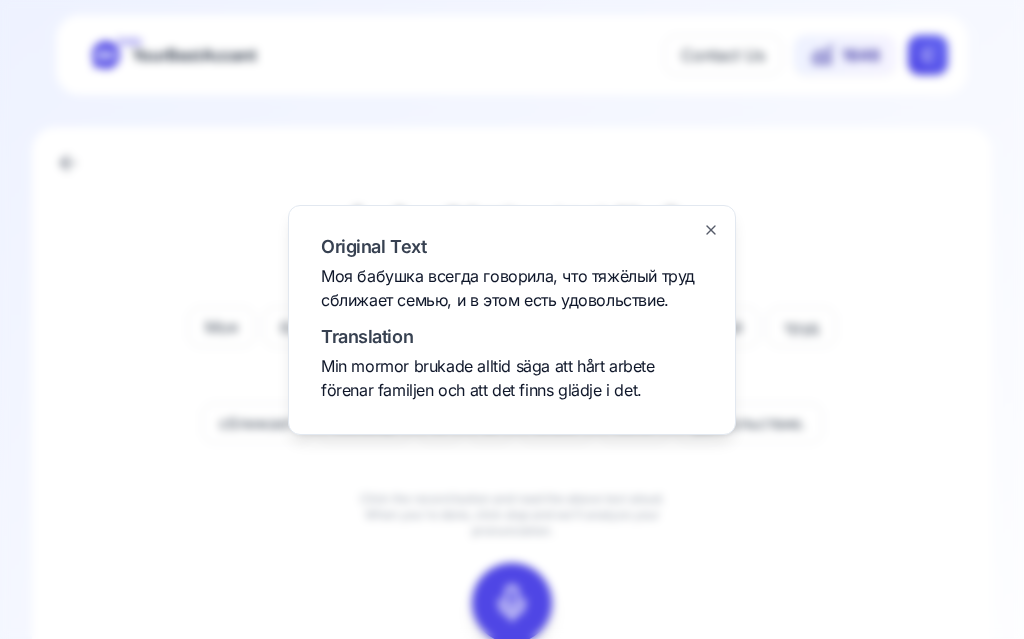 click at bounding box center [512, 319] 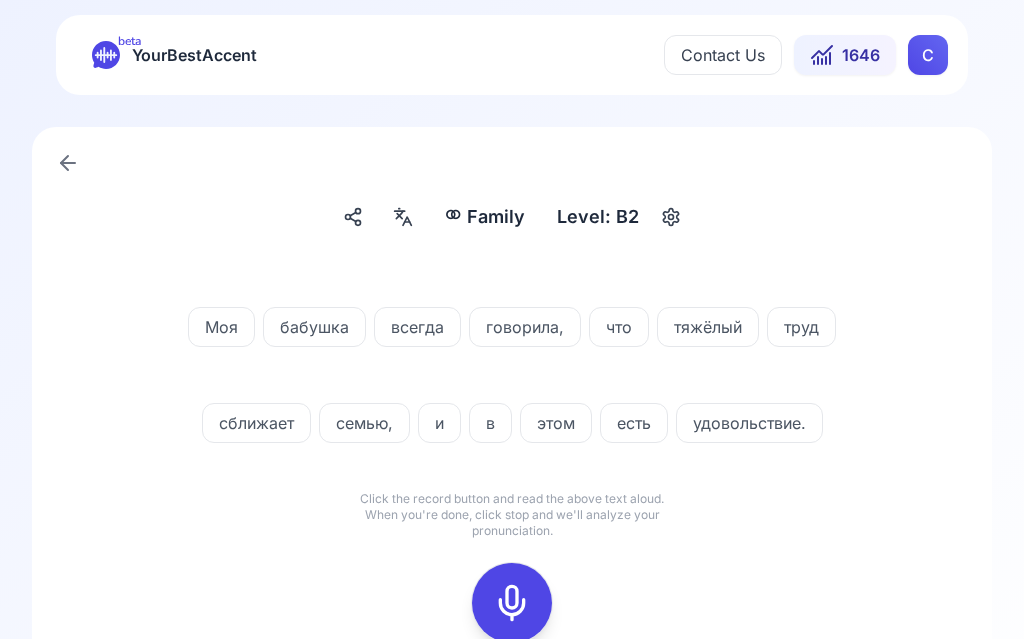 click 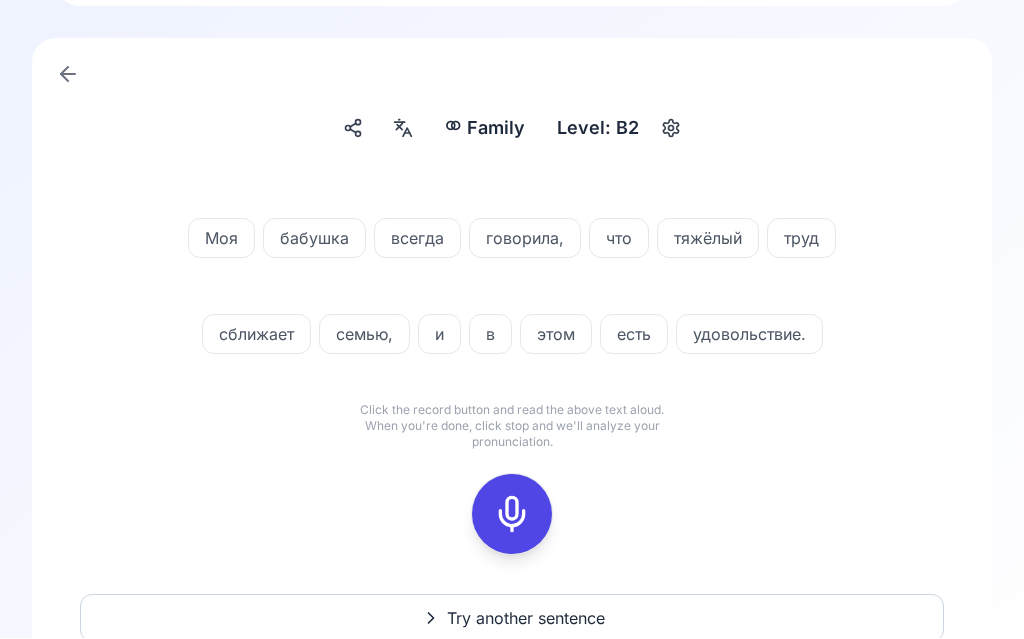 scroll, scrollTop: 90, scrollLeft: 0, axis: vertical 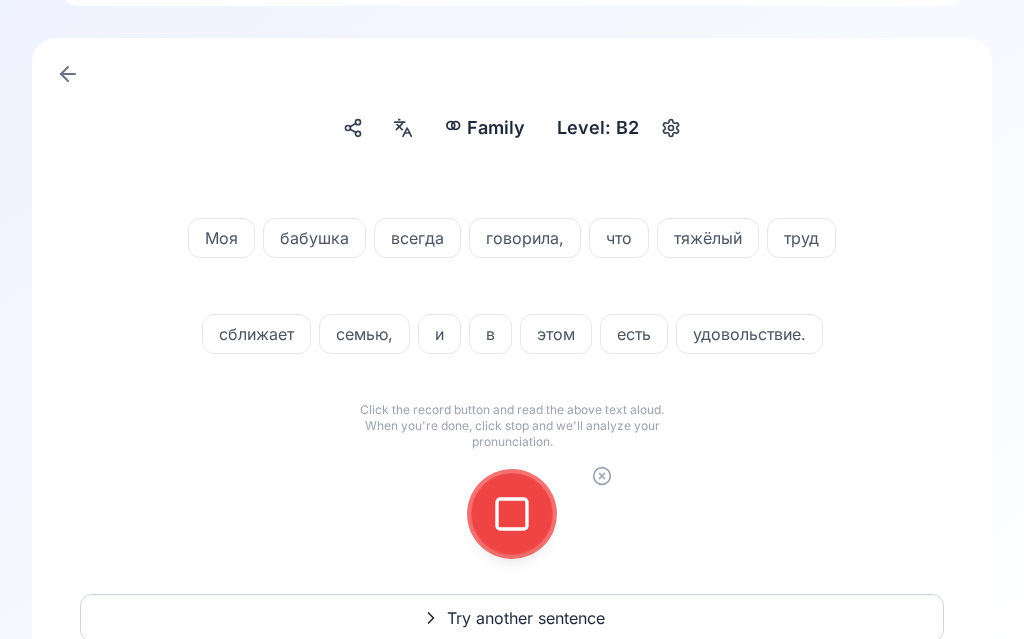 click 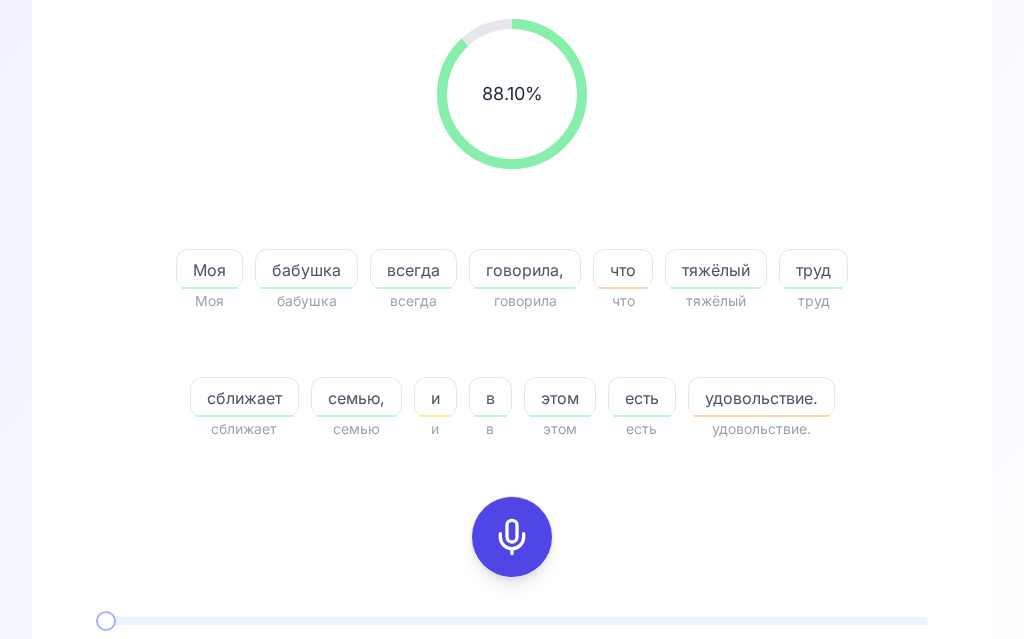 scroll, scrollTop: 257, scrollLeft: 0, axis: vertical 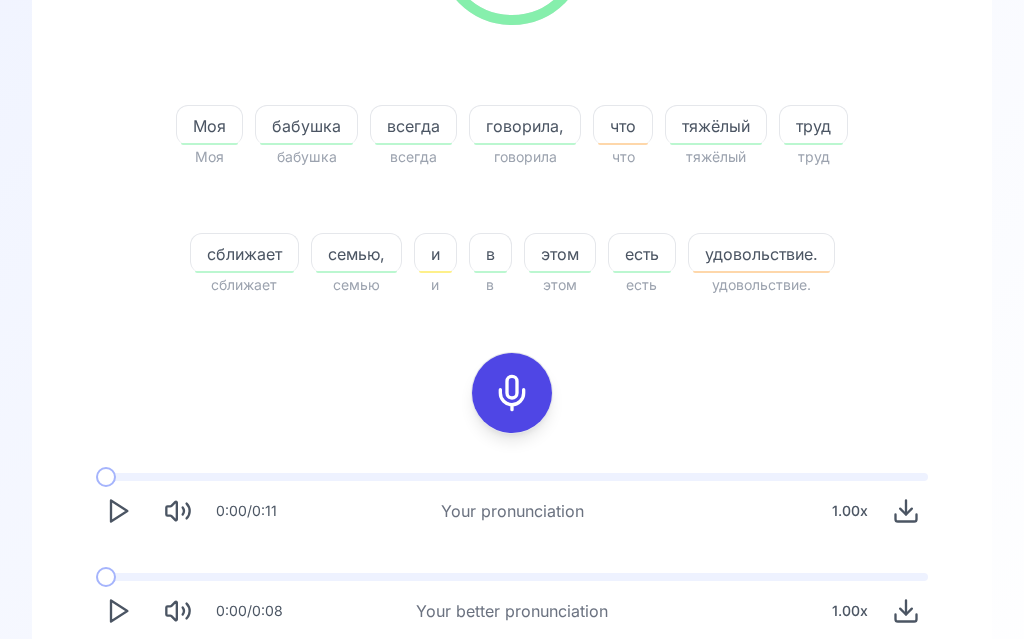 click 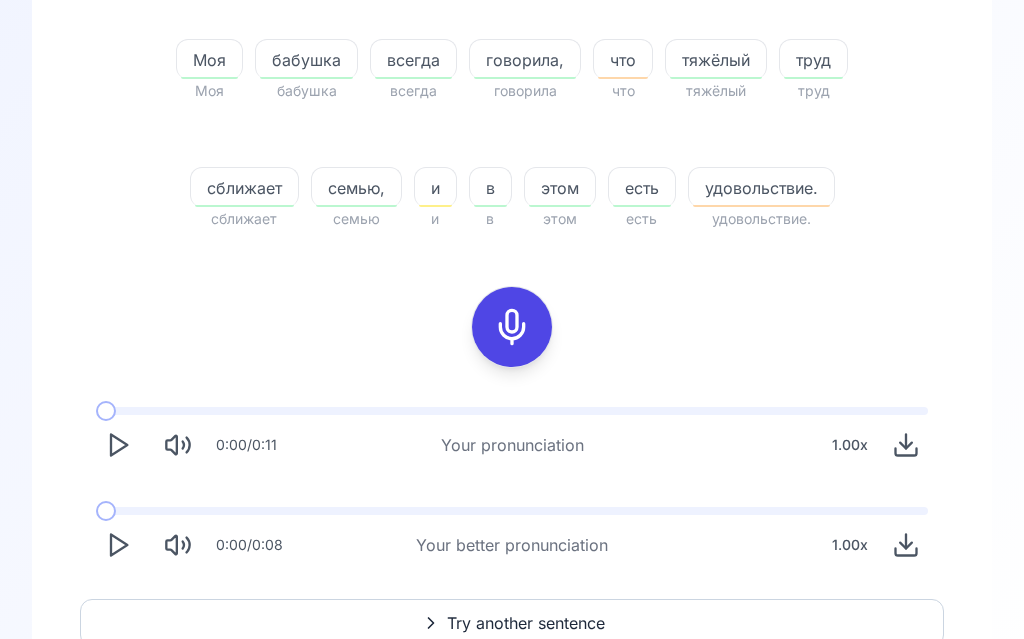 scroll, scrollTop: 466, scrollLeft: 0, axis: vertical 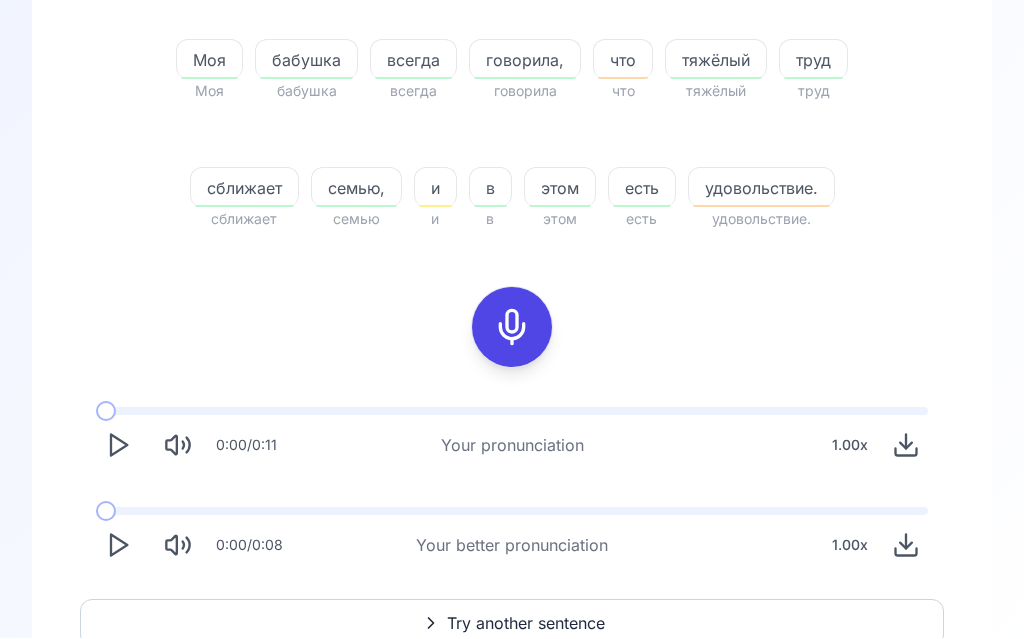 click on "Try another sentence" at bounding box center [526, 624] 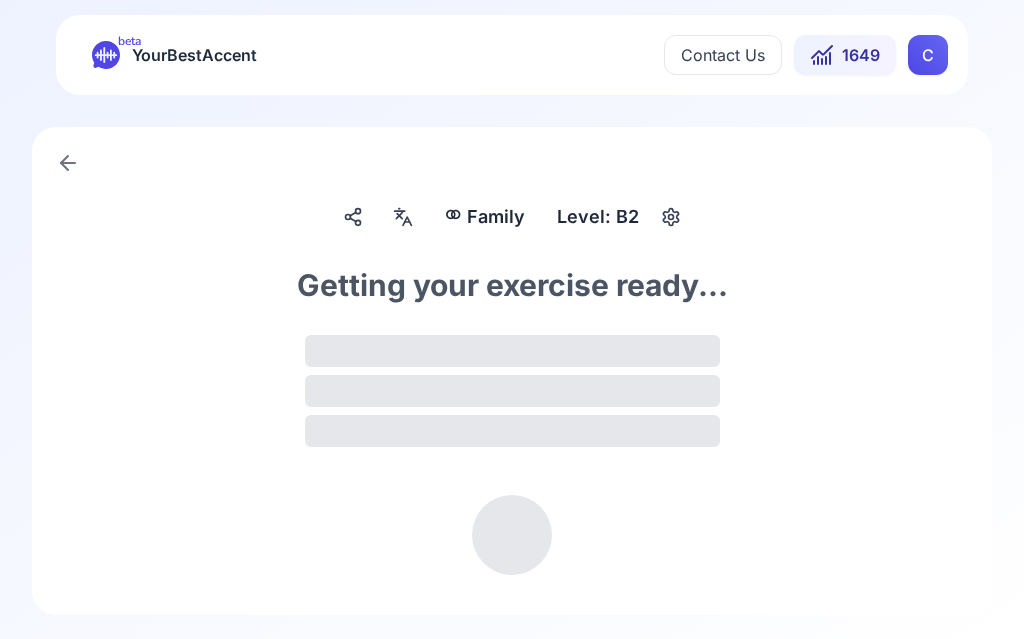 scroll, scrollTop: 1, scrollLeft: 0, axis: vertical 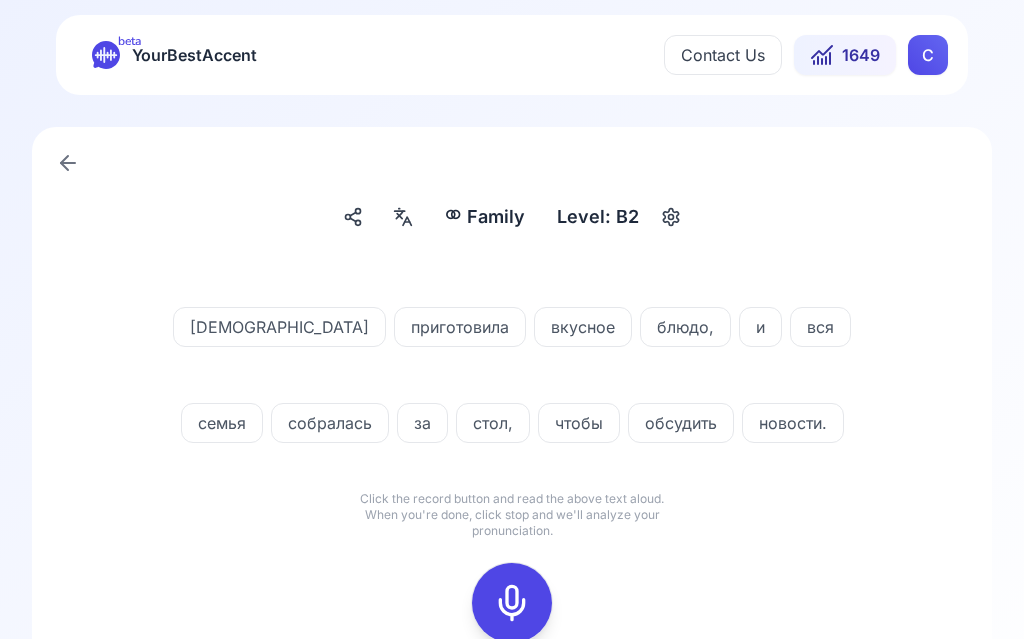 click 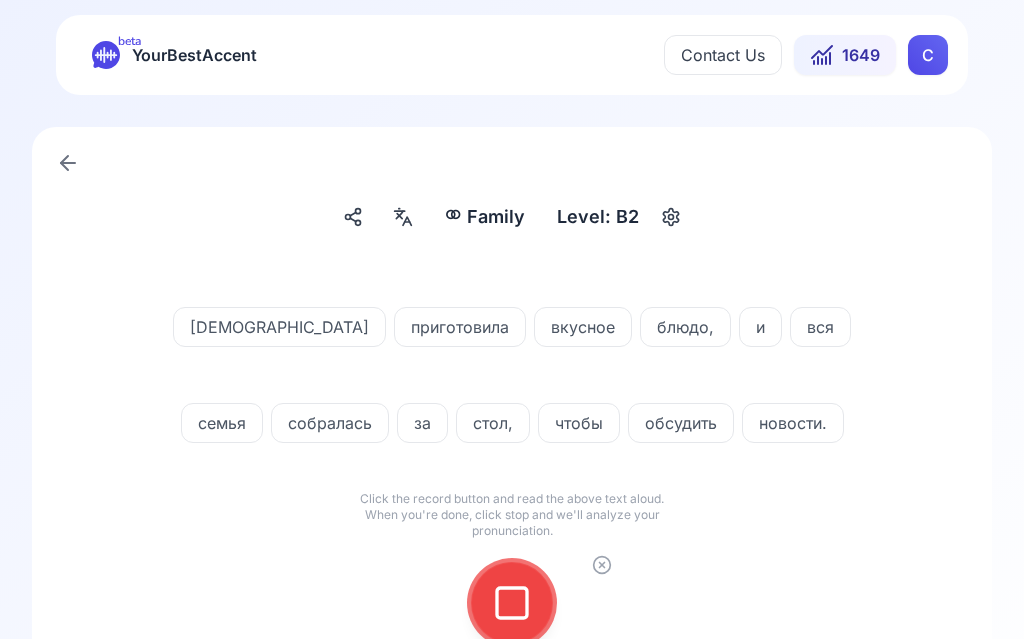 click 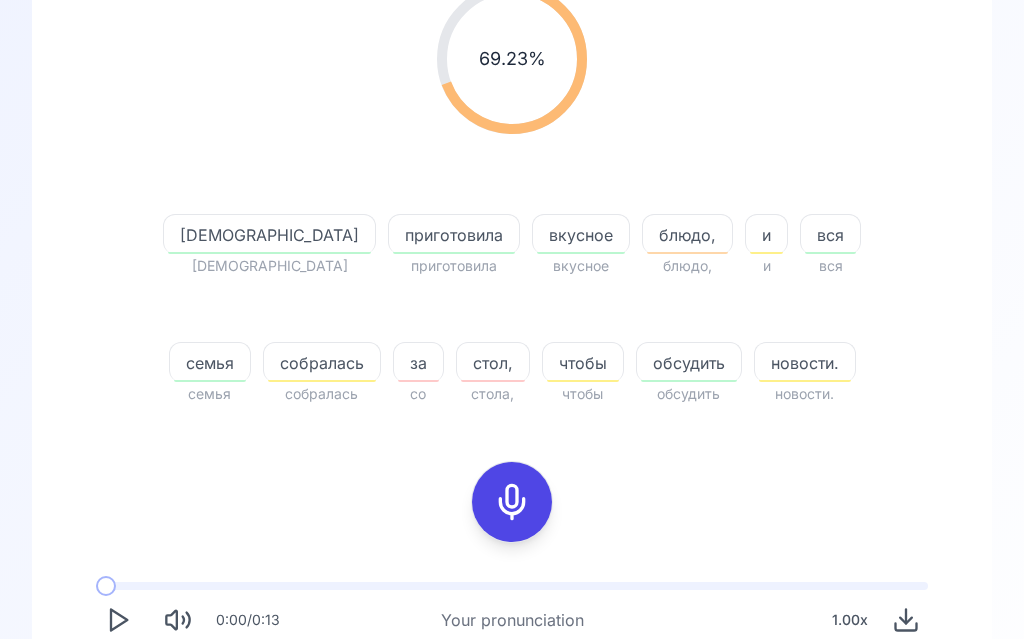 scroll, scrollTop: 292, scrollLeft: 0, axis: vertical 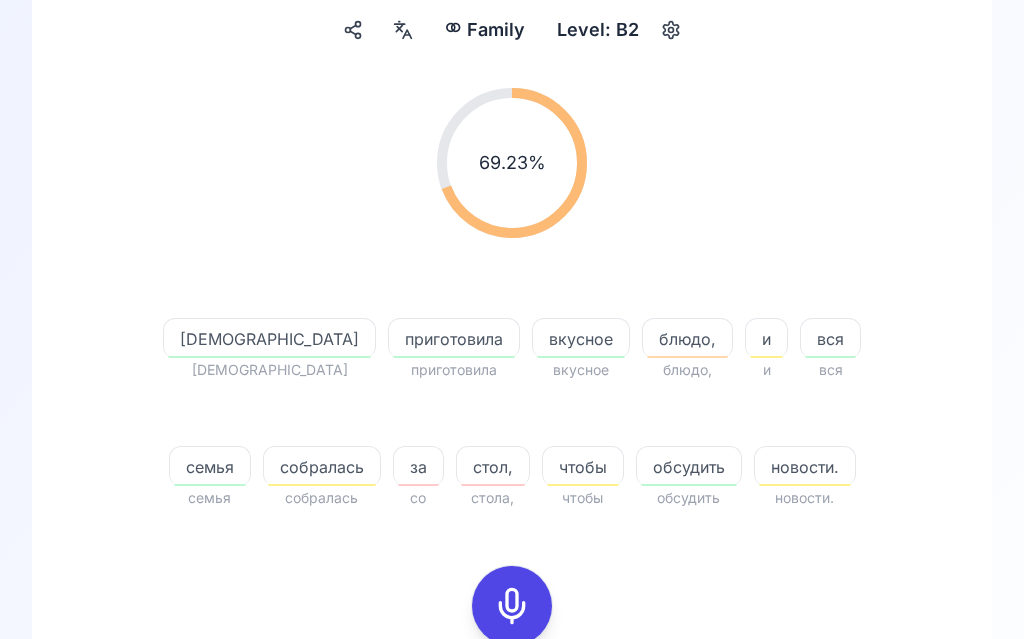 click at bounding box center [403, 31] 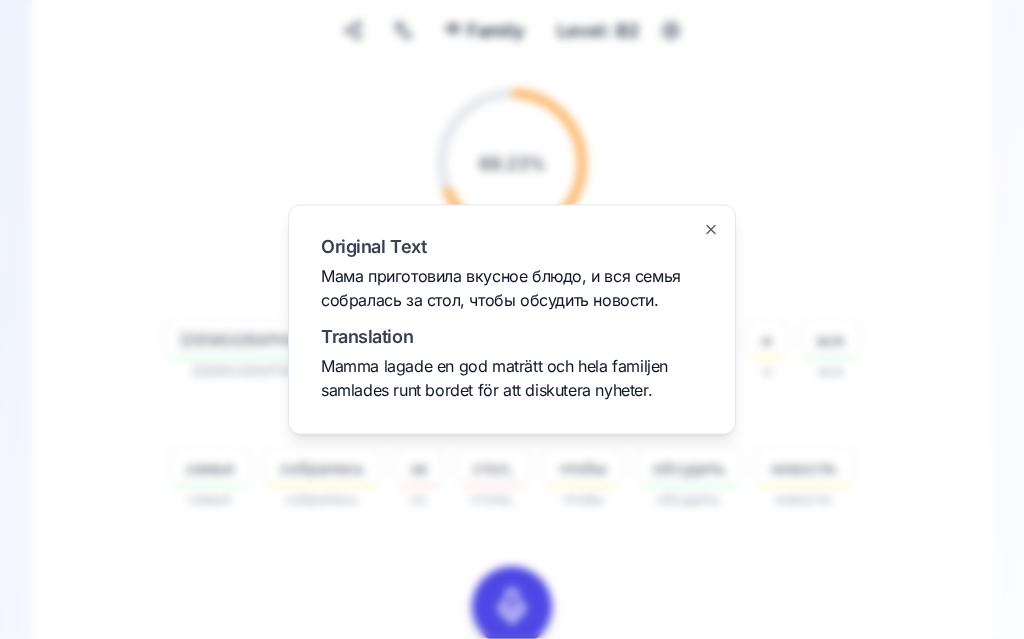 scroll, scrollTop: 188, scrollLeft: 0, axis: vertical 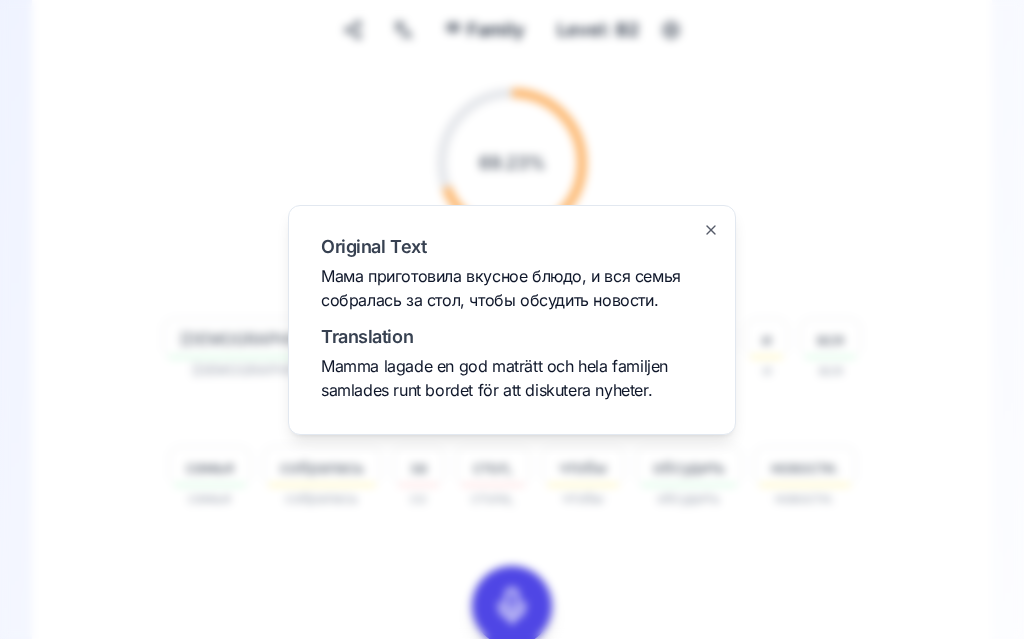 click at bounding box center (512, 319) 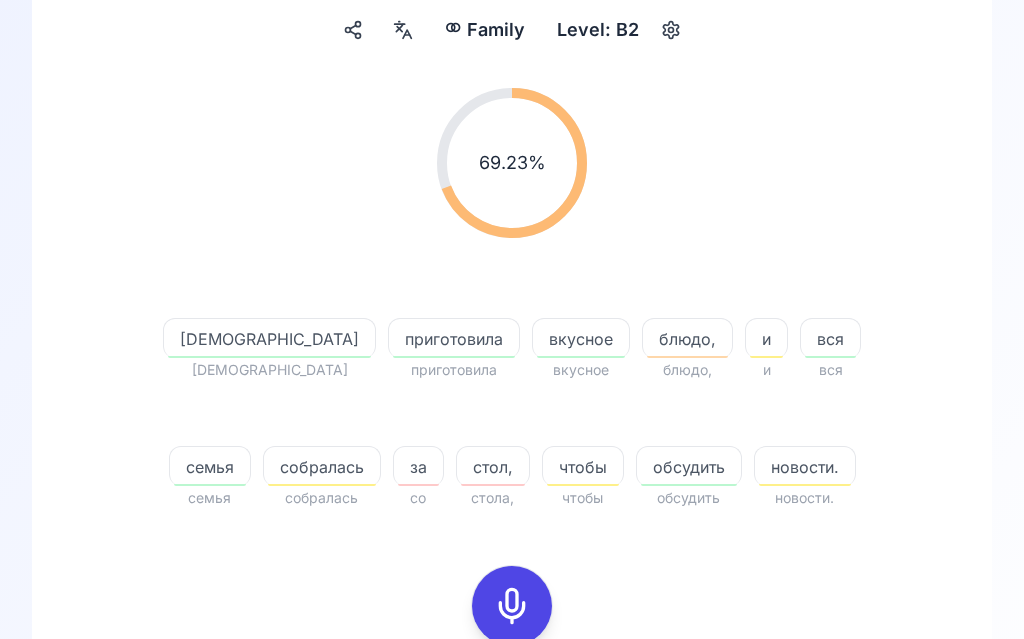 click 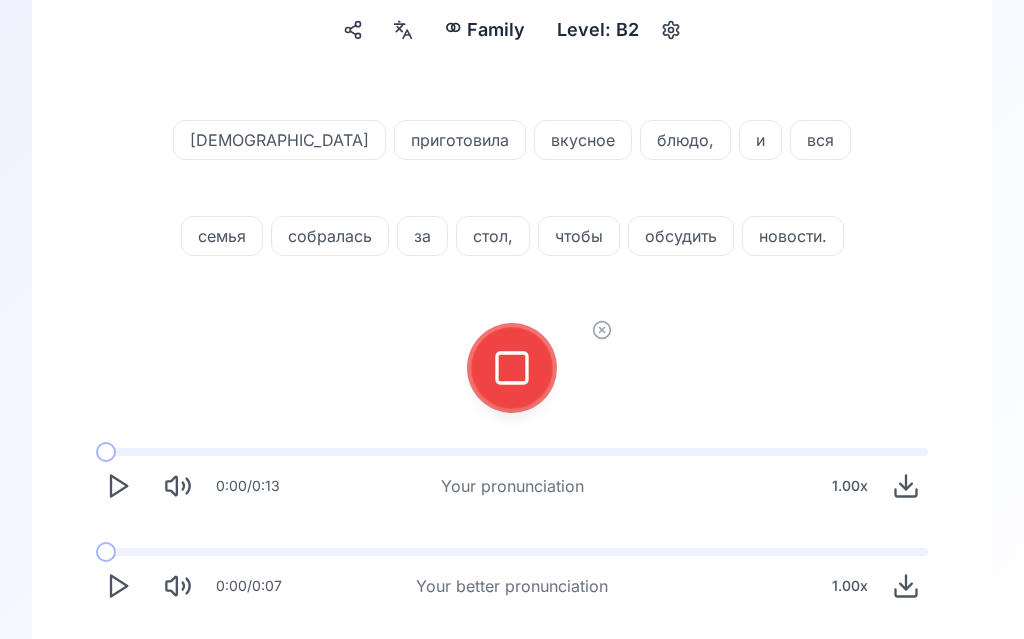 click 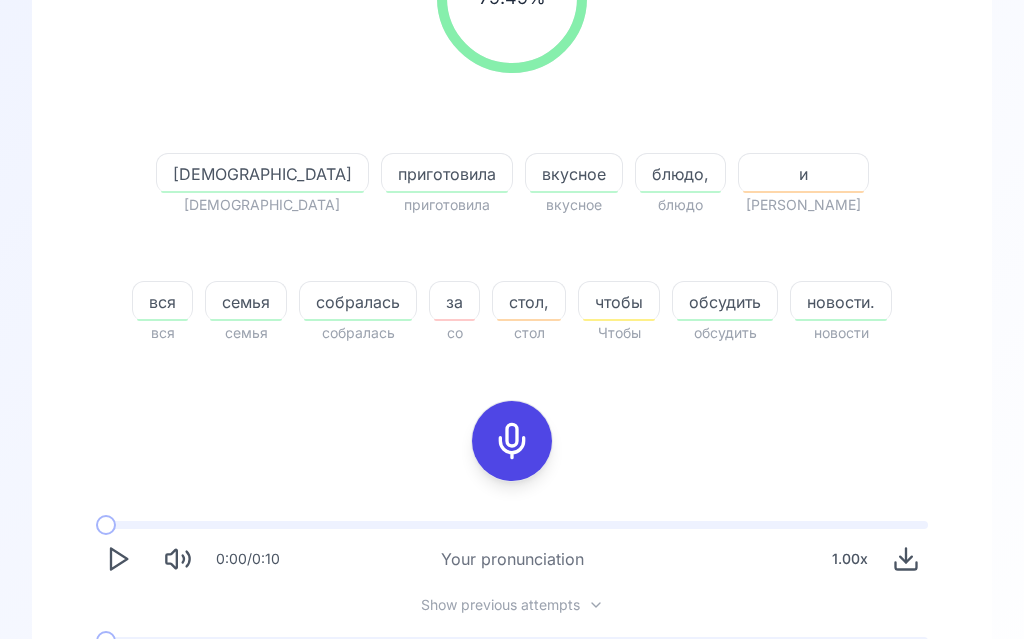 scroll, scrollTop: 354, scrollLeft: 0, axis: vertical 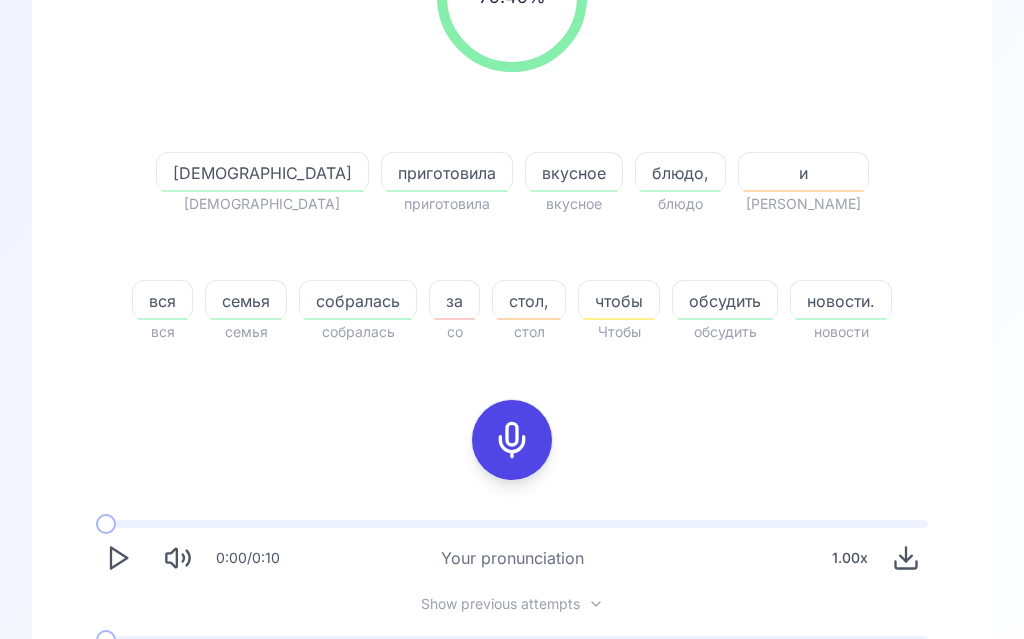 click 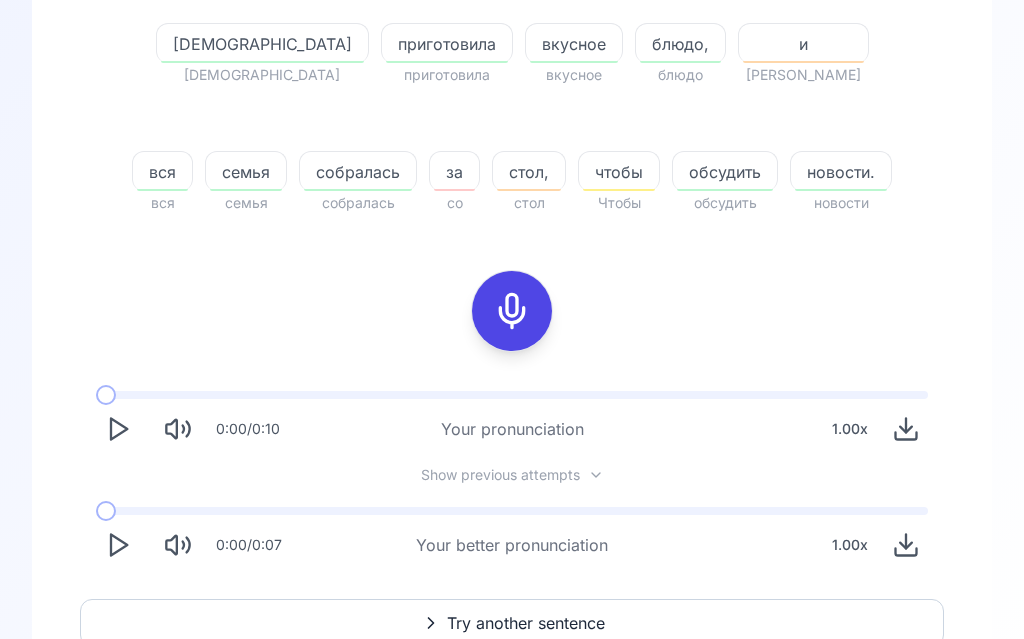 scroll, scrollTop: 482, scrollLeft: 0, axis: vertical 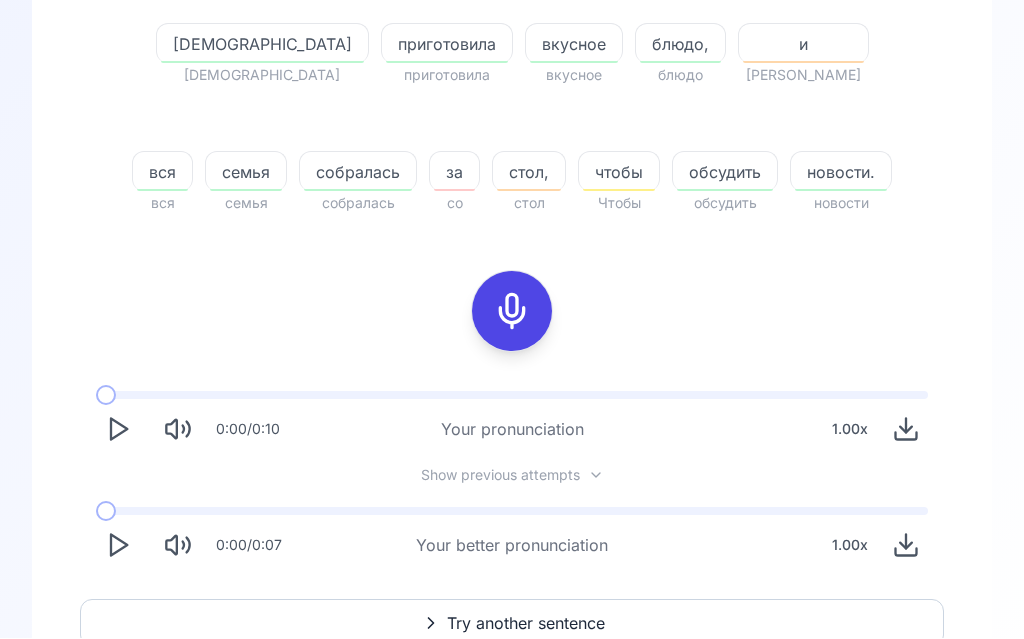 click on "Try another sentence" at bounding box center [526, 624] 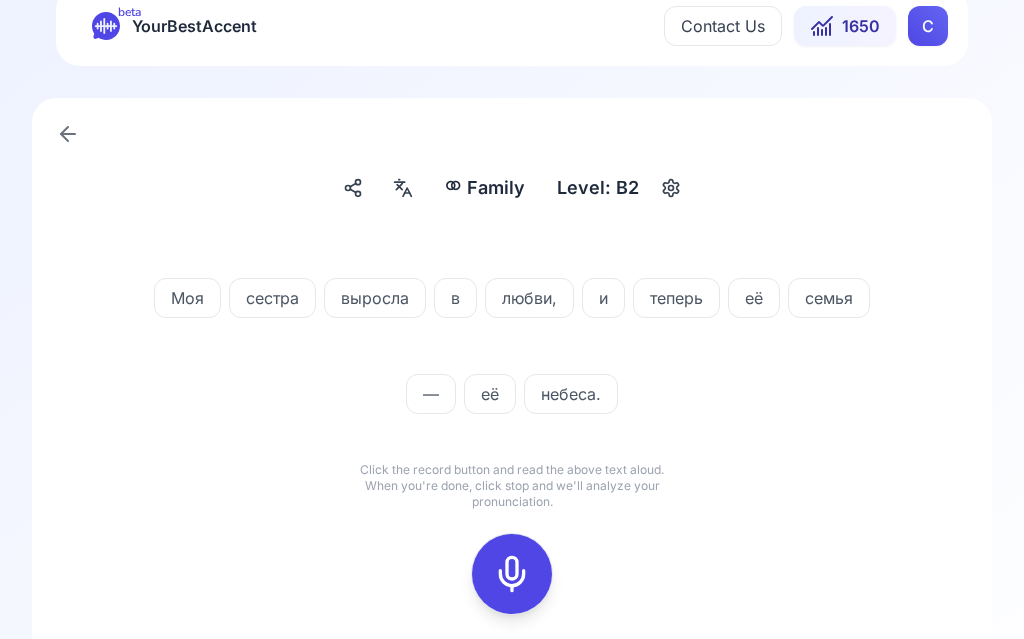 scroll, scrollTop: 30, scrollLeft: 0, axis: vertical 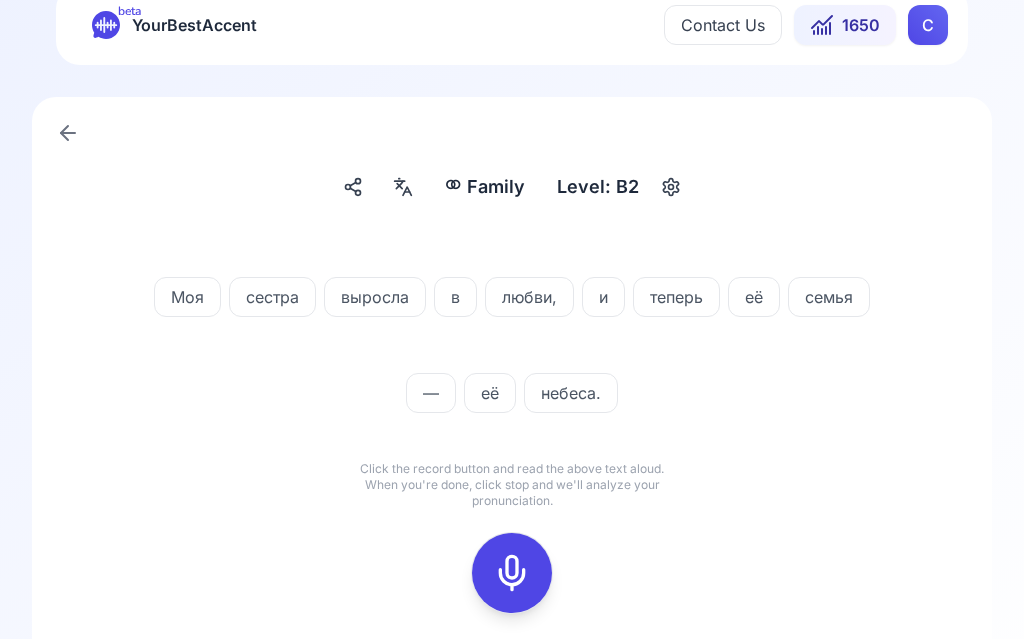 click 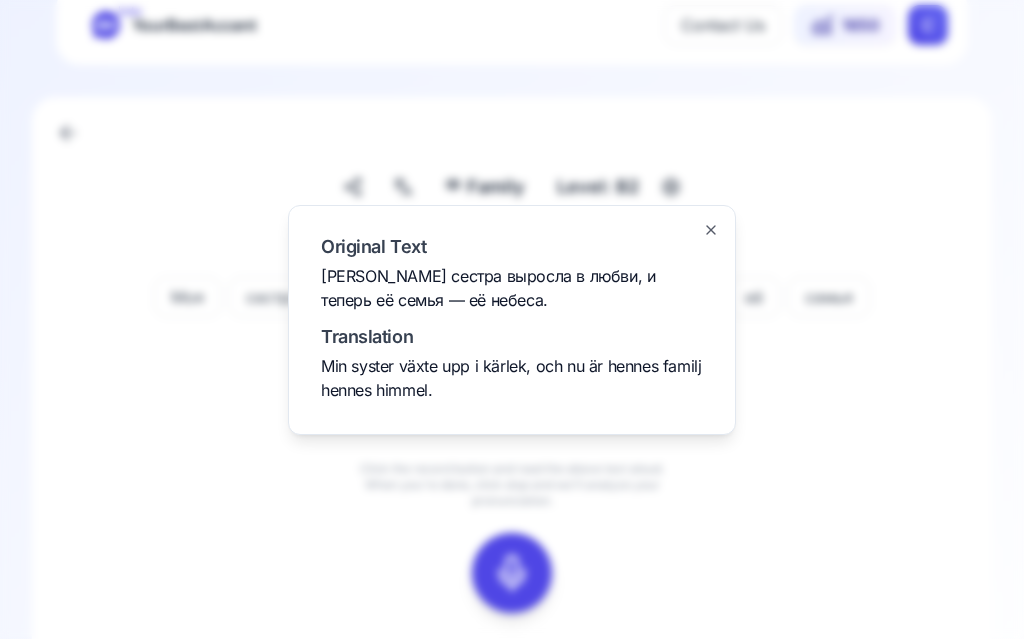 click at bounding box center [512, 319] 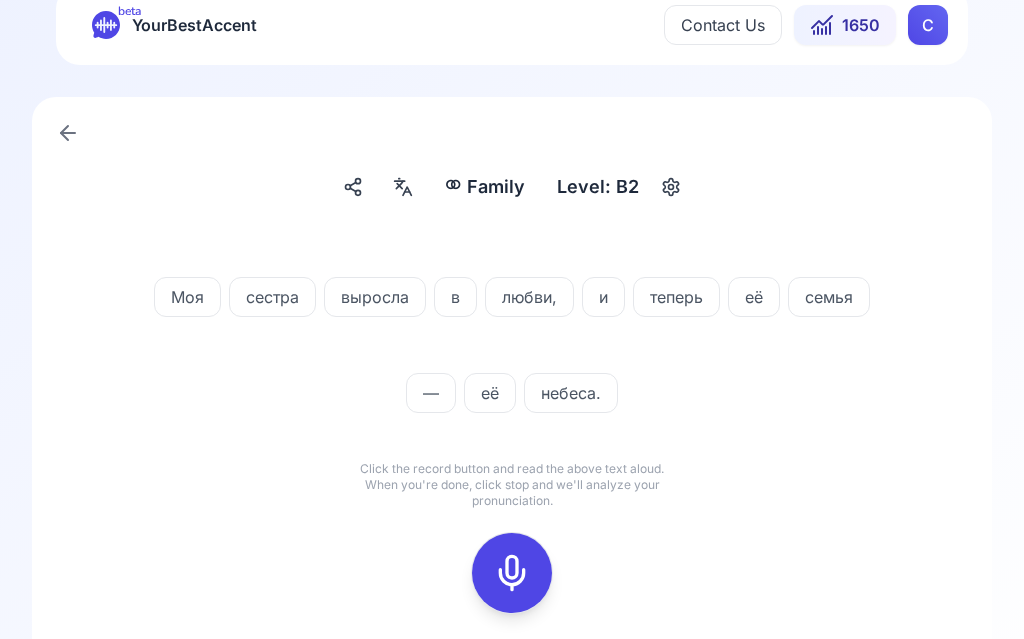 click 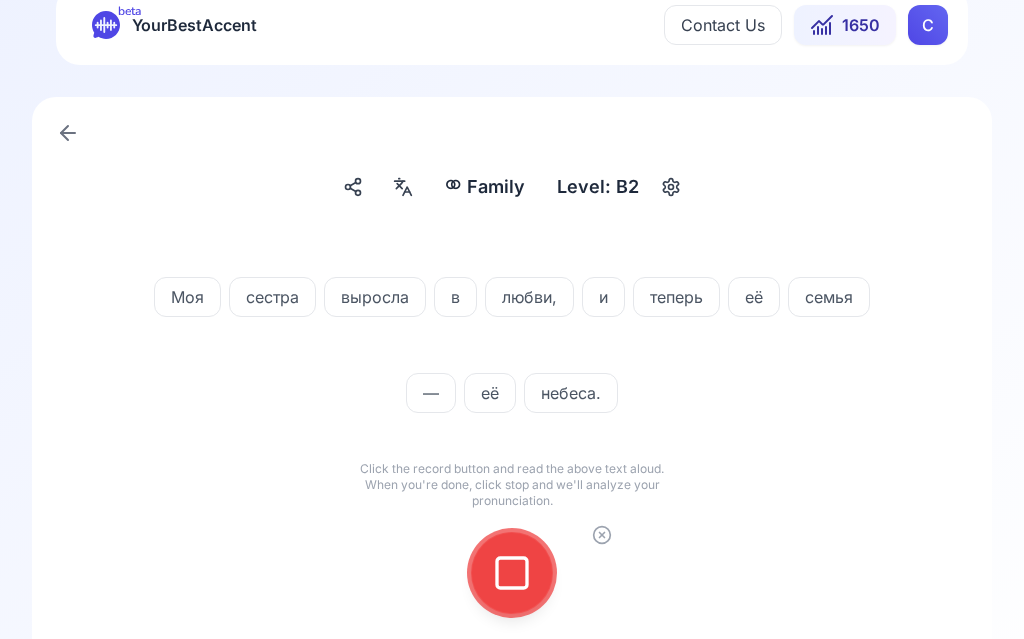 click 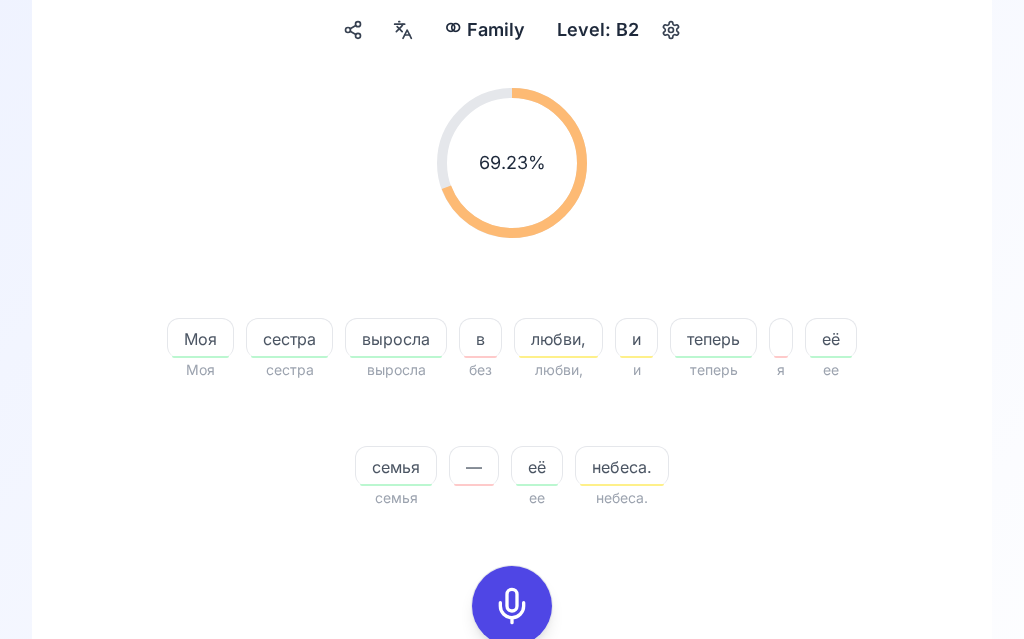 scroll, scrollTop: 187, scrollLeft: 0, axis: vertical 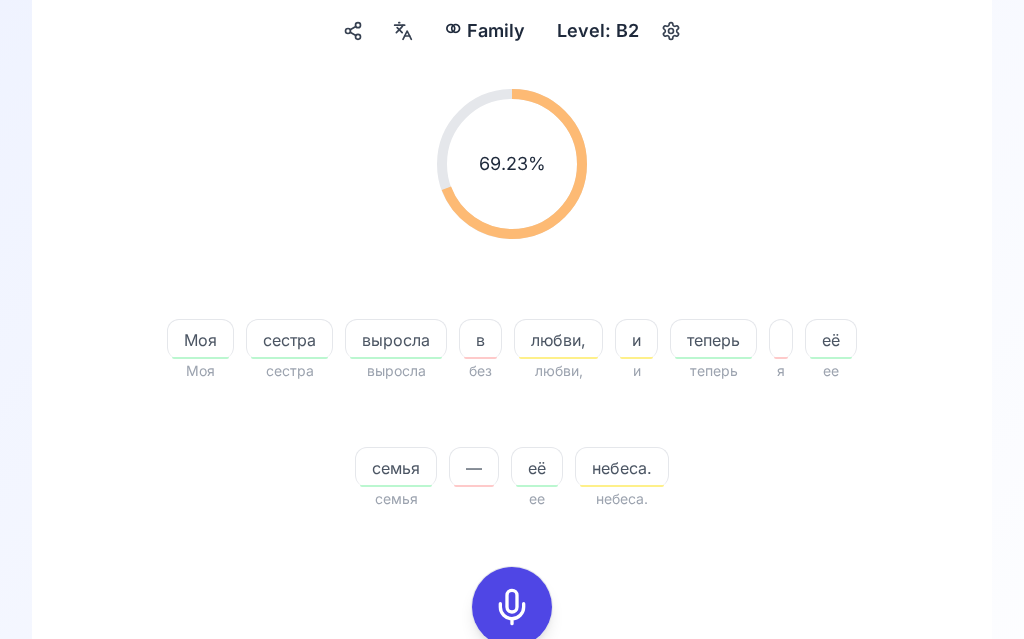 click on "любви," at bounding box center [558, 340] 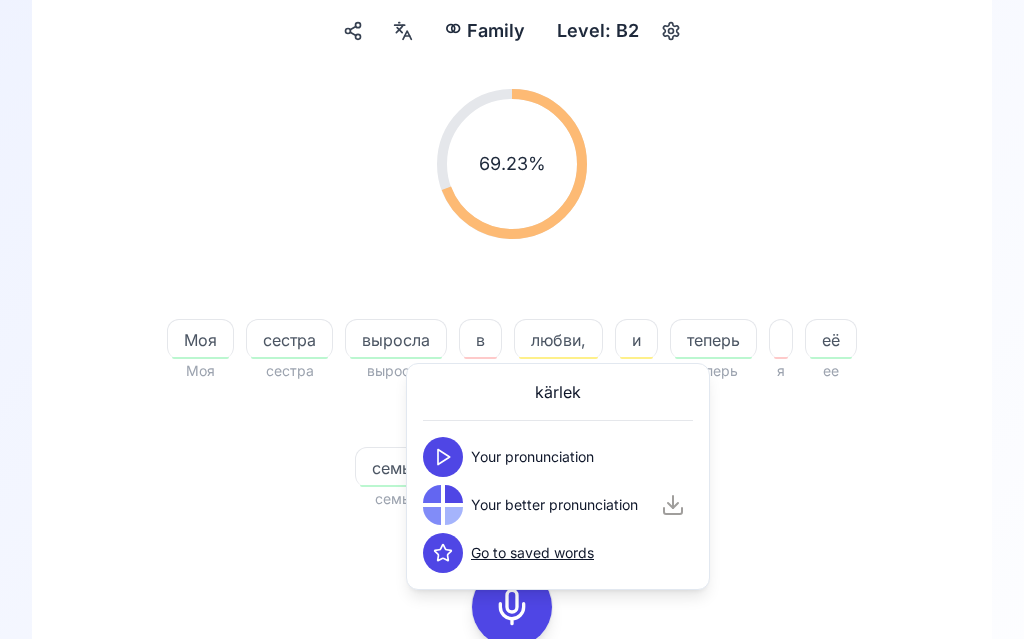 click at bounding box center [454, 494] 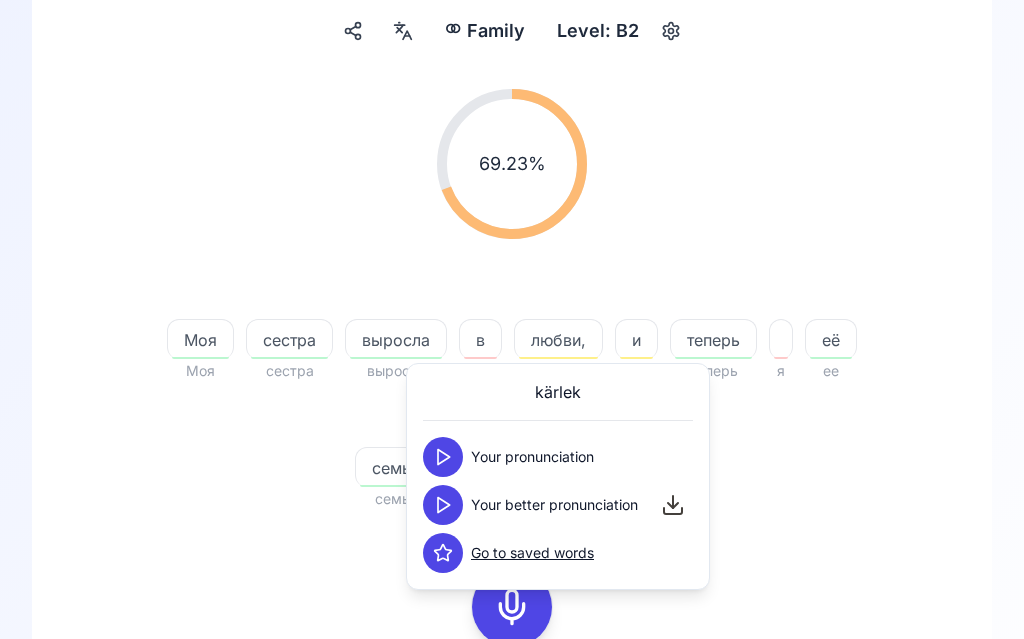 click at bounding box center [443, 505] 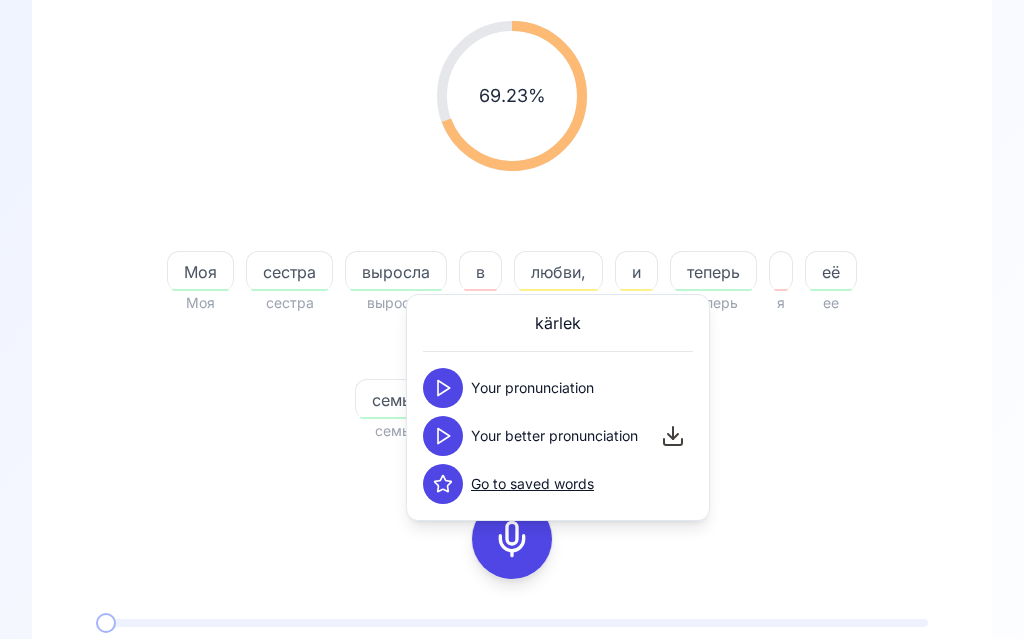 scroll, scrollTop: 255, scrollLeft: 0, axis: vertical 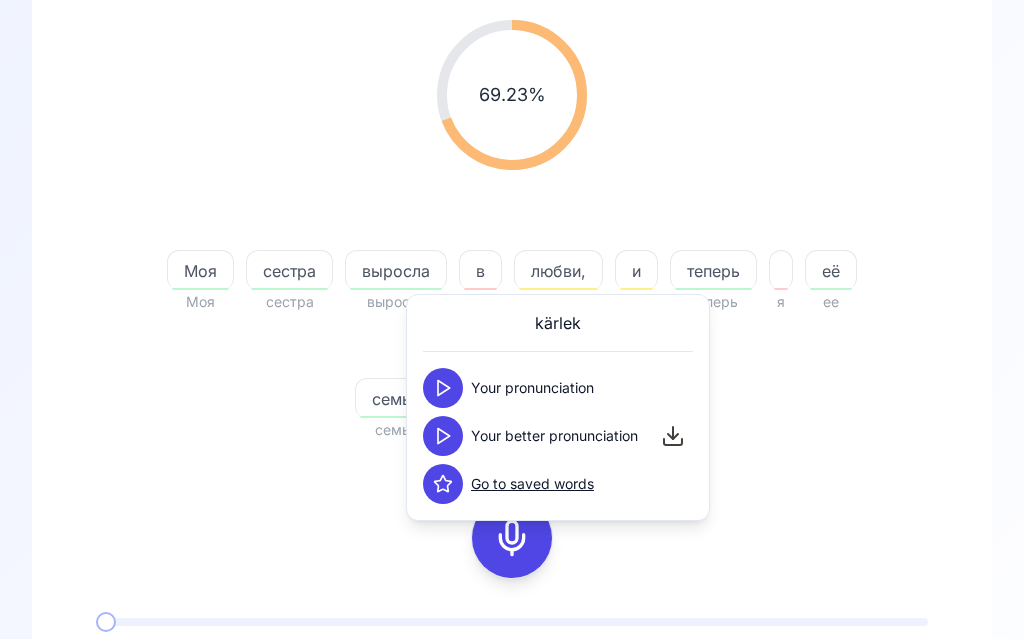 click on "и" at bounding box center [636, 272] 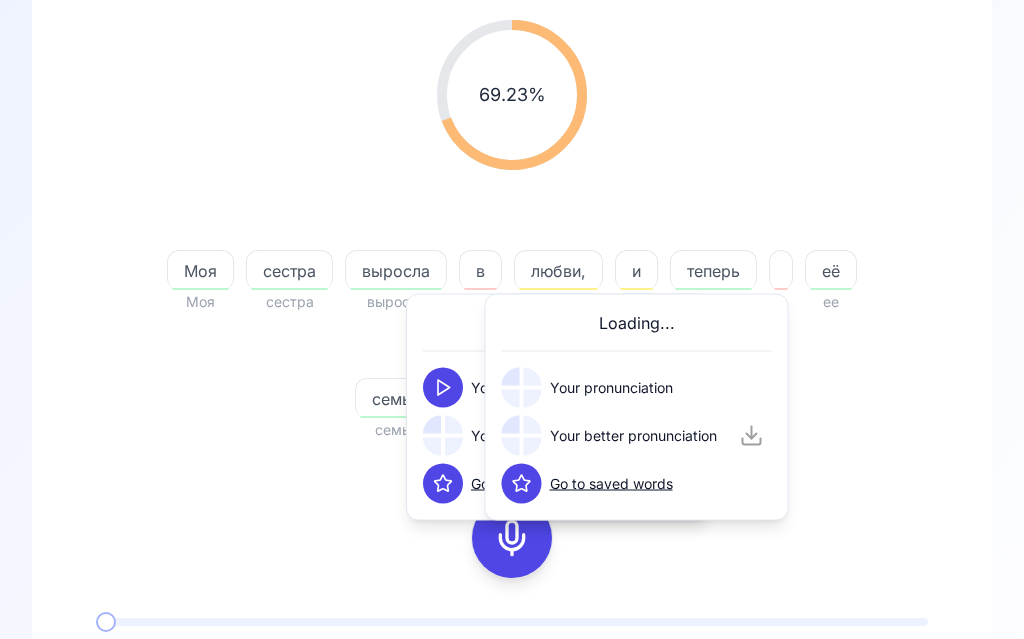 scroll, scrollTop: 256, scrollLeft: 0, axis: vertical 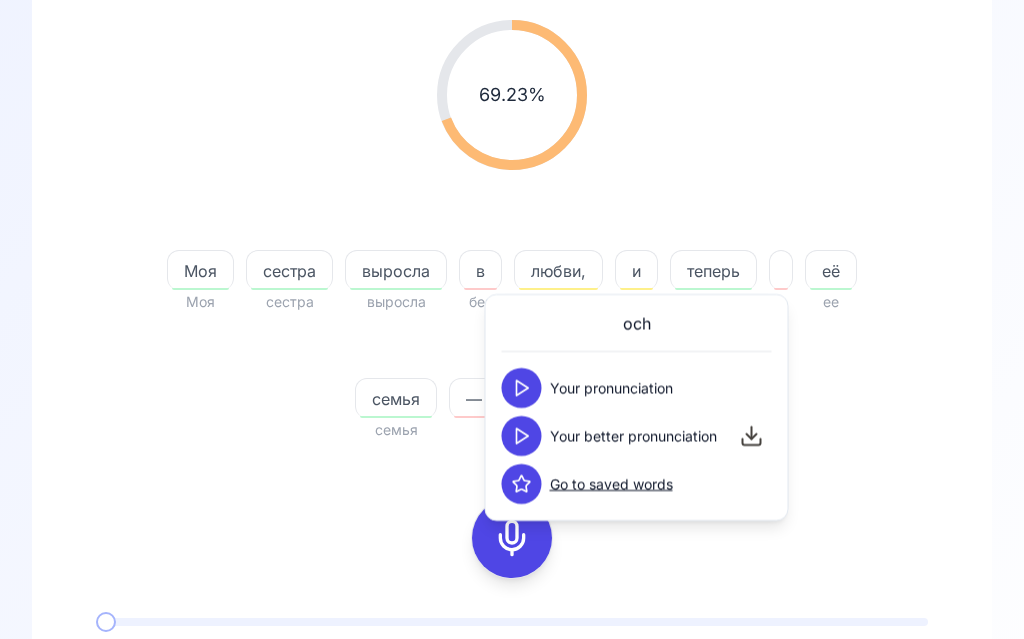 click 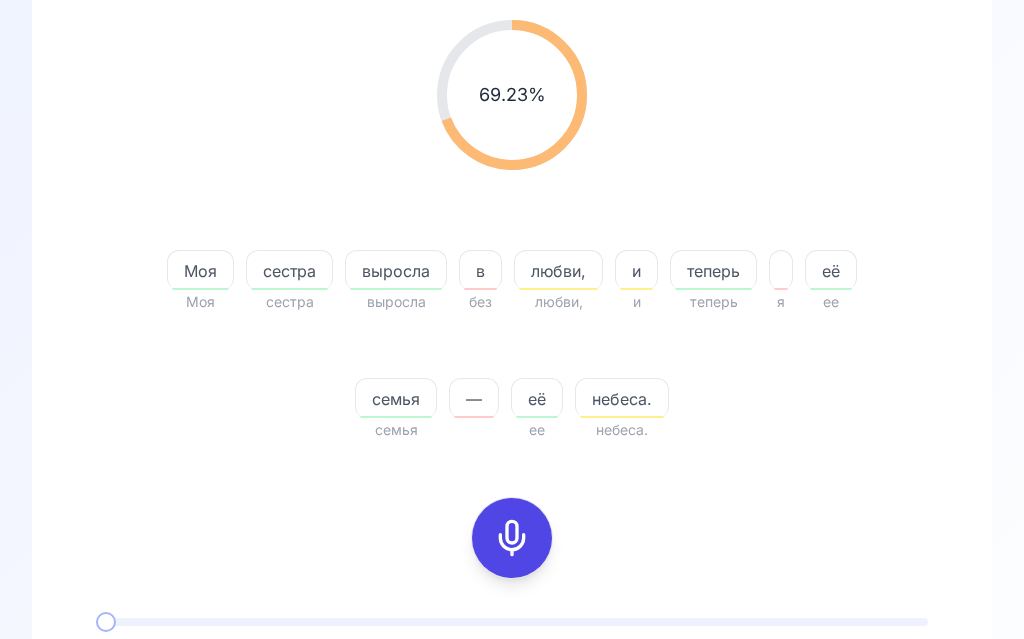 click on "небеса." at bounding box center (622, 399) 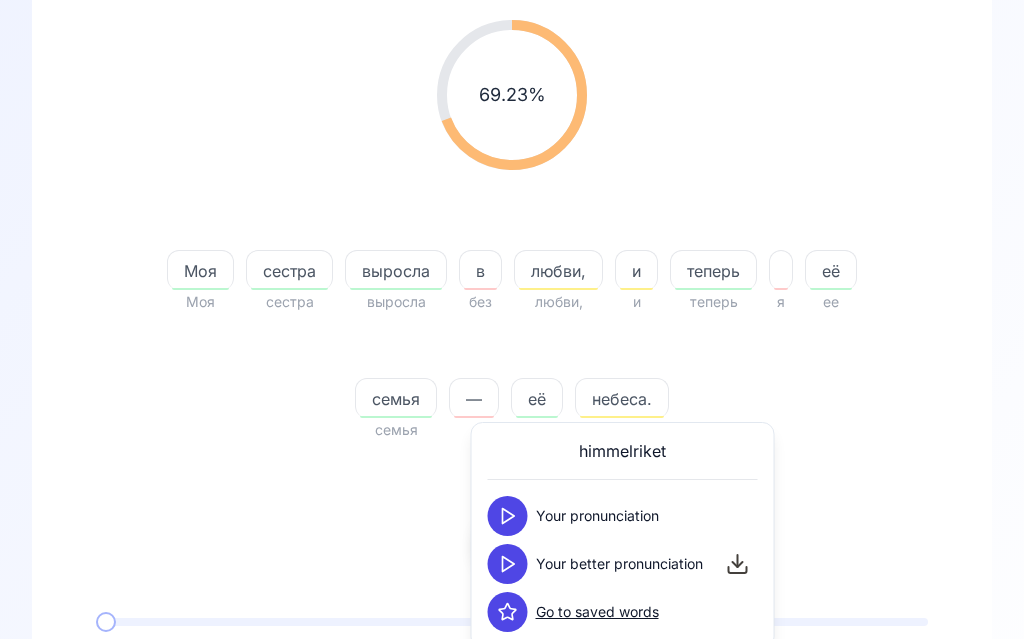 click 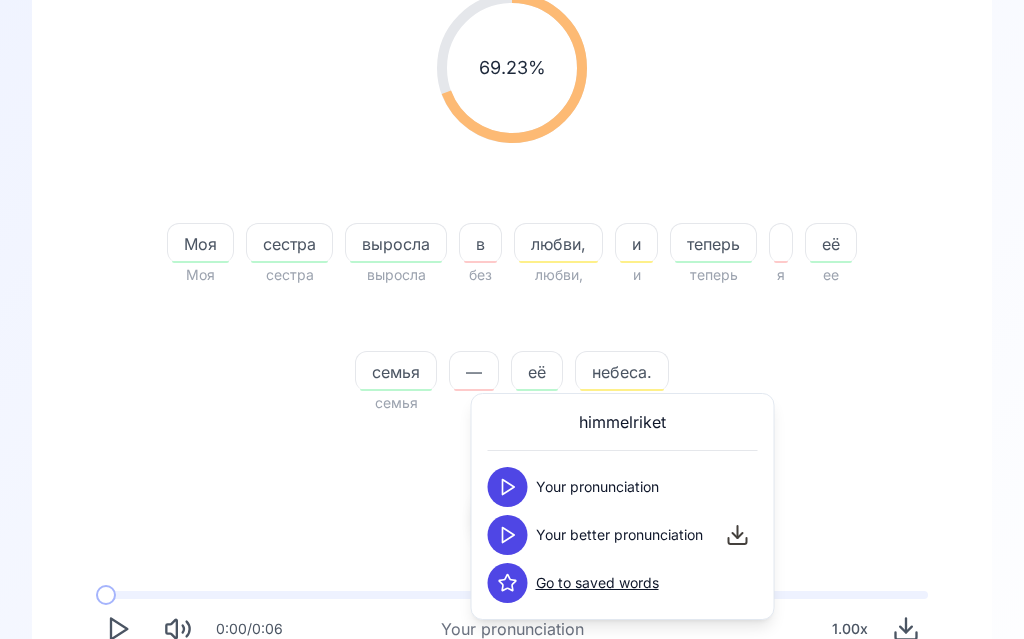 scroll, scrollTop: 288, scrollLeft: 0, axis: vertical 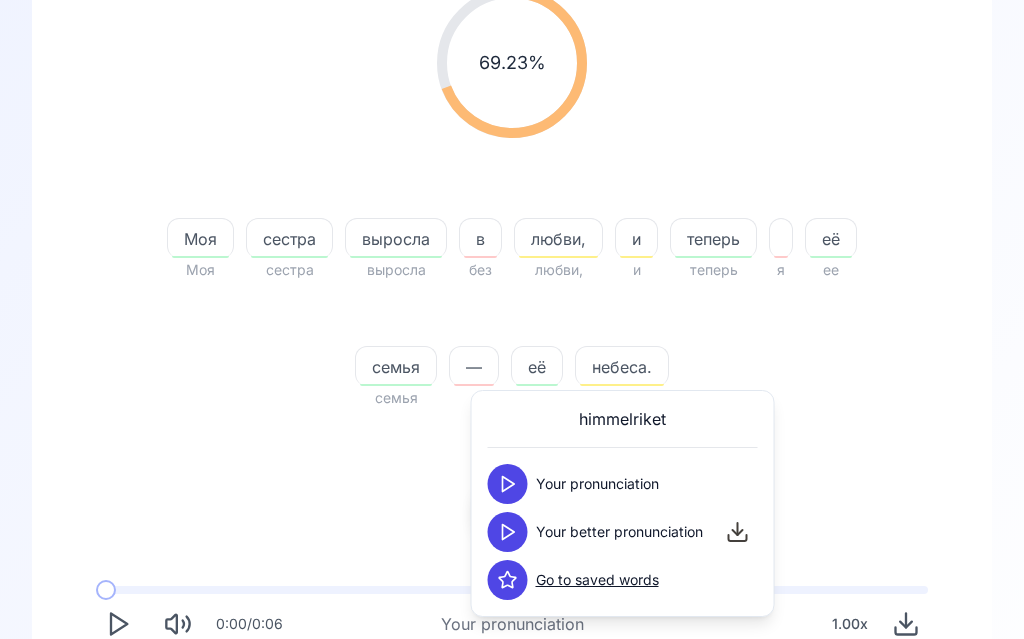 click on "69.23 % 69.23 % [PERSON_NAME] сестра сестра выросла выросла в без любви, любви, и и теперь теперь я её ее семья семья — её ее небеса. небеса. 0:00  /  0:06 Your pronunciation 1.00 x 0:00  /  0:06 Your better pronunciation 1.00 x" at bounding box center [512, 367] 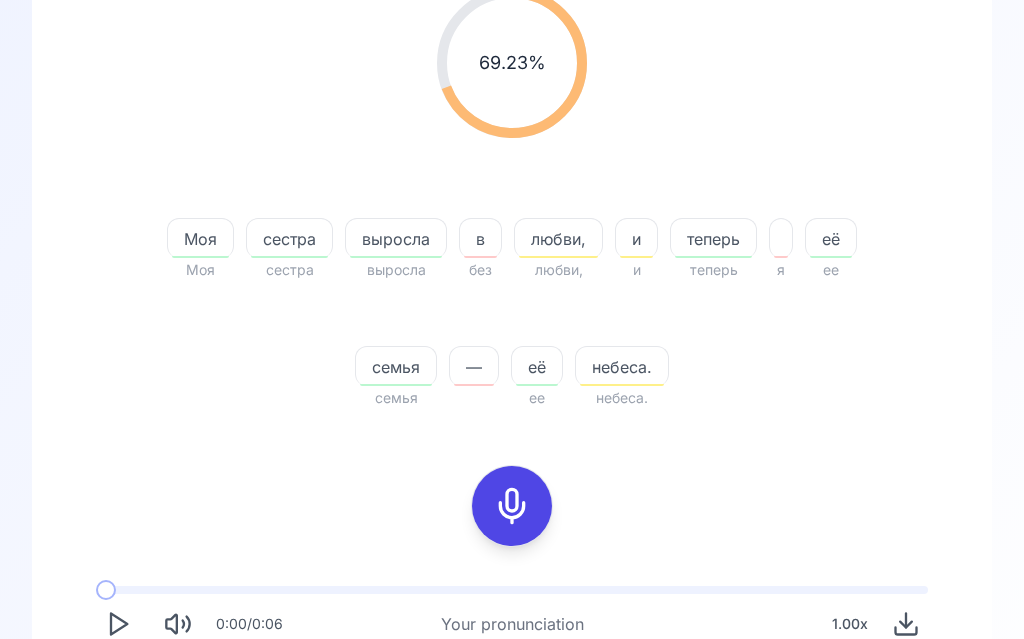 click on "небеса." at bounding box center [622, 367] 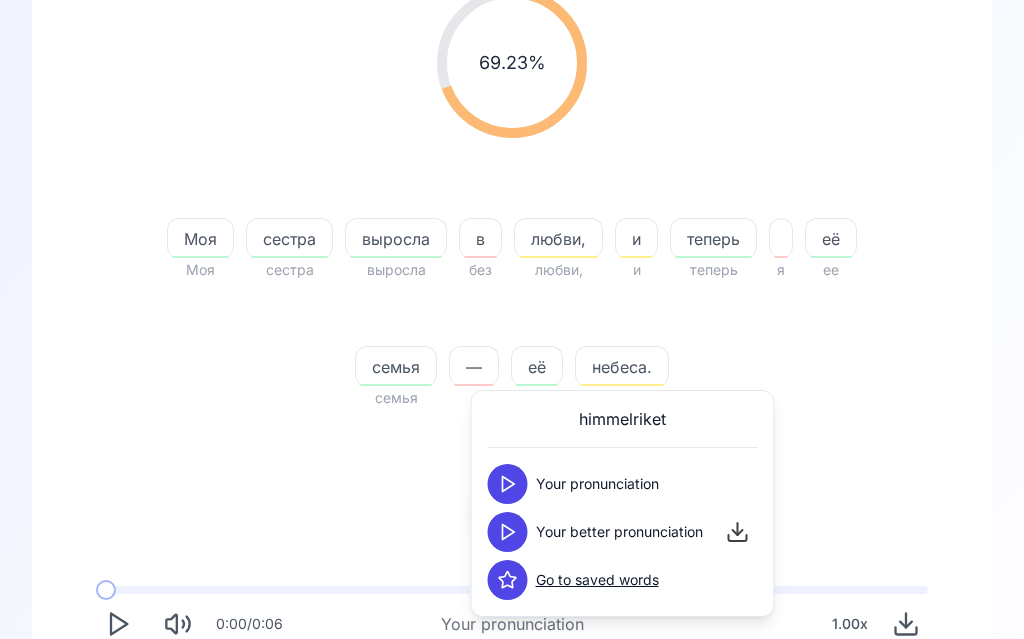 click 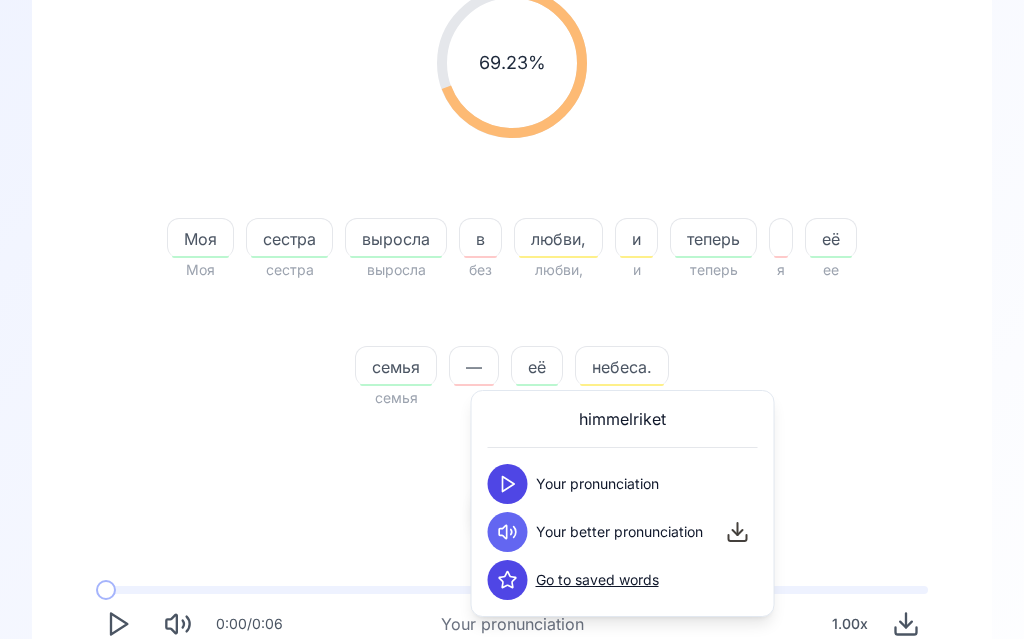 click on "[PERSON_NAME] сестра сестра выросла выросла в без любви, любви, и и теперь теперь я её ее семья семья — её ее небеса. небеса." at bounding box center [512, 290] 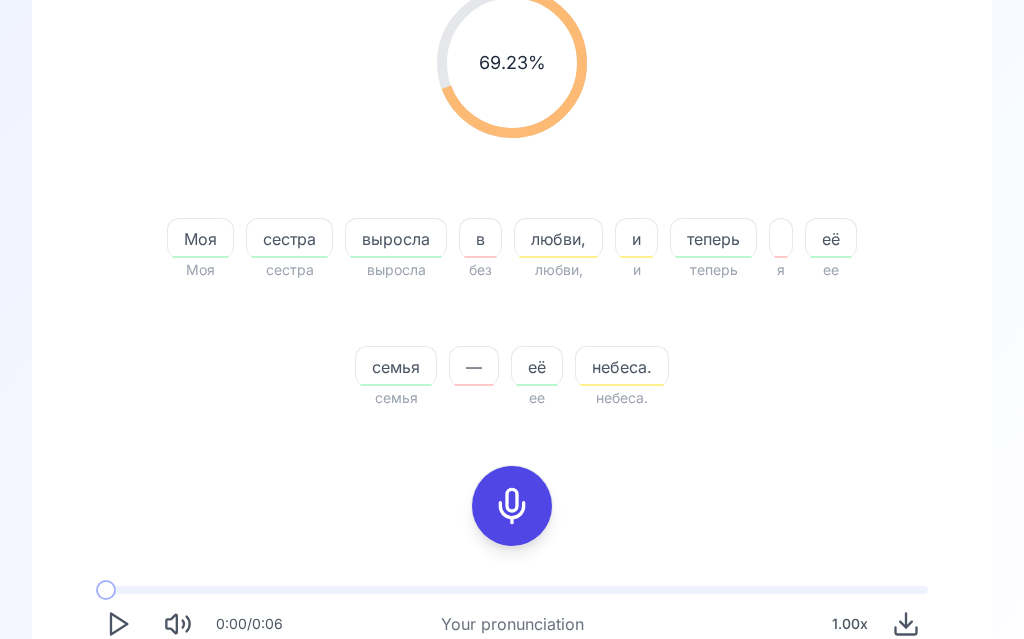 click at bounding box center [512, 506] 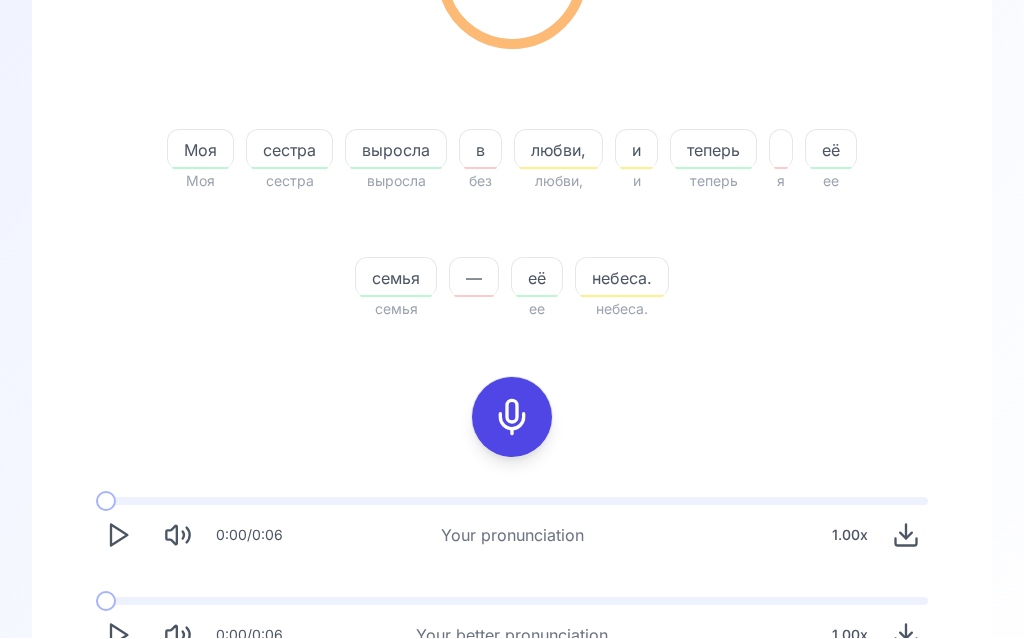 scroll, scrollTop: 317, scrollLeft: 0, axis: vertical 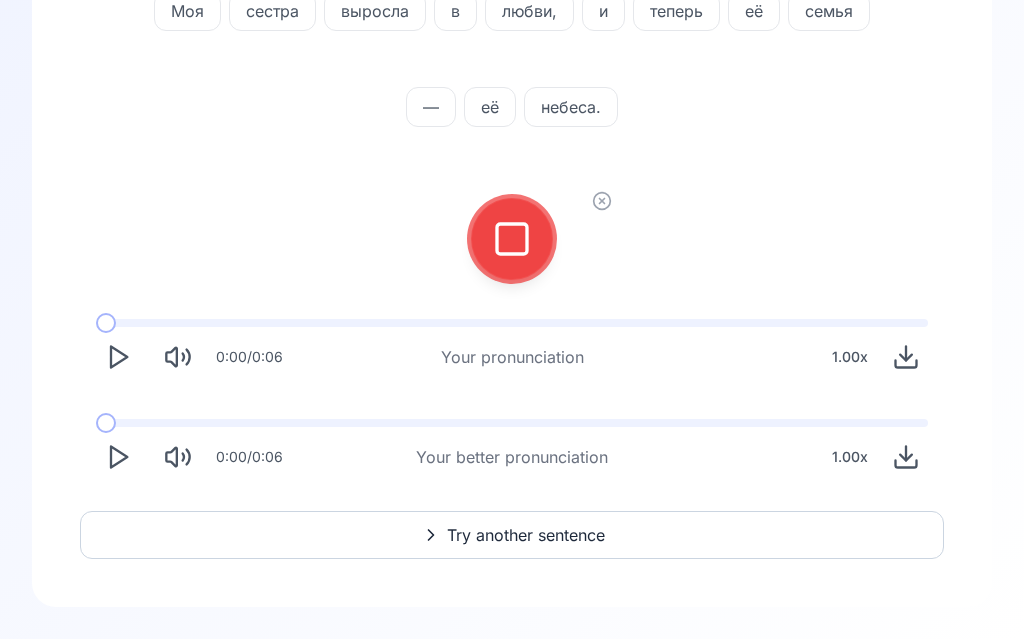 click 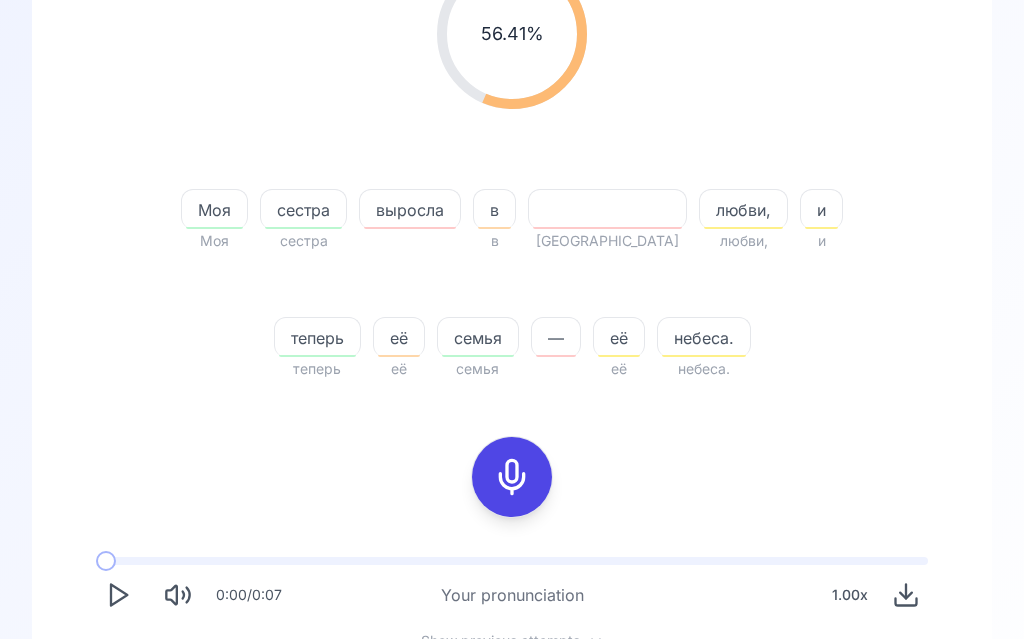 click on "выросла" at bounding box center (410, 210) 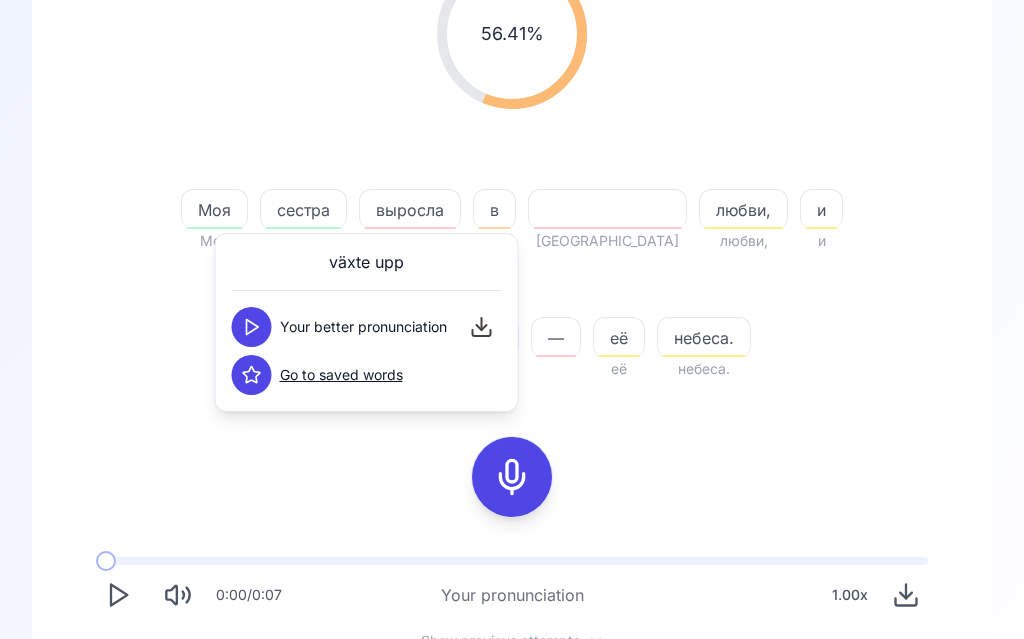 click at bounding box center (252, 327) 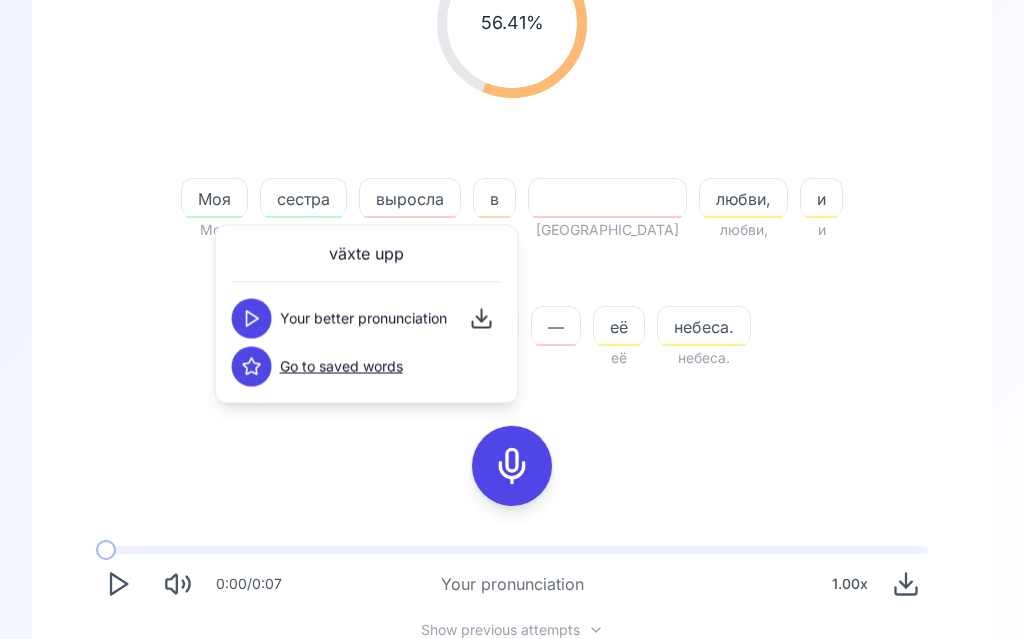scroll, scrollTop: 328, scrollLeft: 0, axis: vertical 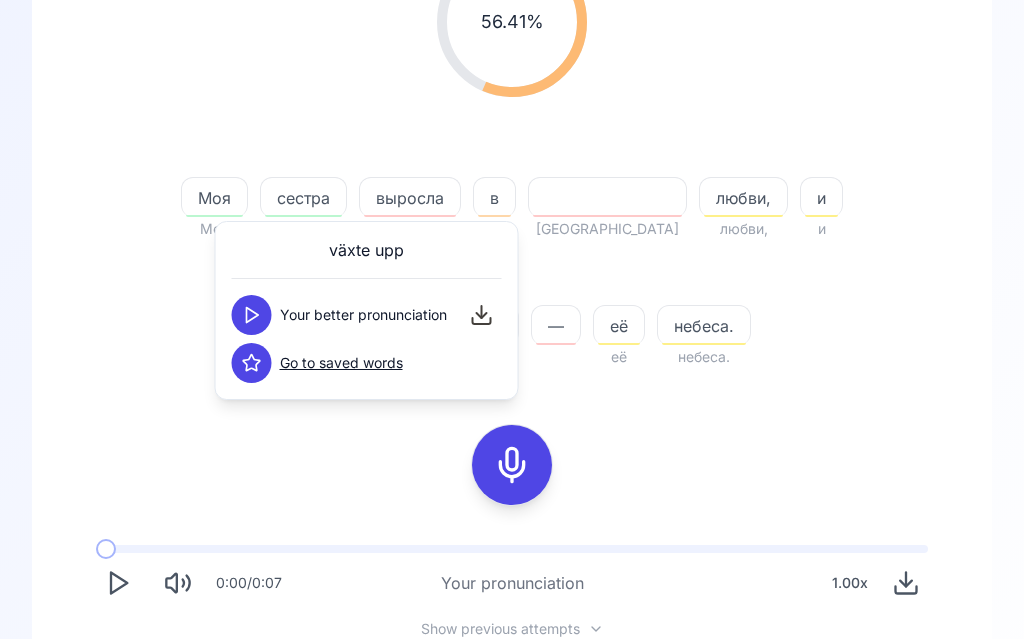 click 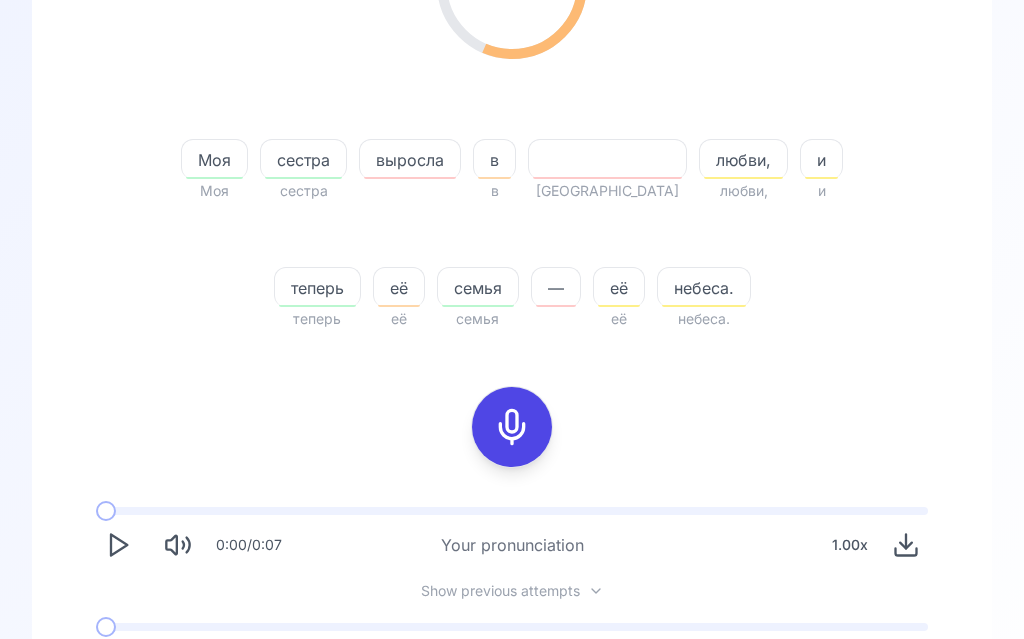 scroll, scrollTop: 482, scrollLeft: 0, axis: vertical 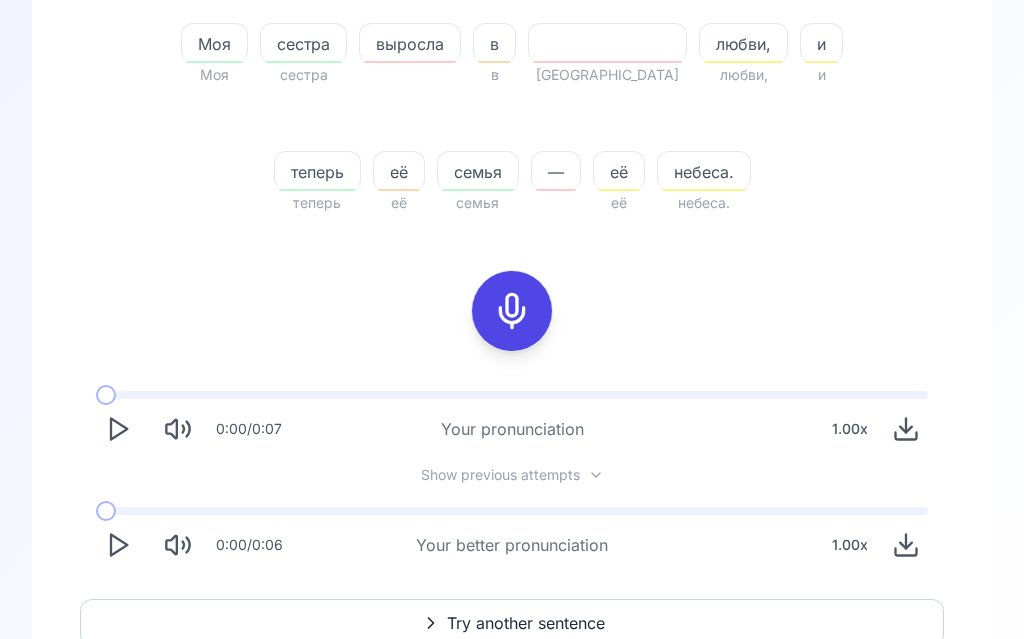 click 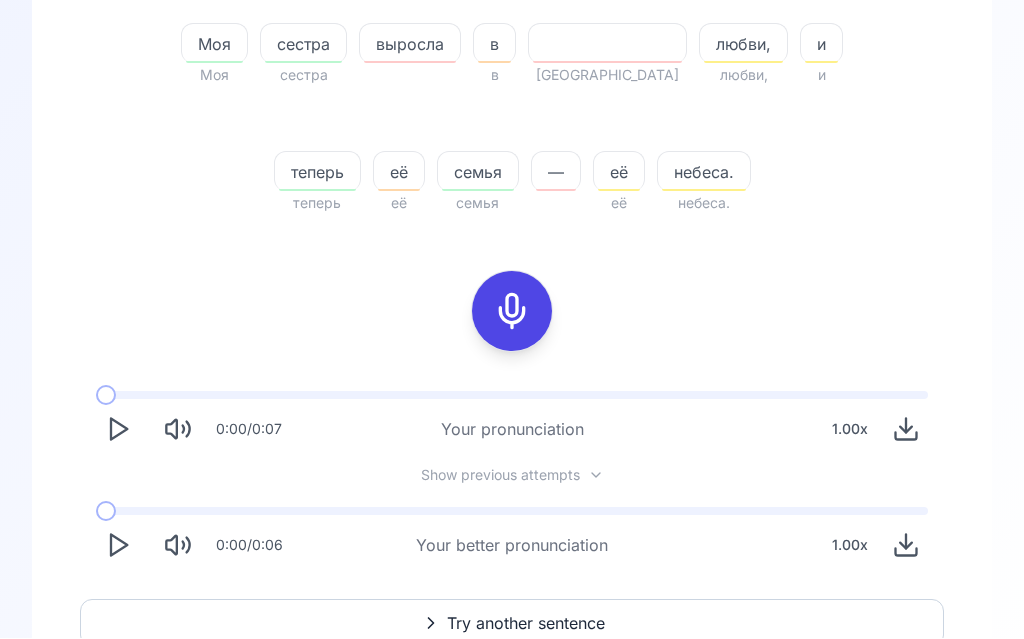 click 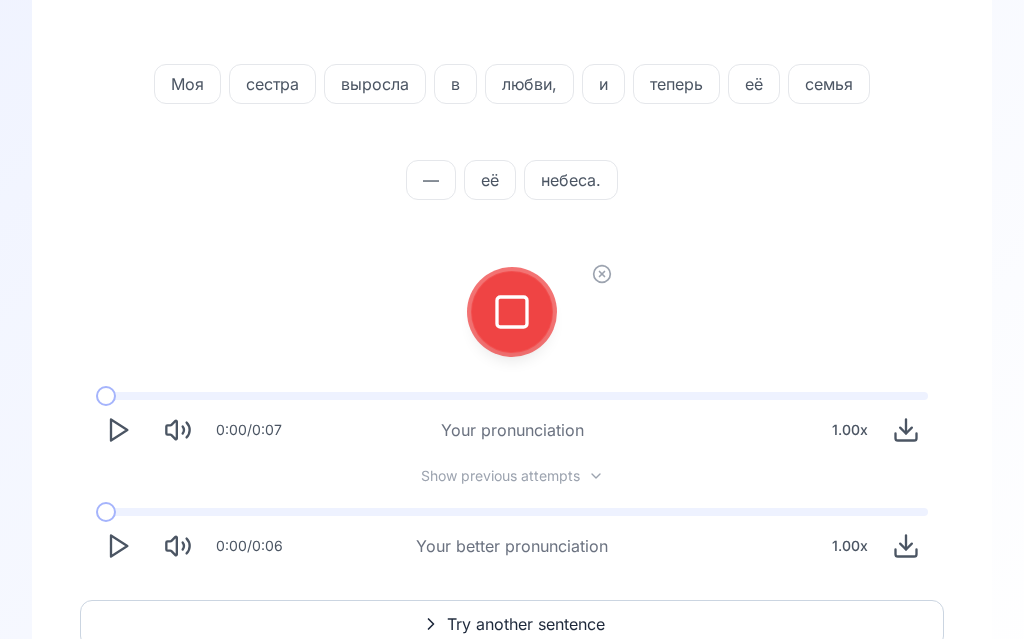 click 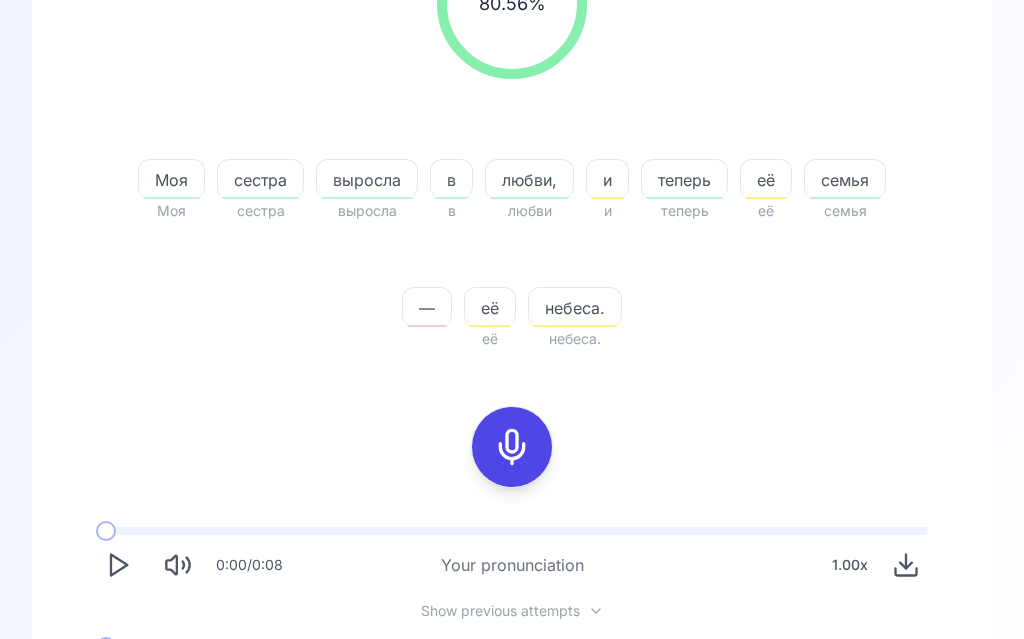 scroll, scrollTop: 482, scrollLeft: 0, axis: vertical 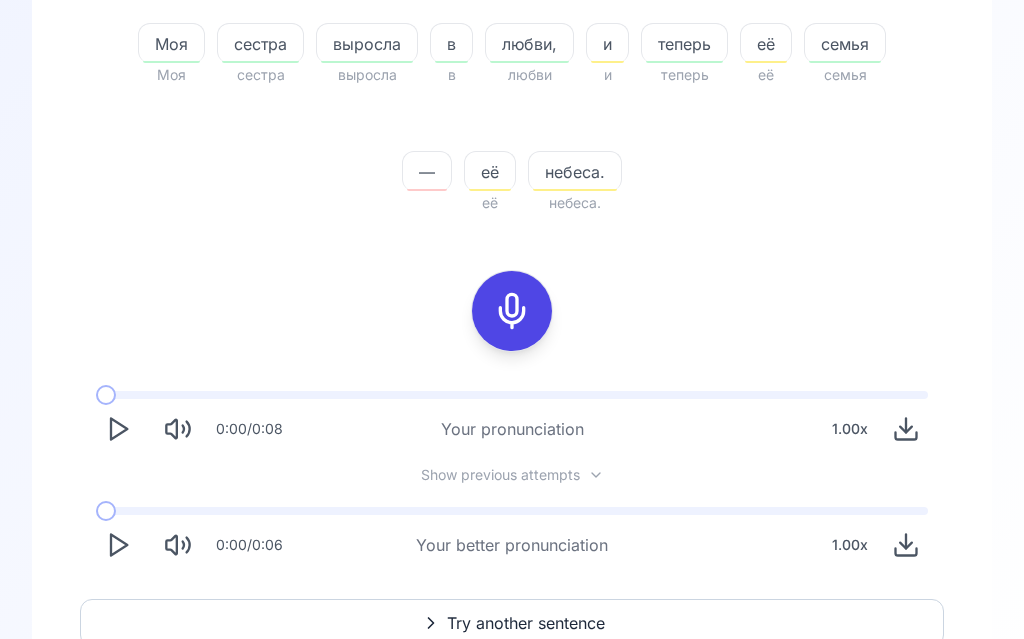 click on "Try another sentence" at bounding box center (526, 624) 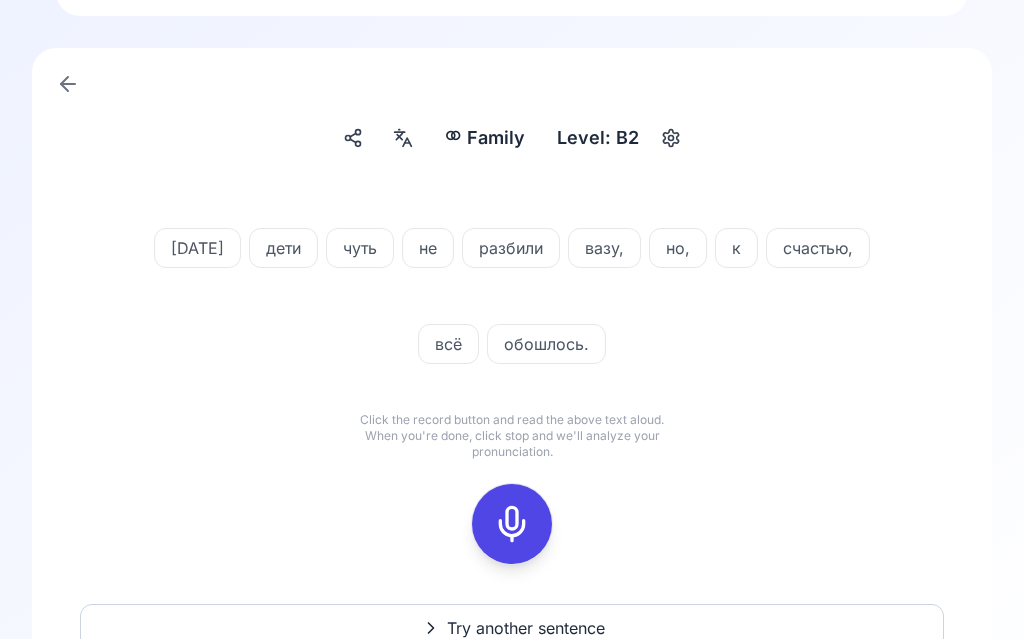 scroll, scrollTop: 84, scrollLeft: 0, axis: vertical 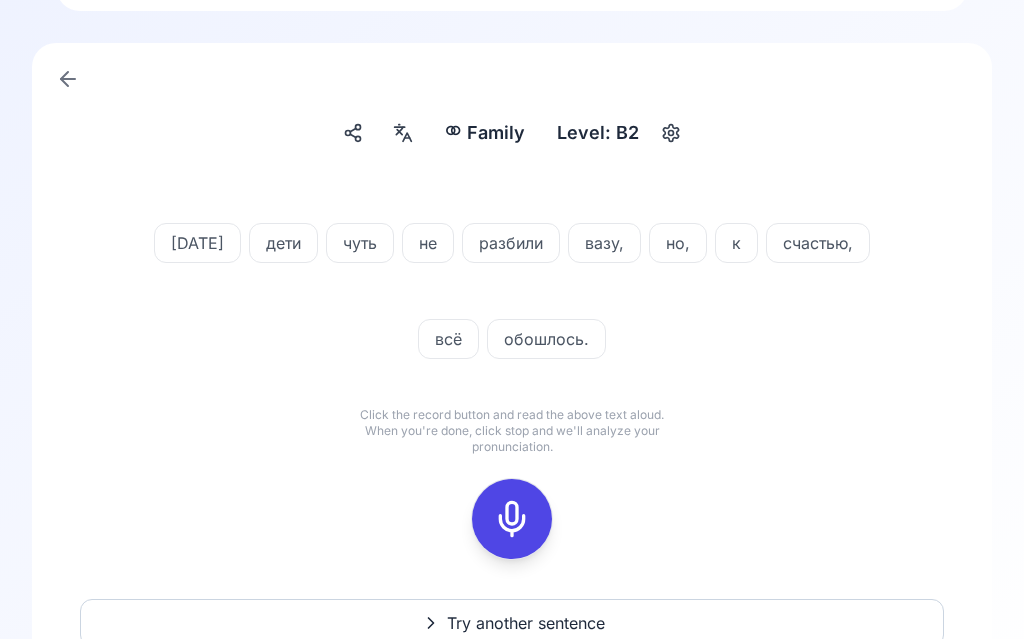 click 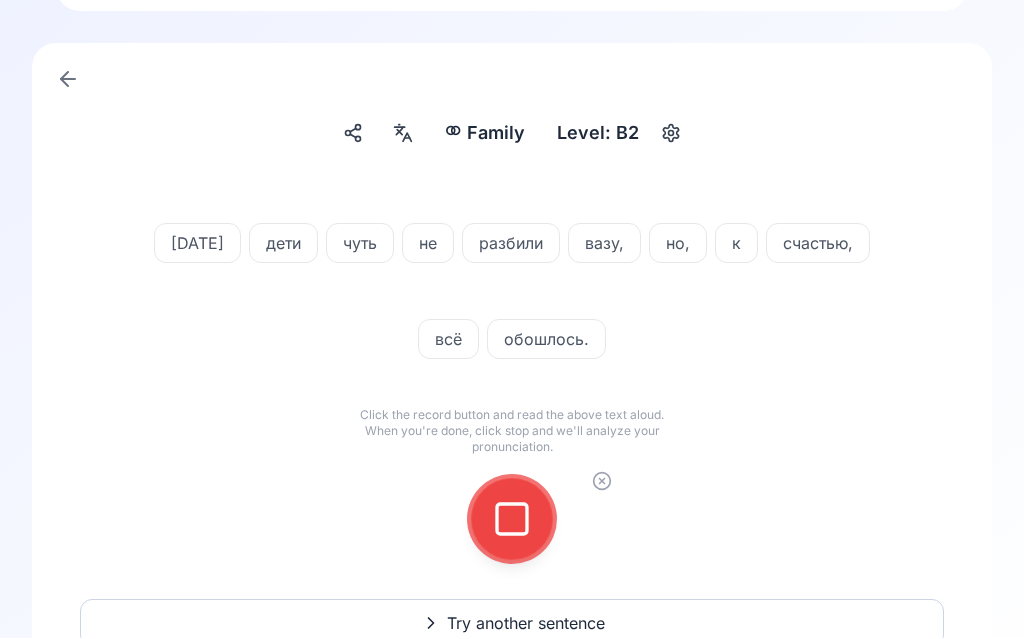 click 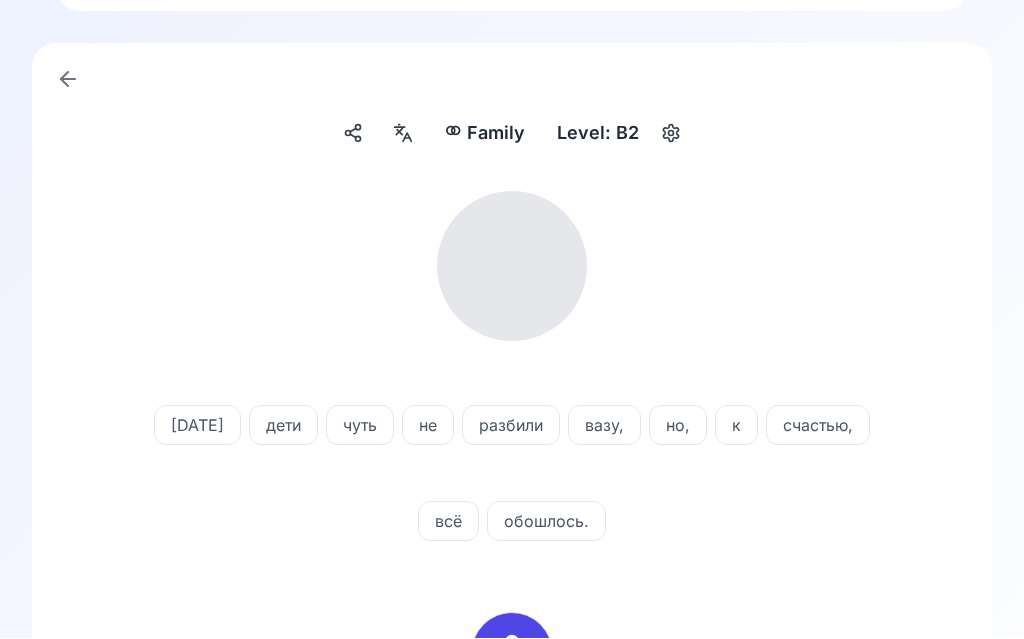 scroll, scrollTop: 85, scrollLeft: 0, axis: vertical 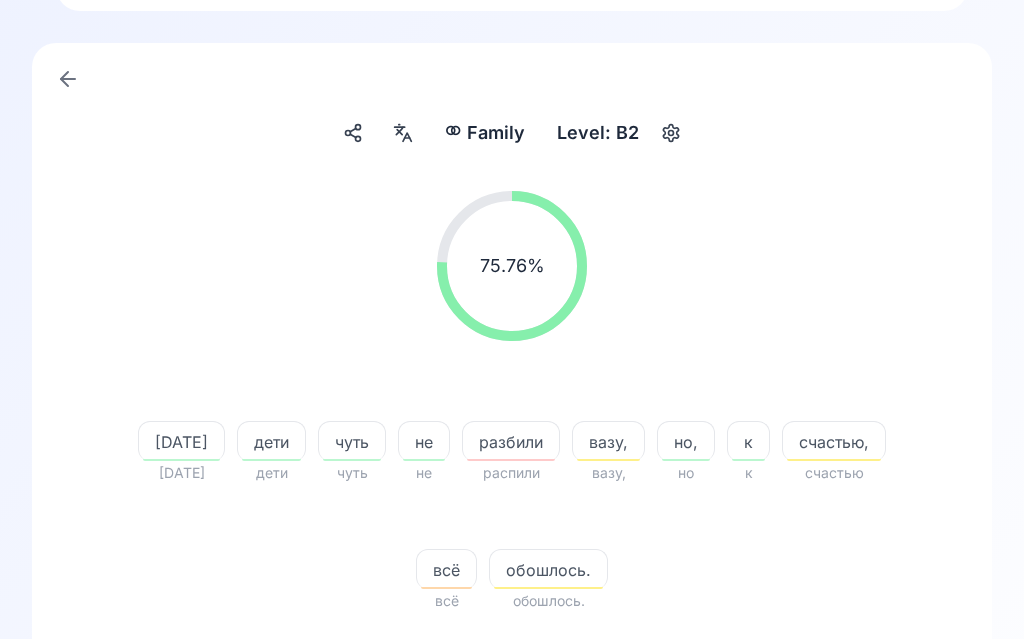 click at bounding box center [403, 133] 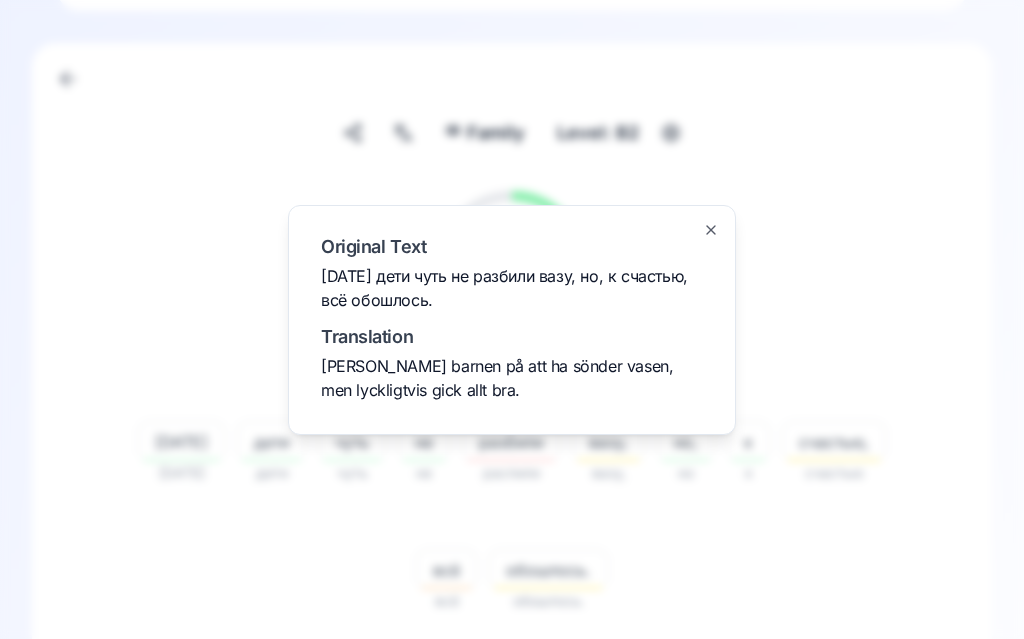click at bounding box center (512, 319) 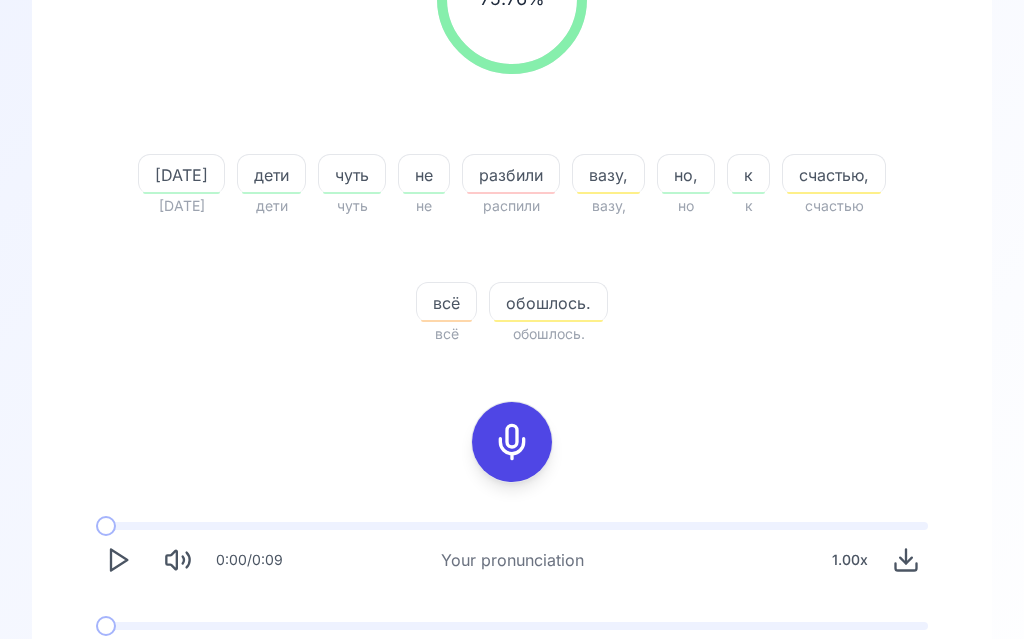 scroll, scrollTop: 352, scrollLeft: 0, axis: vertical 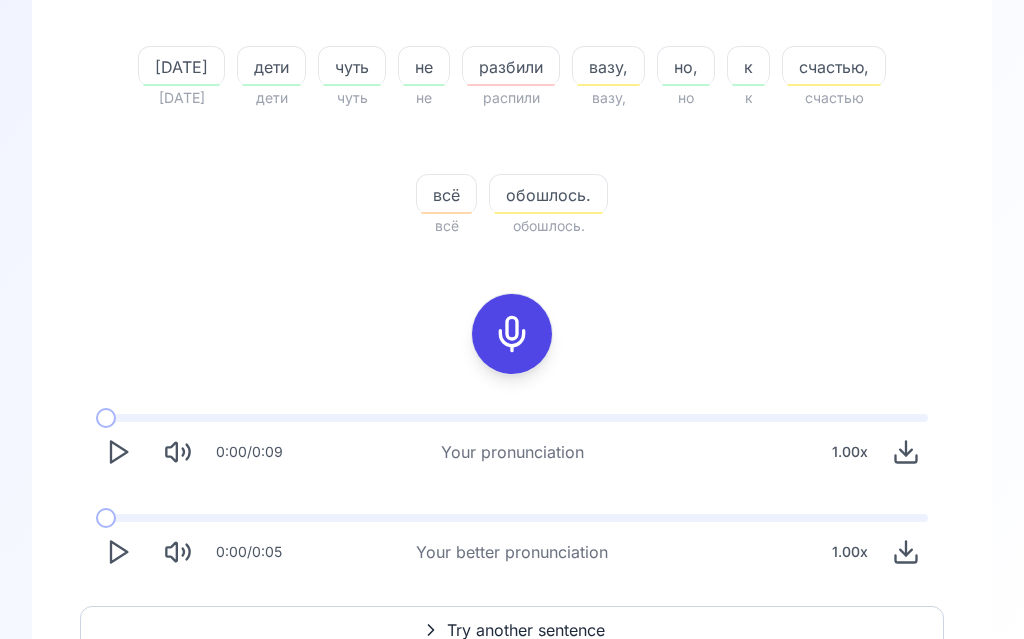 click 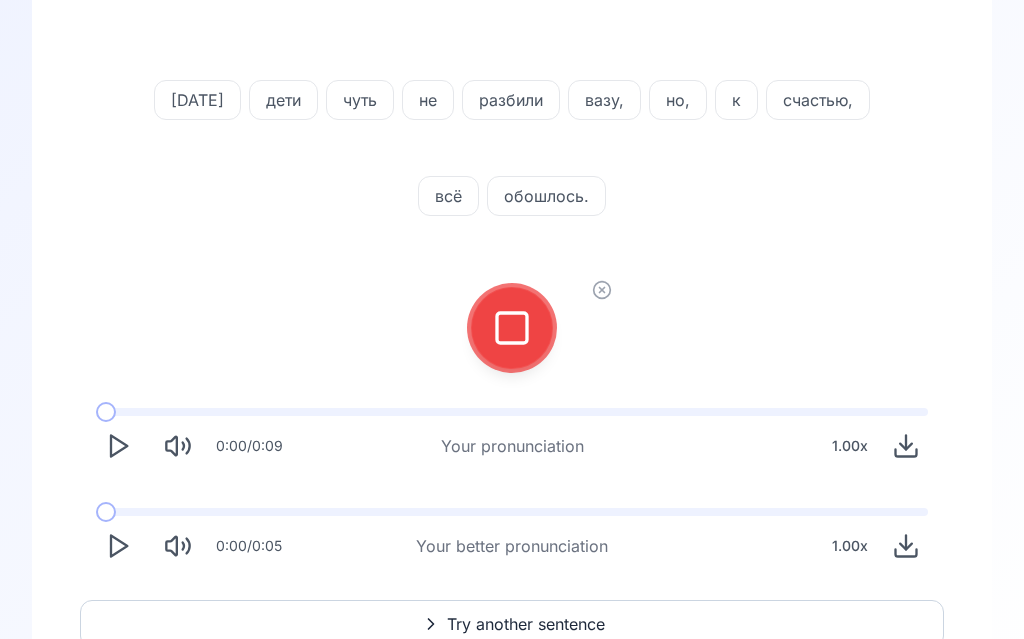 click 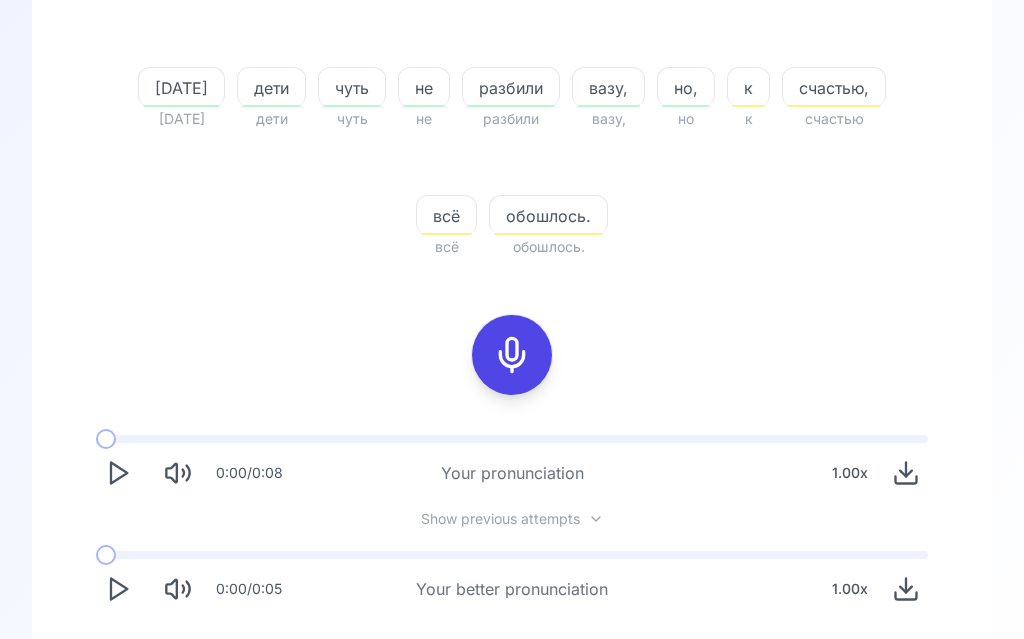 scroll, scrollTop: 482, scrollLeft: 0, axis: vertical 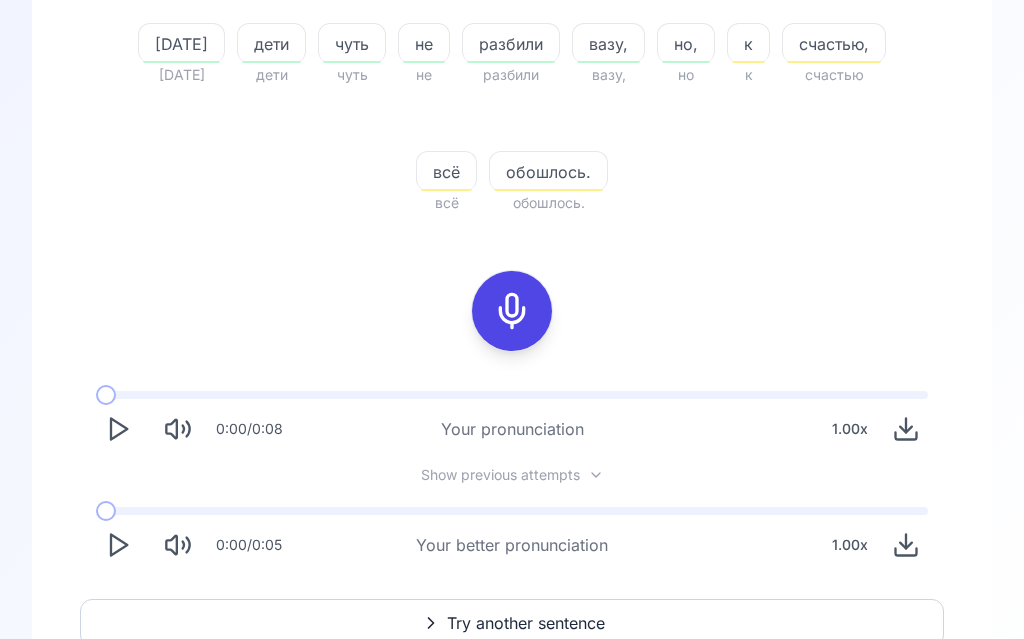 click on "Try another sentence" at bounding box center (526, 624) 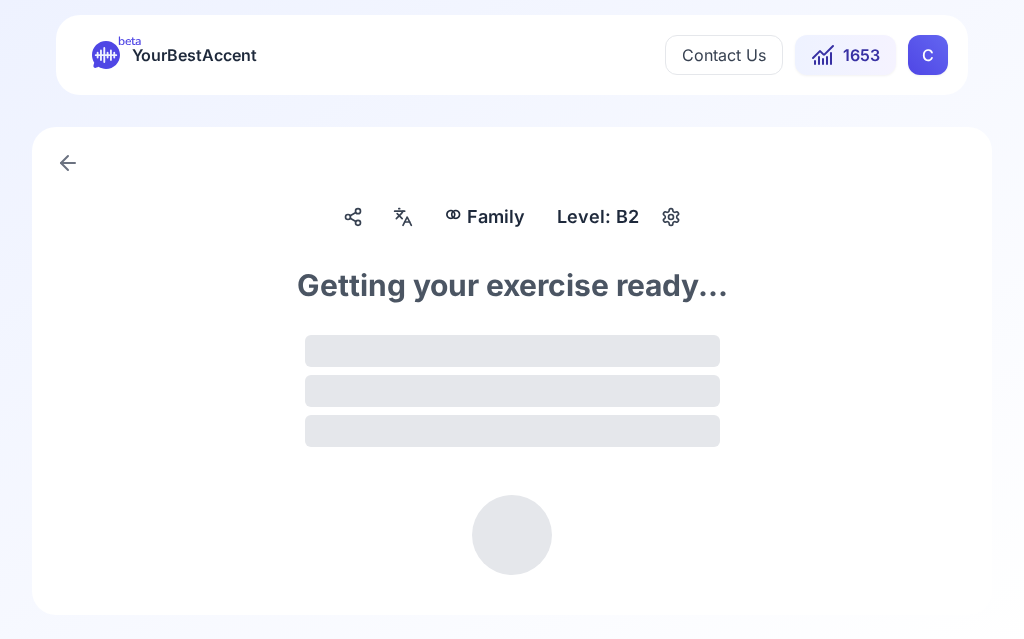 scroll, scrollTop: 1, scrollLeft: 0, axis: vertical 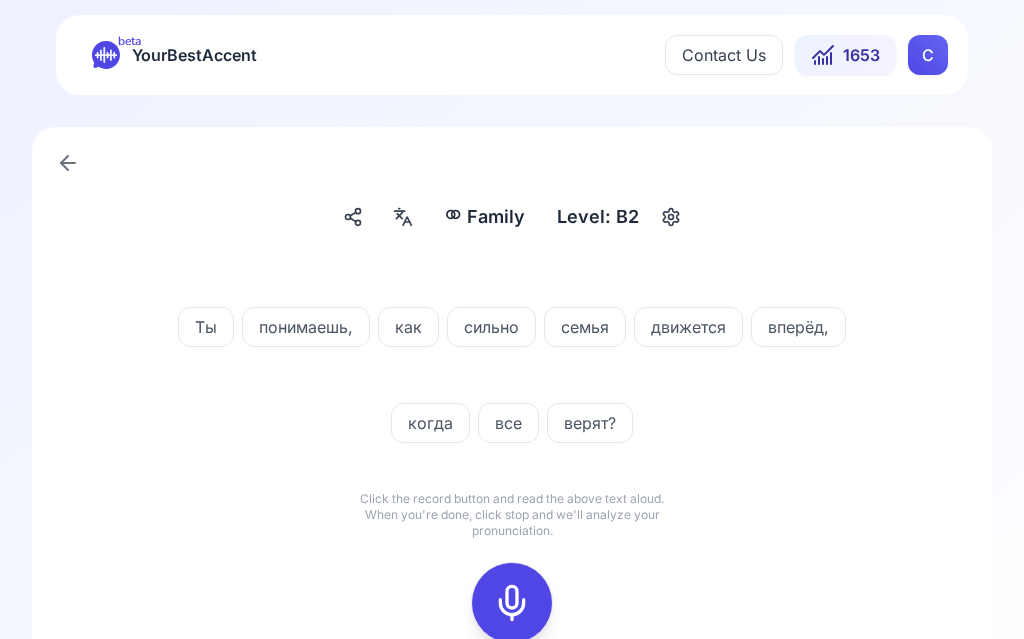 click 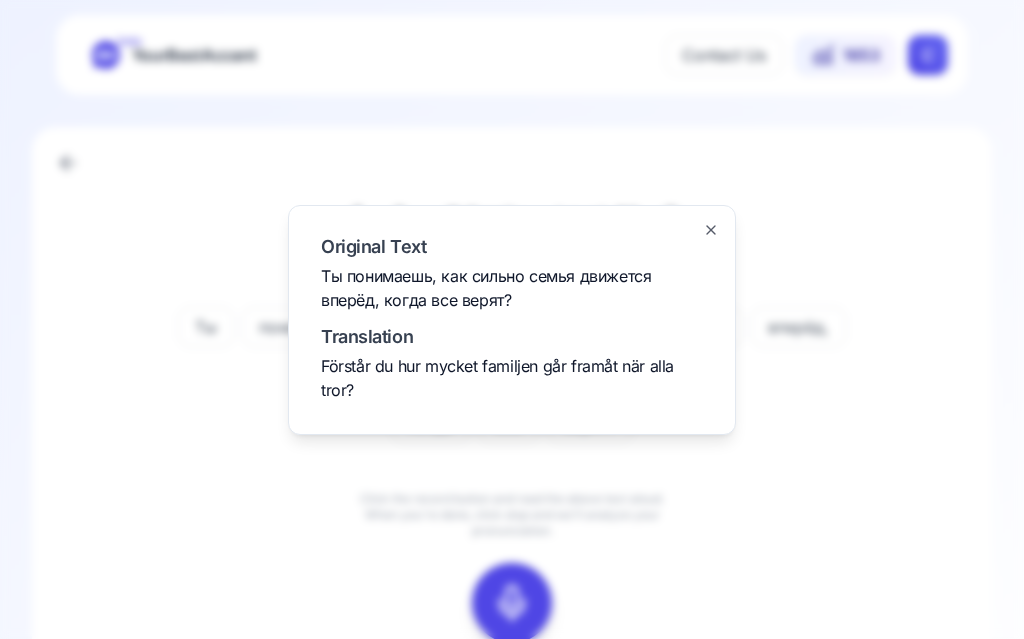 click at bounding box center [512, 319] 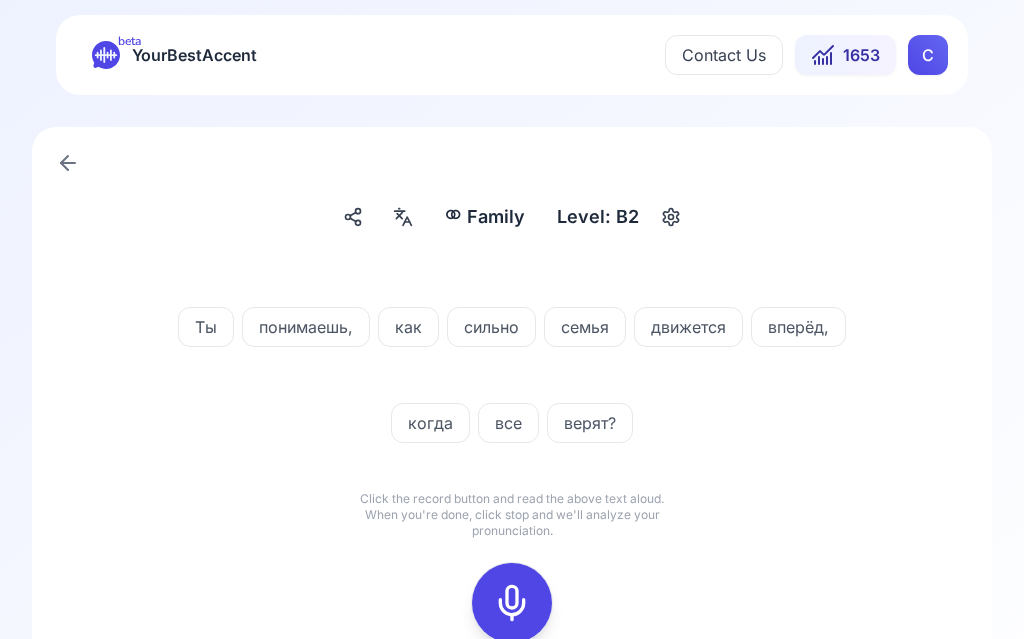 click 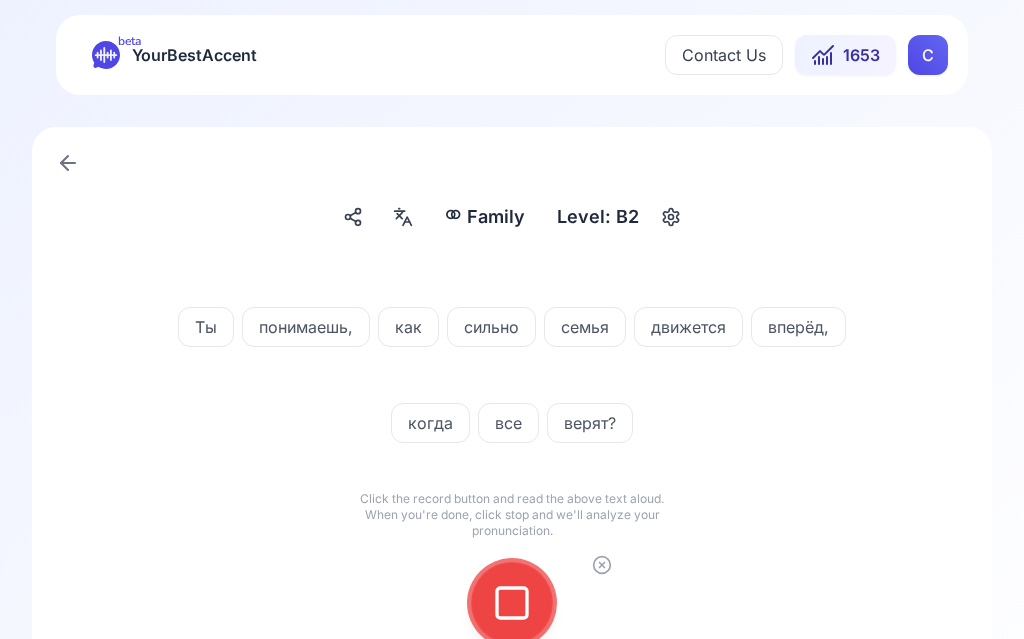 click 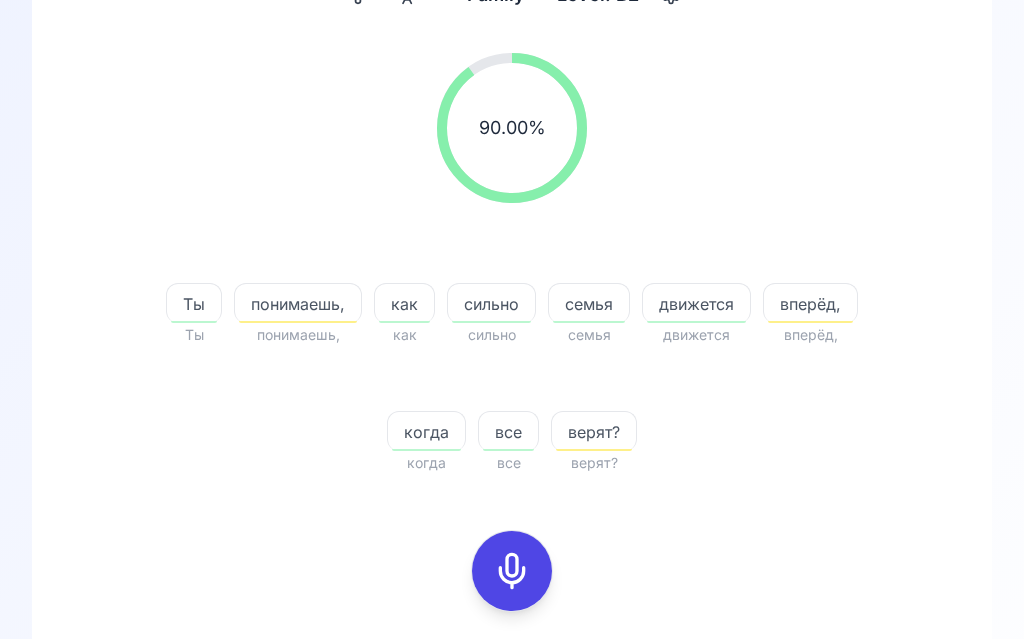 scroll, scrollTop: 342, scrollLeft: 0, axis: vertical 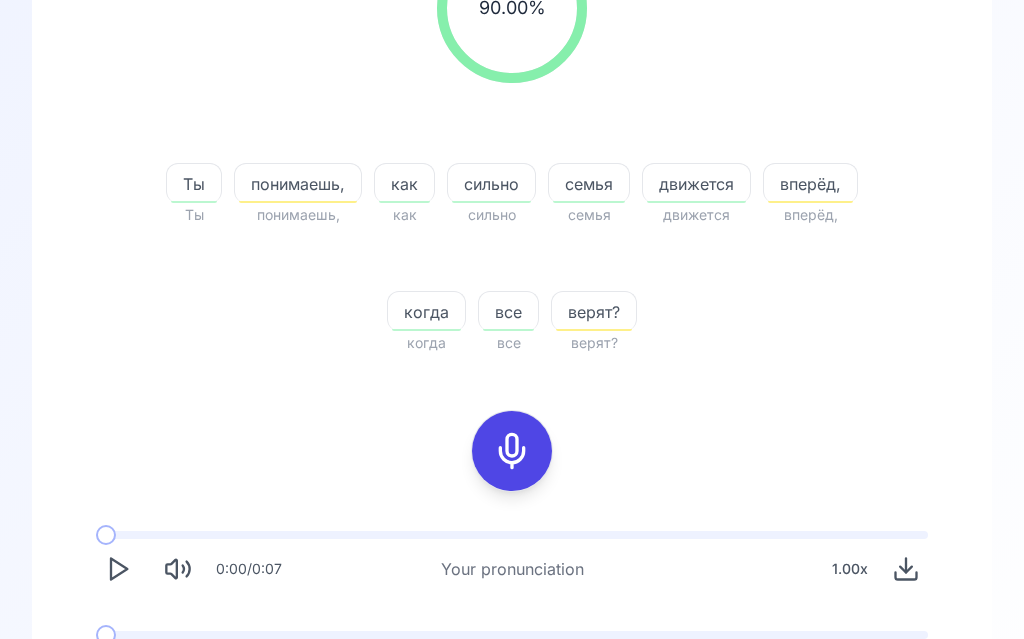 click 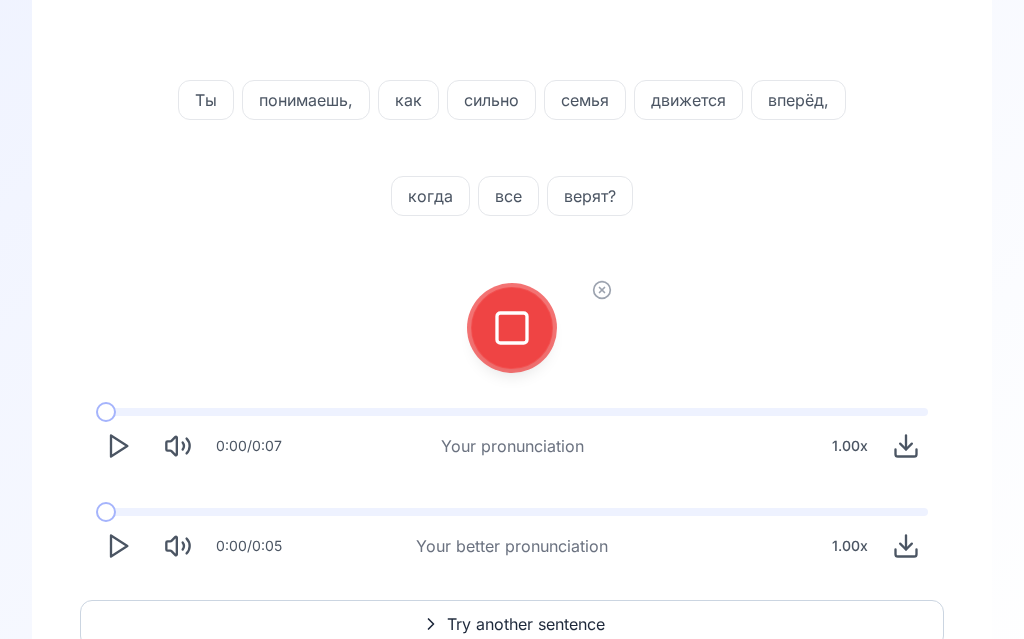 click 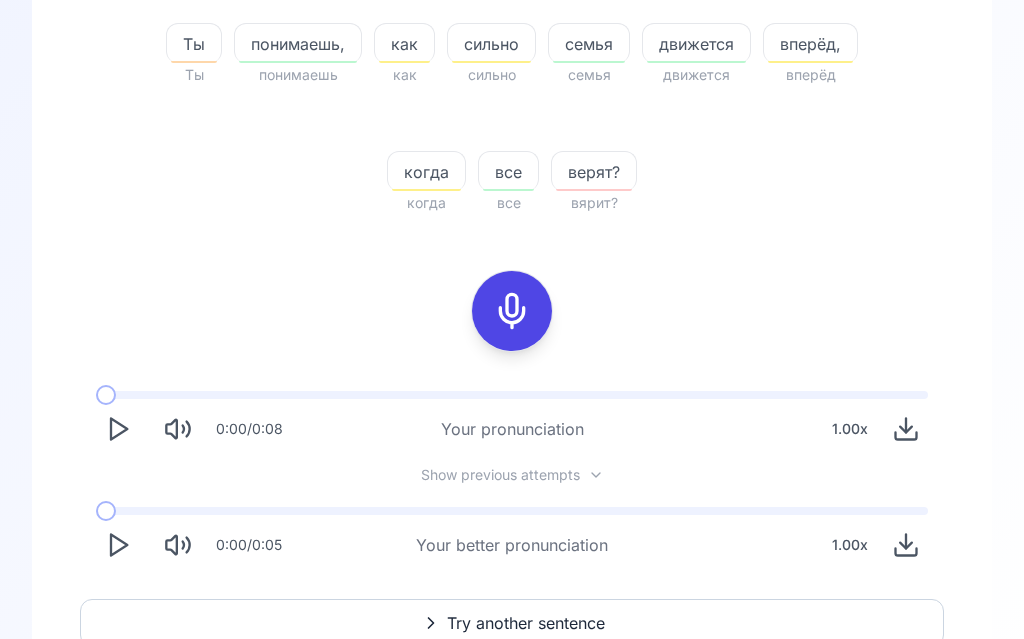 scroll, scrollTop: 482, scrollLeft: 0, axis: vertical 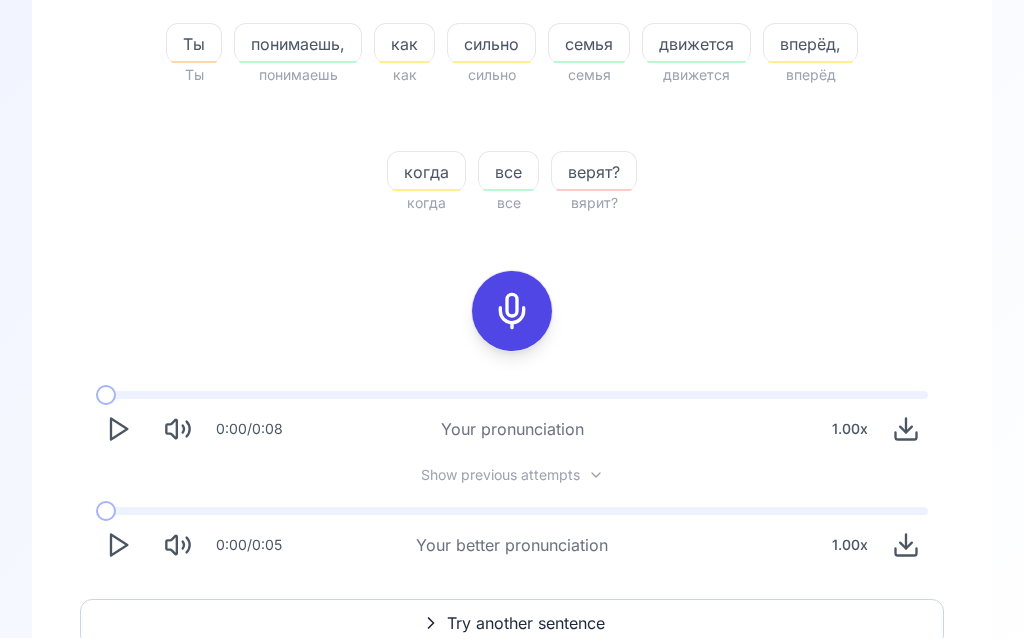 click on "верят?" at bounding box center (594, 173) 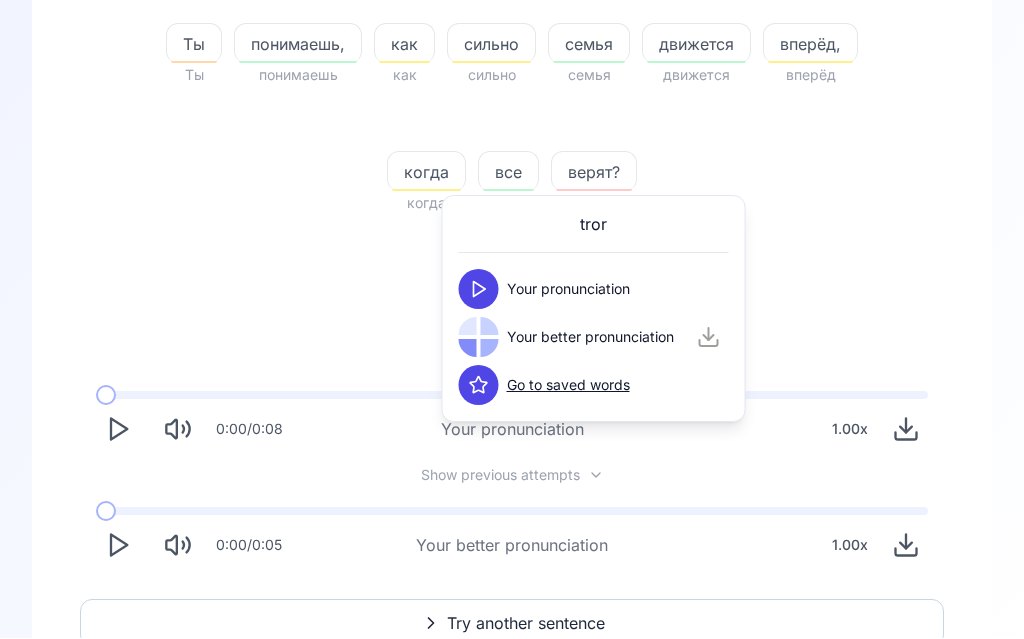 click at bounding box center [490, 327] 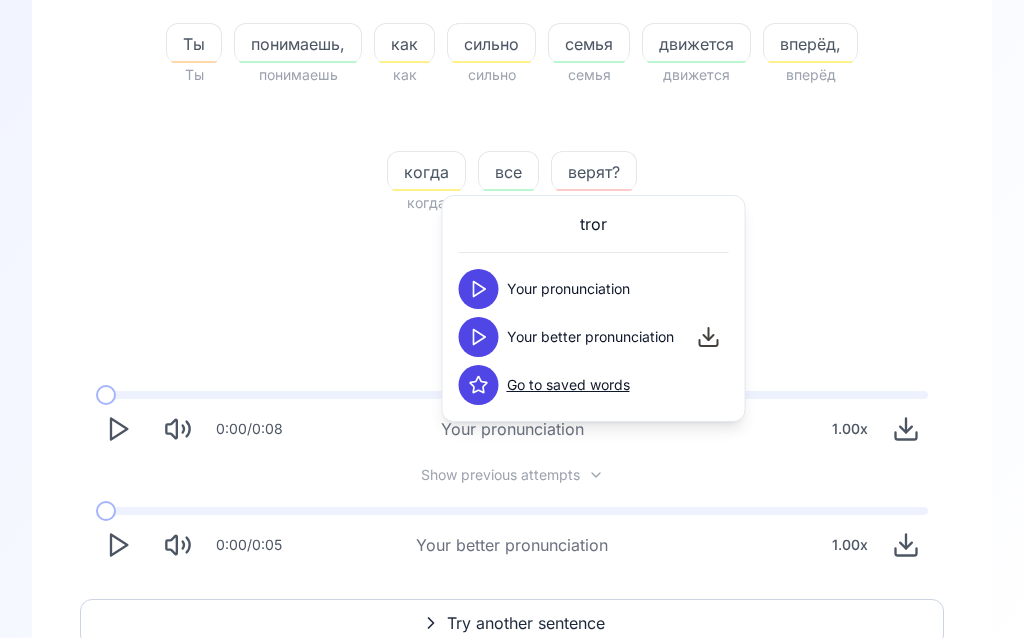 click at bounding box center [479, 338] 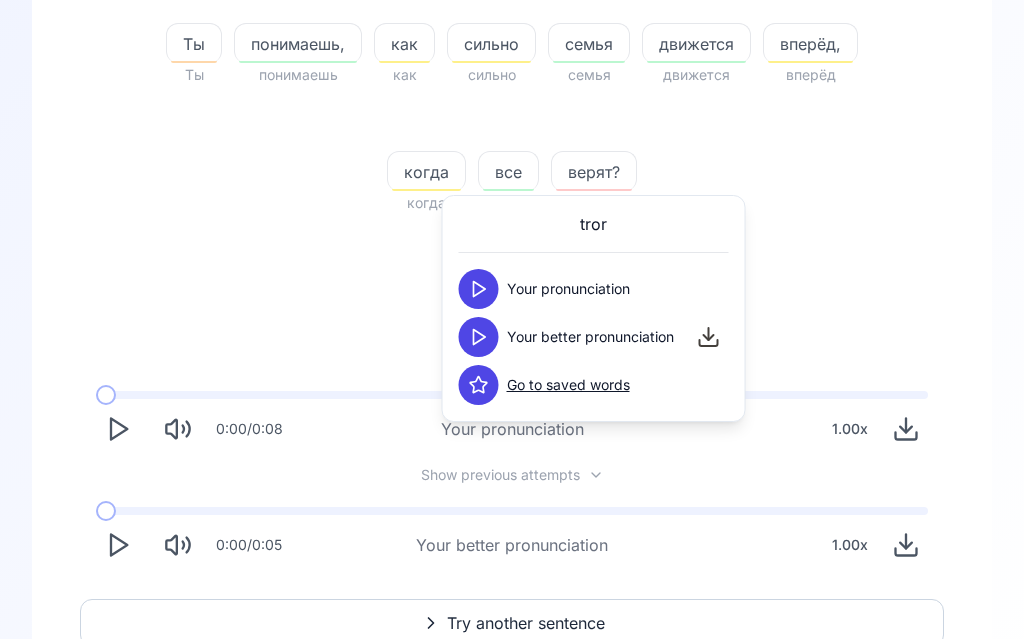 scroll, scrollTop: 482, scrollLeft: 0, axis: vertical 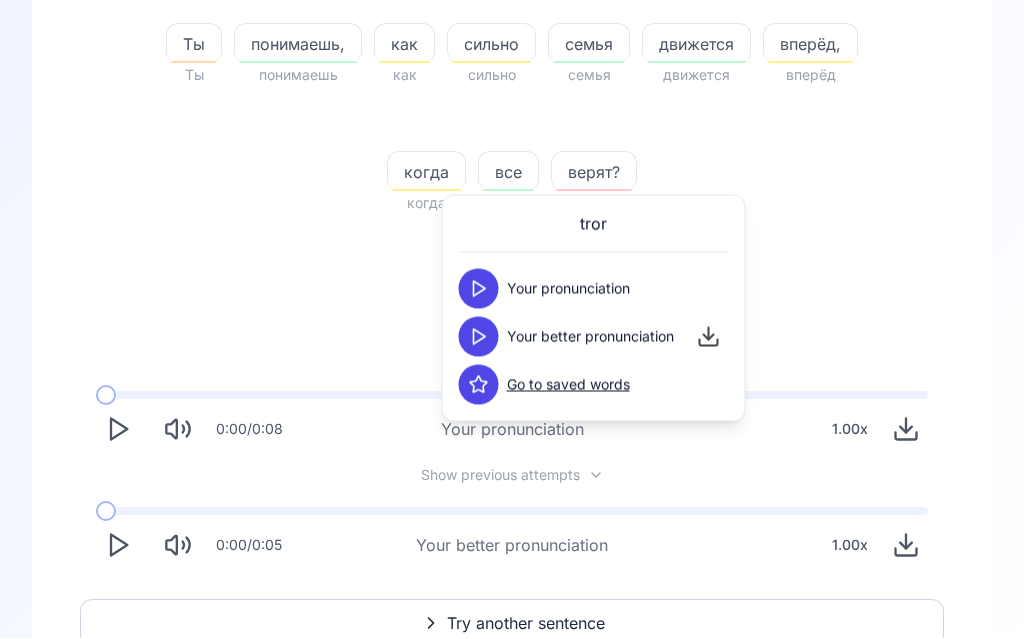 click on "Try another sentence" at bounding box center (512, 624) 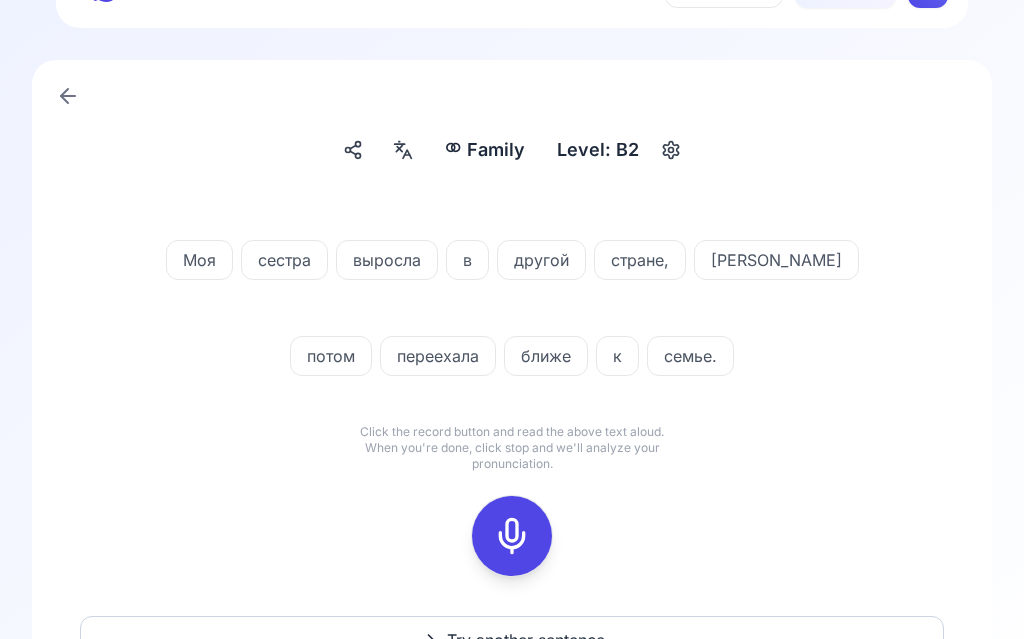 scroll, scrollTop: 70, scrollLeft: 0, axis: vertical 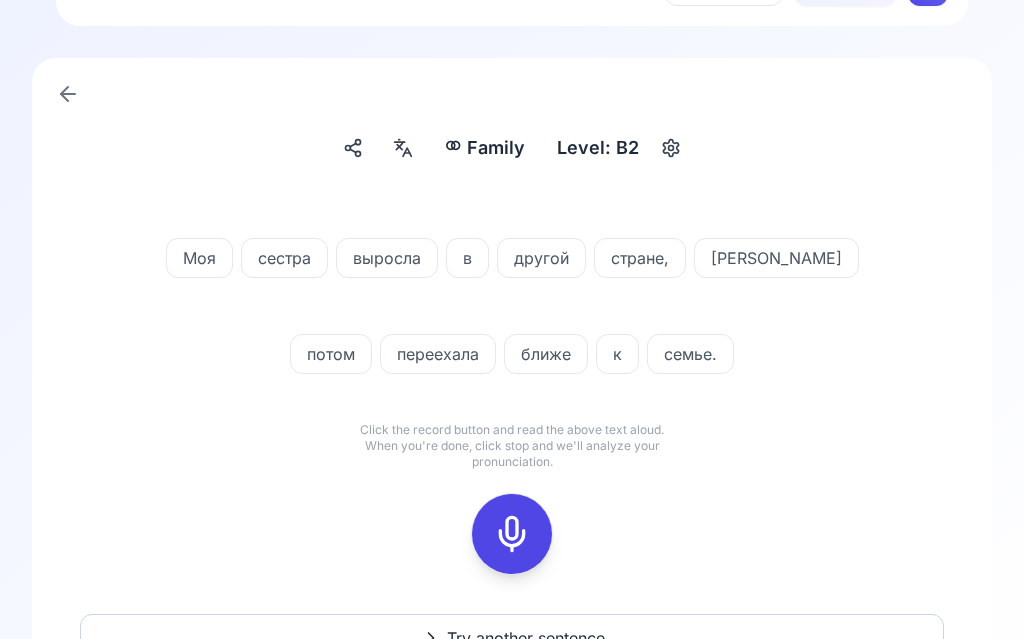 click 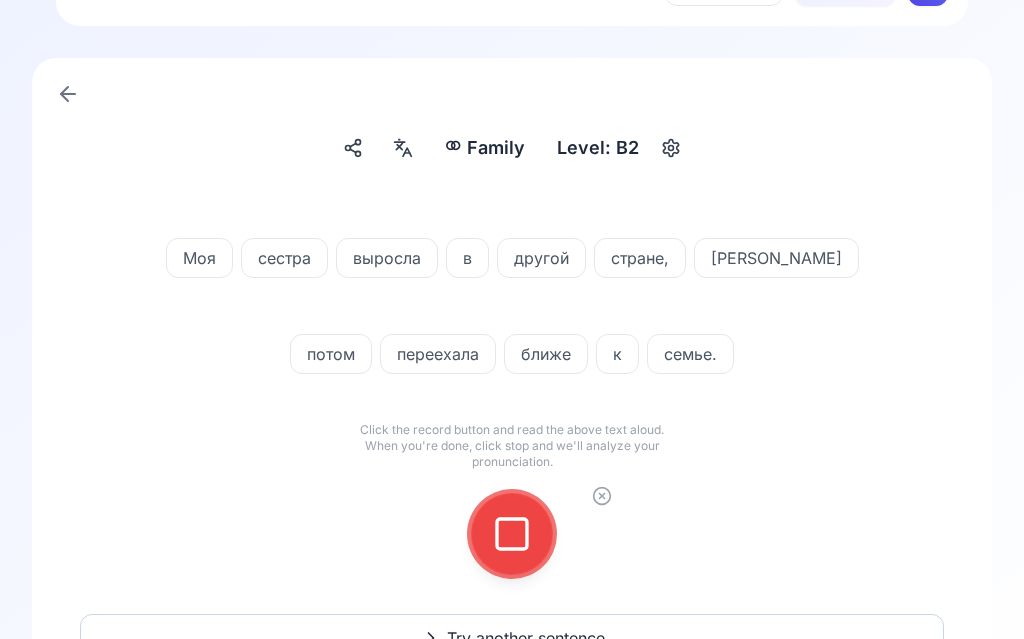 click at bounding box center [512, 534] 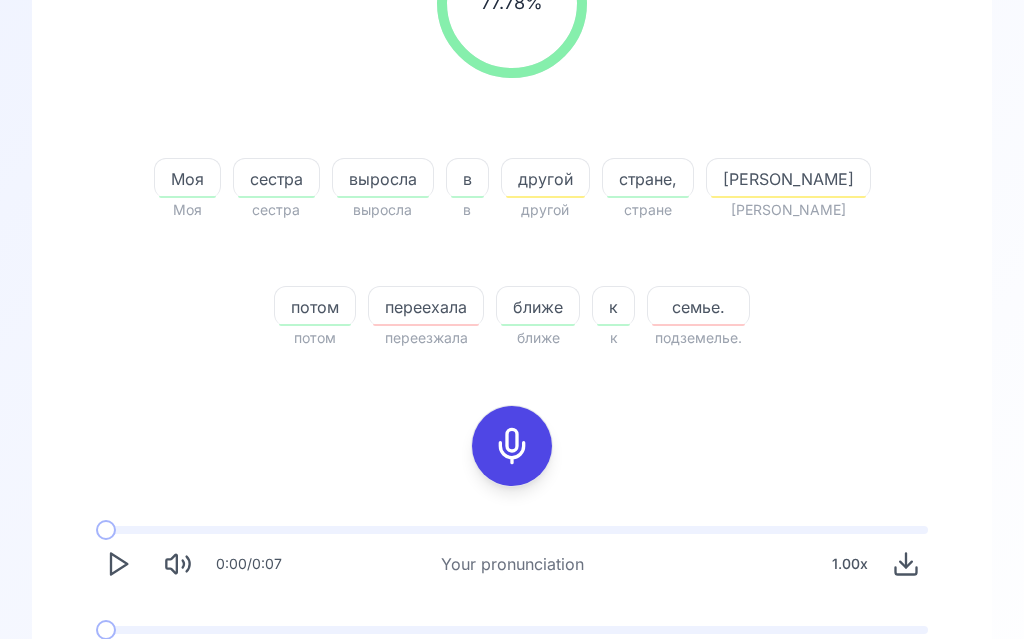 scroll, scrollTop: 348, scrollLeft: 0, axis: vertical 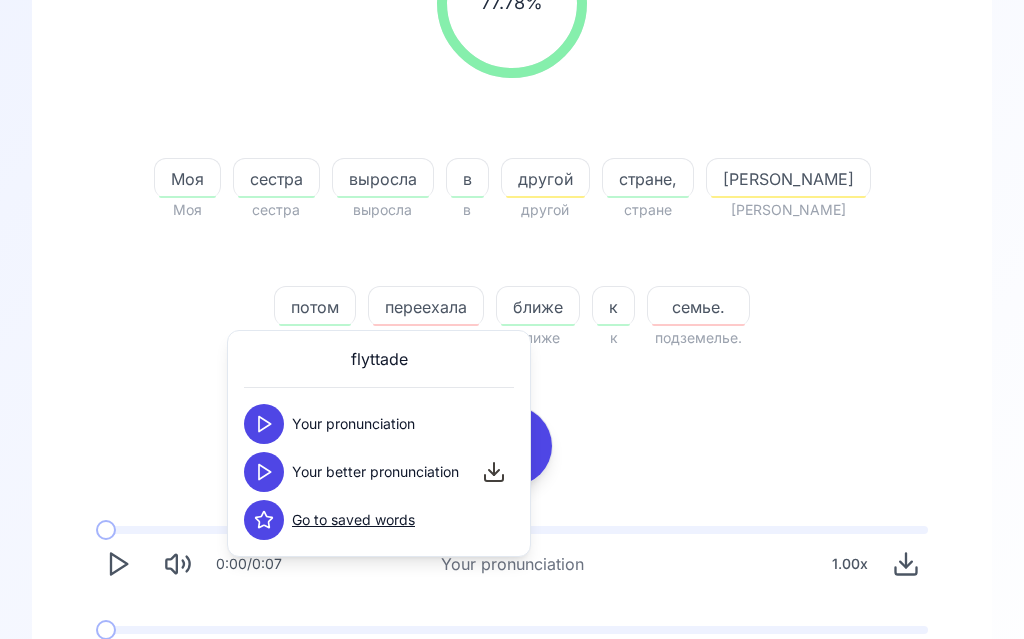 click at bounding box center (264, 472) 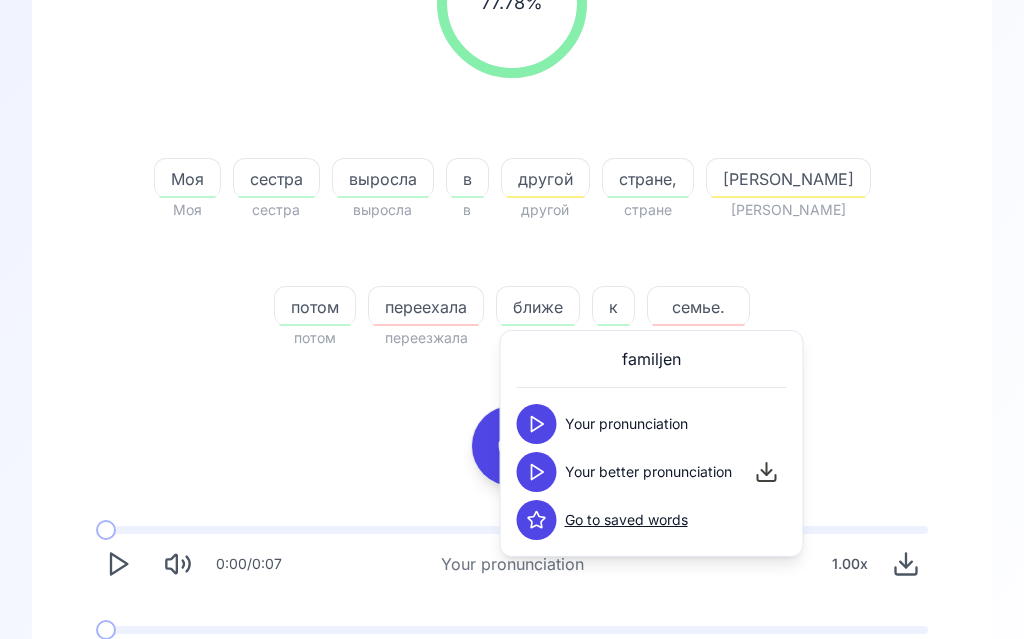 click 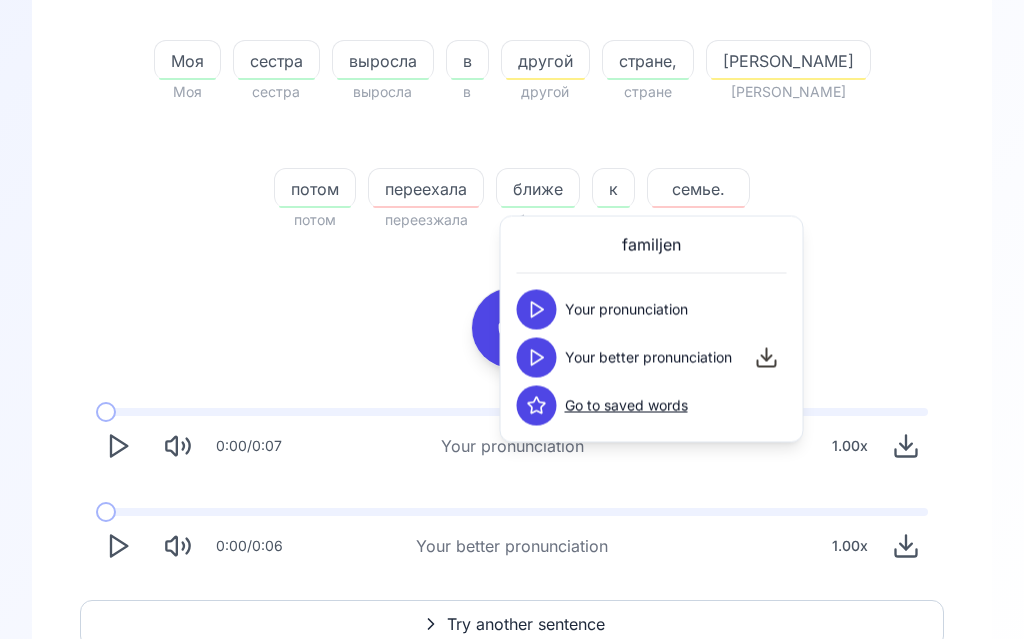 scroll, scrollTop: 466, scrollLeft: 0, axis: vertical 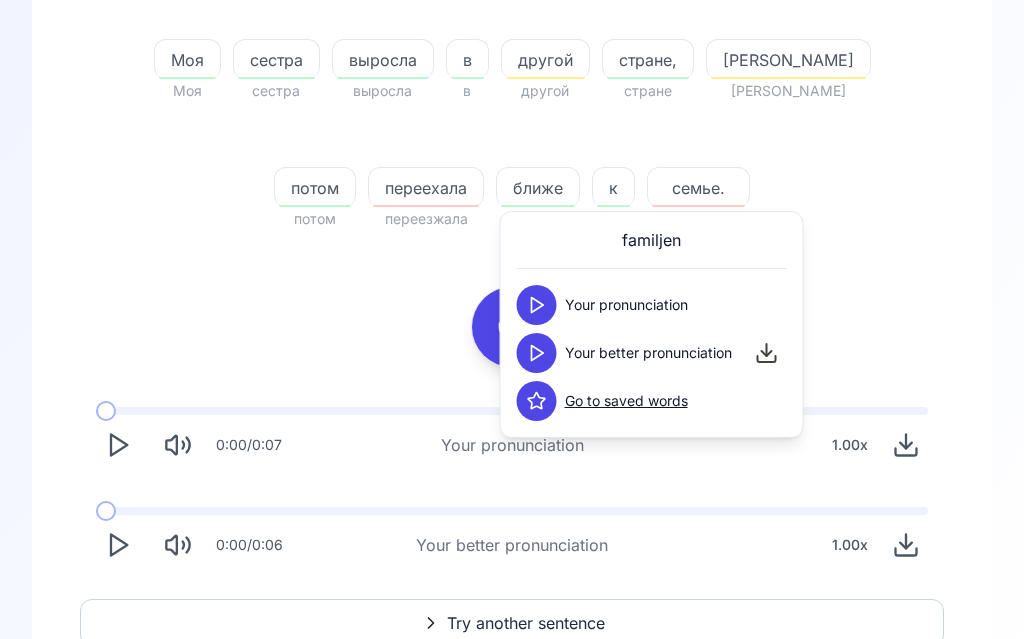 click on "⚭ Family Family Level: B2 77.78 % 77.78 % [PERSON_NAME] сестра сестра выросла выросла в в другой другой стране, стране а а потом потом переехала переезжала ближе ближе к к семье. [GEOGRAPHIC_DATA]. 0:00  /  0:07 Your pronunciation 1.00 x 0:00  /  0:06 Your better pronunciation 1.00 x Try another sentence" at bounding box center [512, 179] 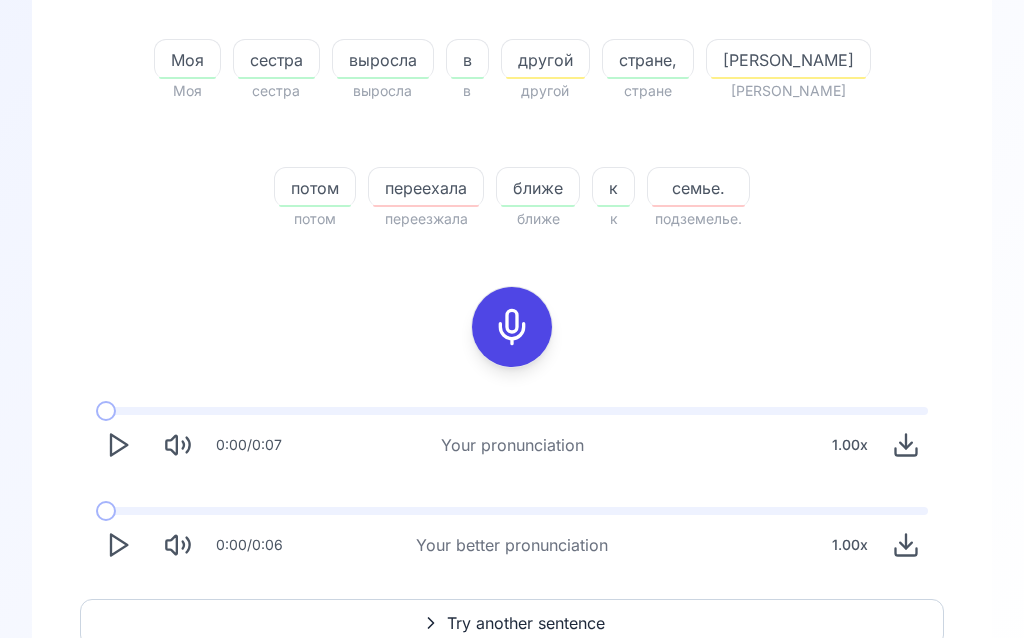 click 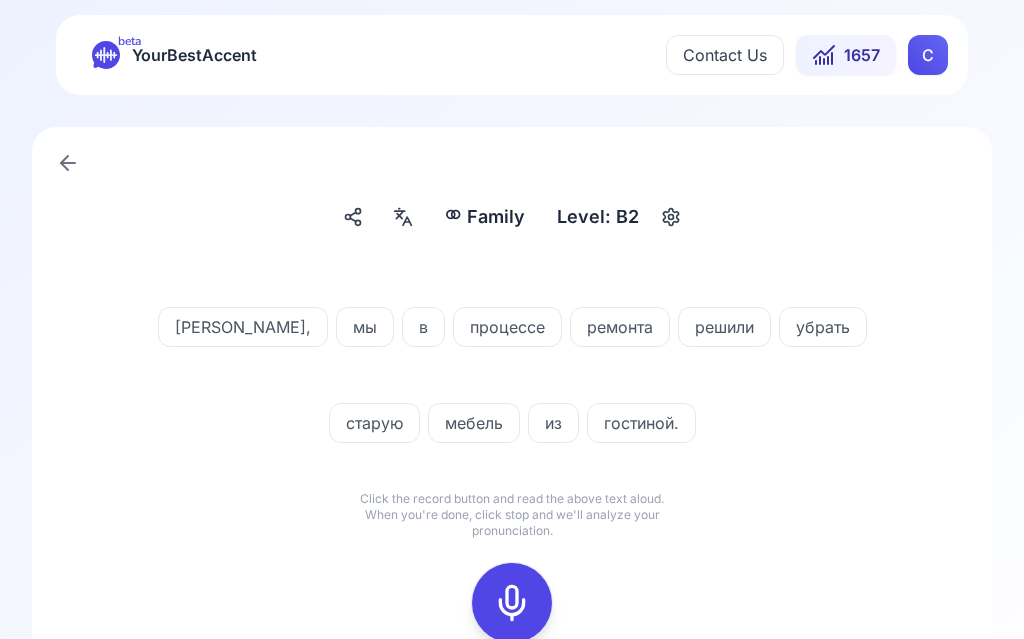 scroll, scrollTop: 1, scrollLeft: 0, axis: vertical 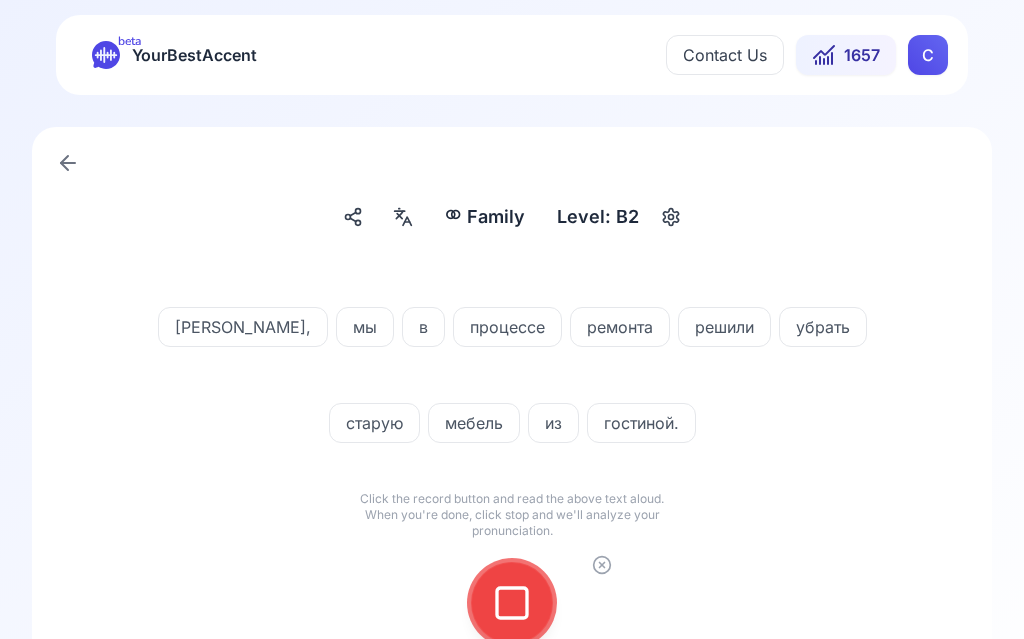 click 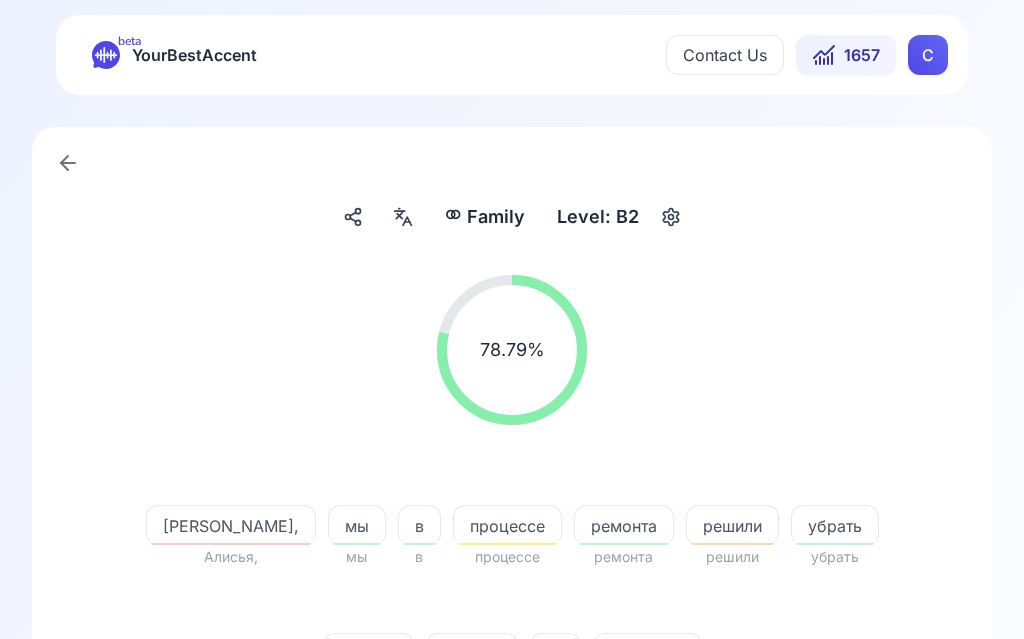 click at bounding box center [403, 217] 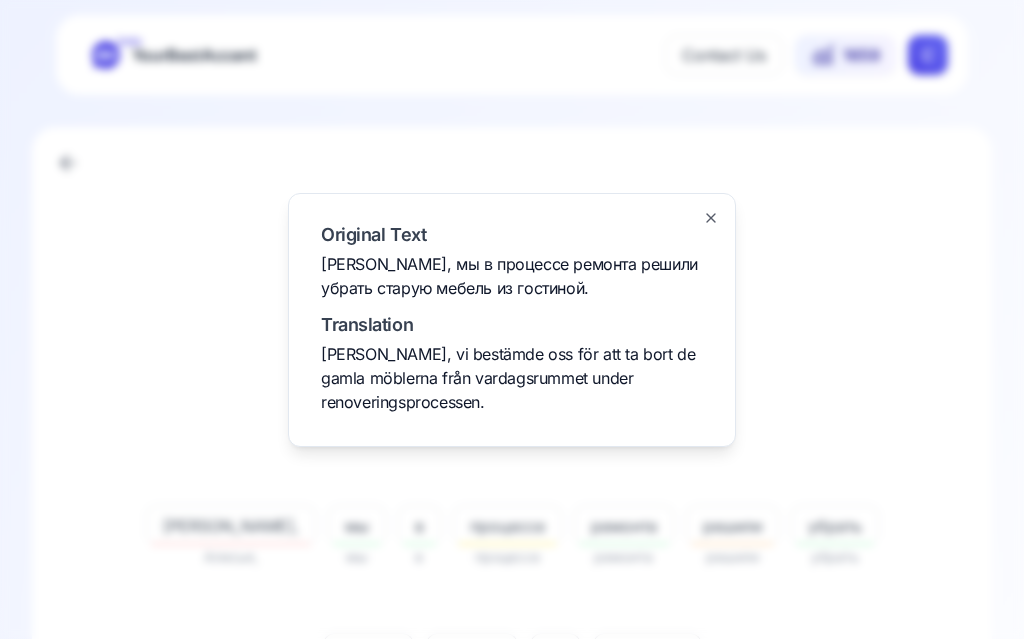 click at bounding box center [512, 319] 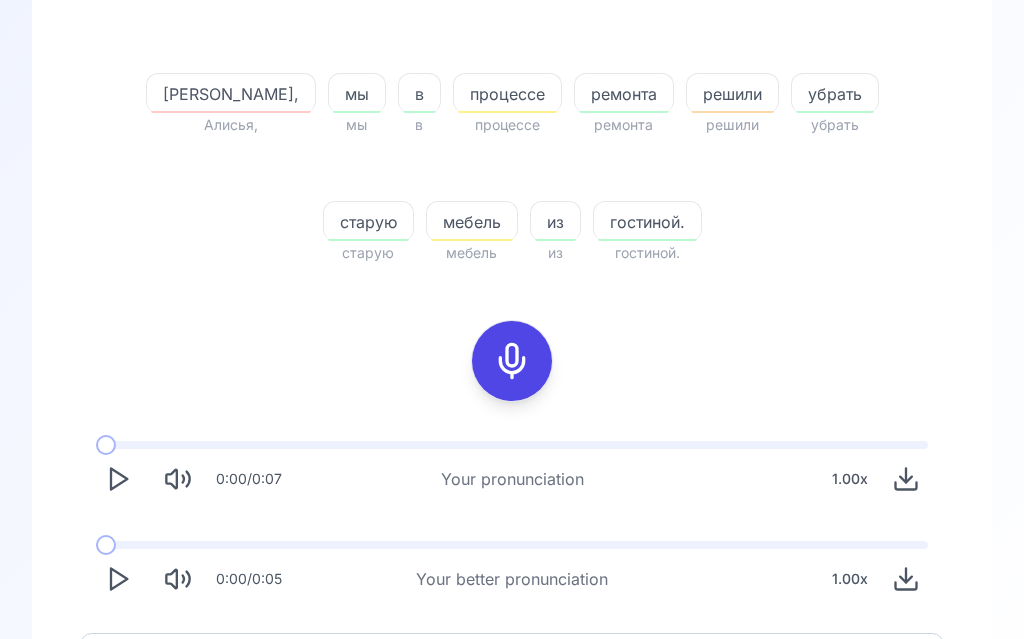 scroll, scrollTop: 466, scrollLeft: 0, axis: vertical 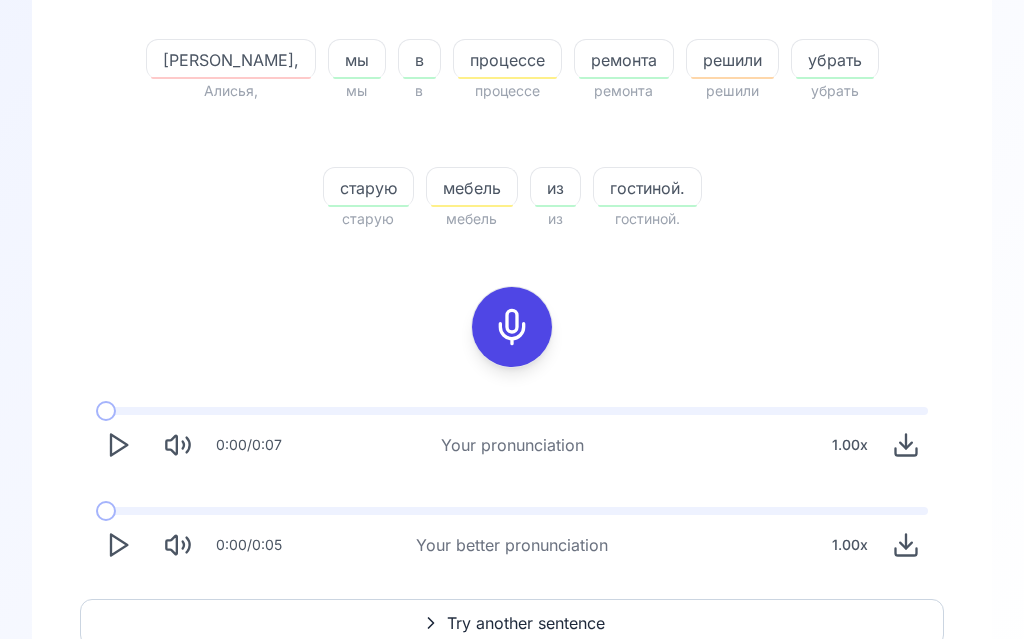 click on "Try another sentence" at bounding box center [526, 624] 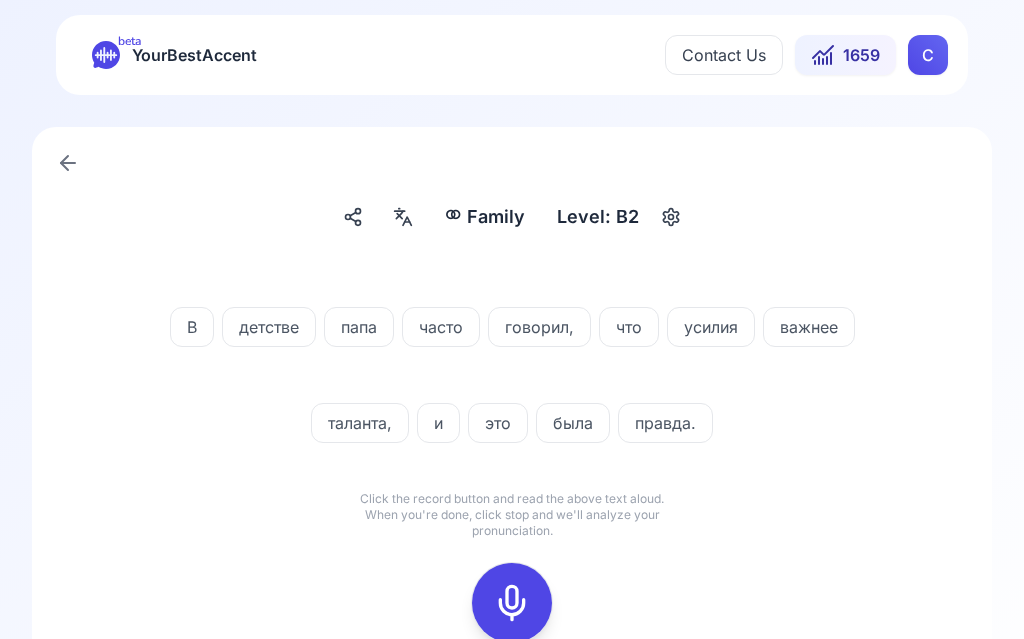 scroll, scrollTop: 1, scrollLeft: 0, axis: vertical 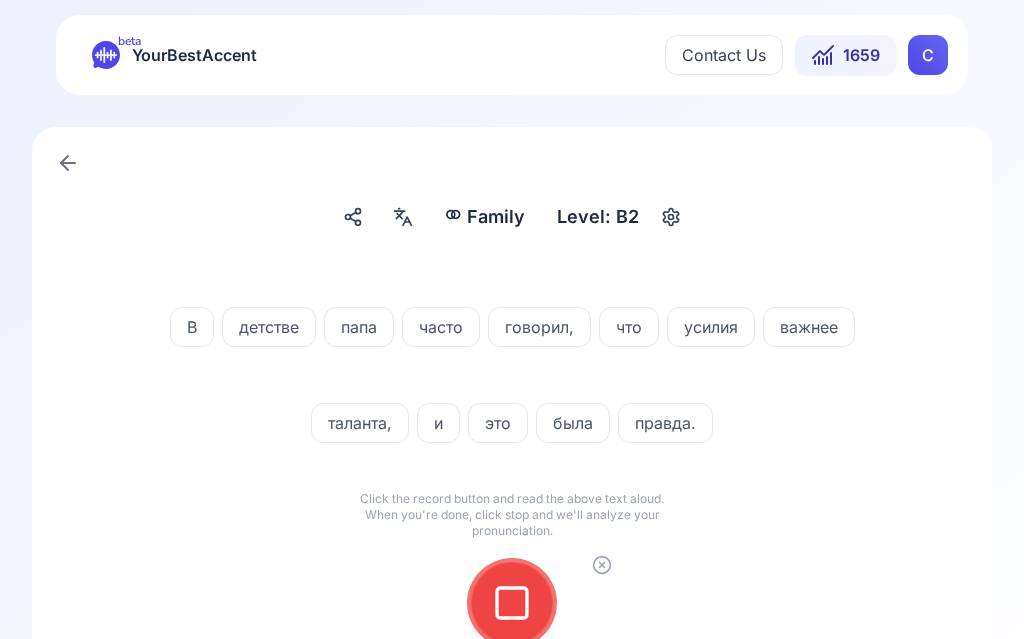 click 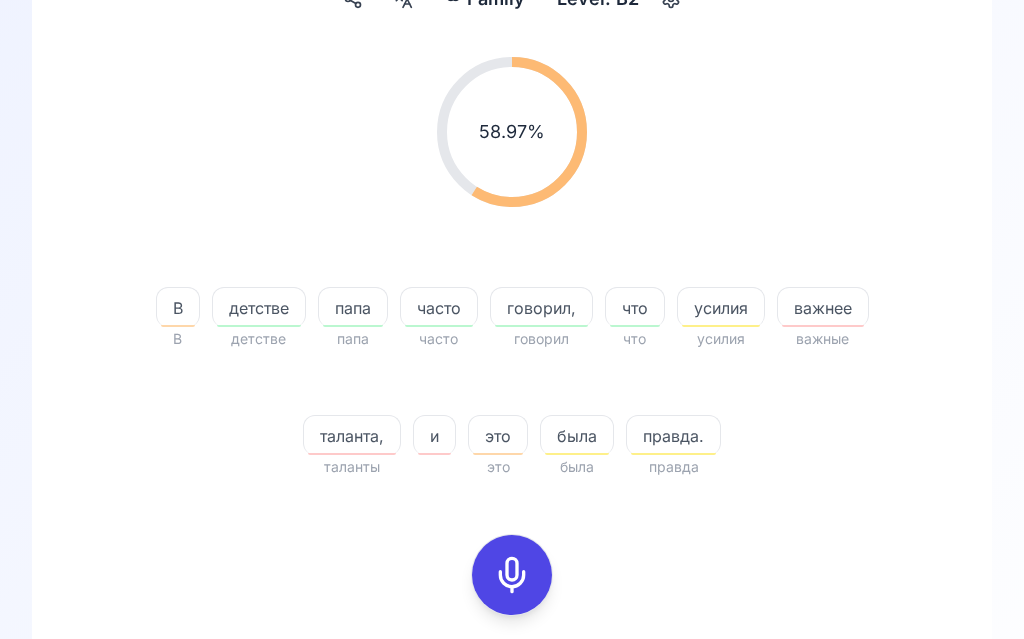 scroll, scrollTop: 215, scrollLeft: 0, axis: vertical 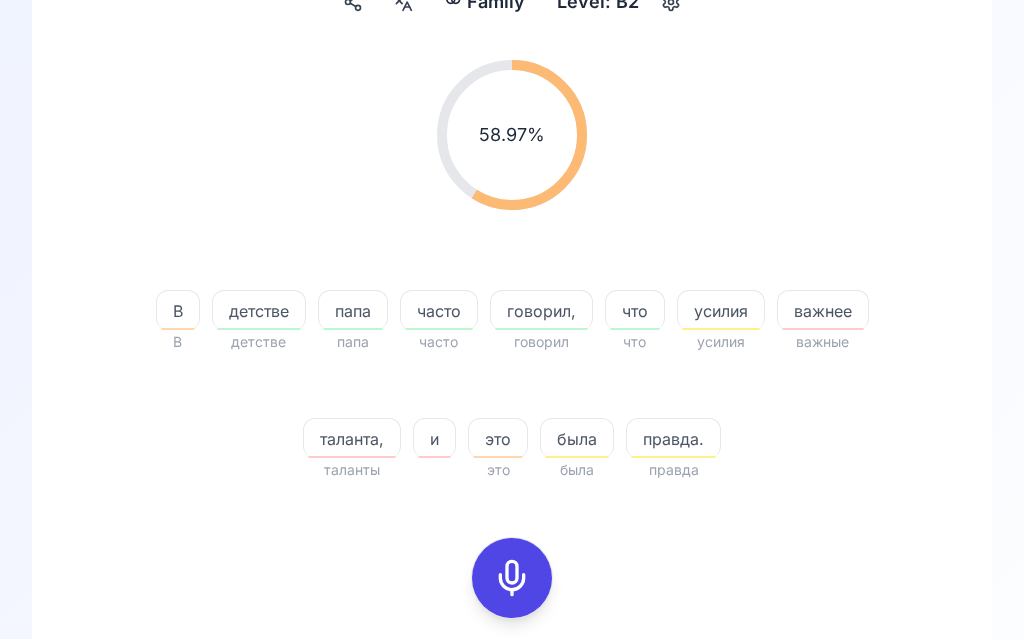 click on "таланта," at bounding box center [352, 440] 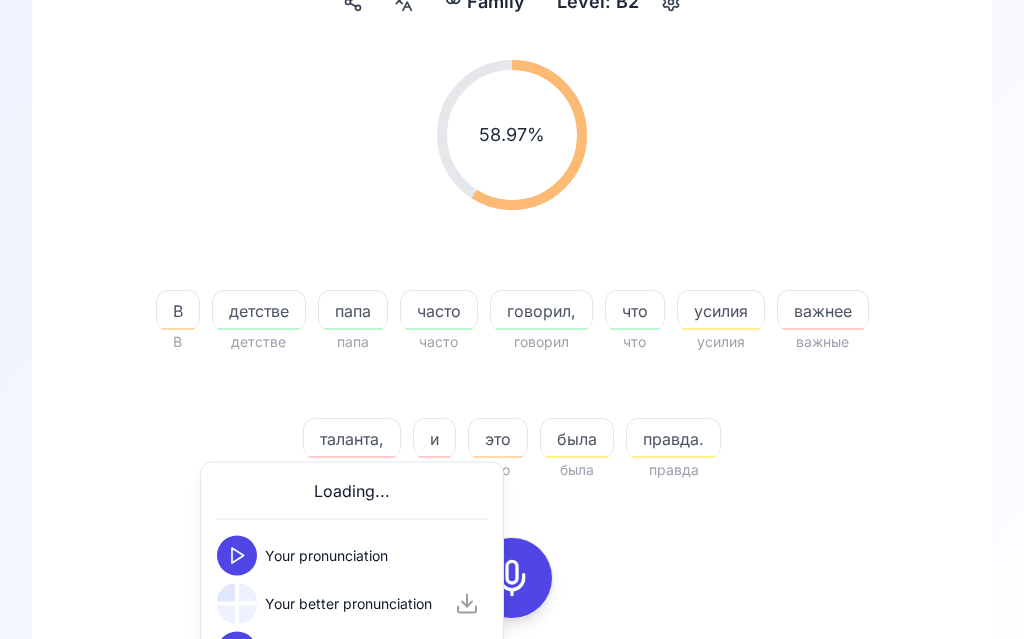 scroll, scrollTop: 216, scrollLeft: 0, axis: vertical 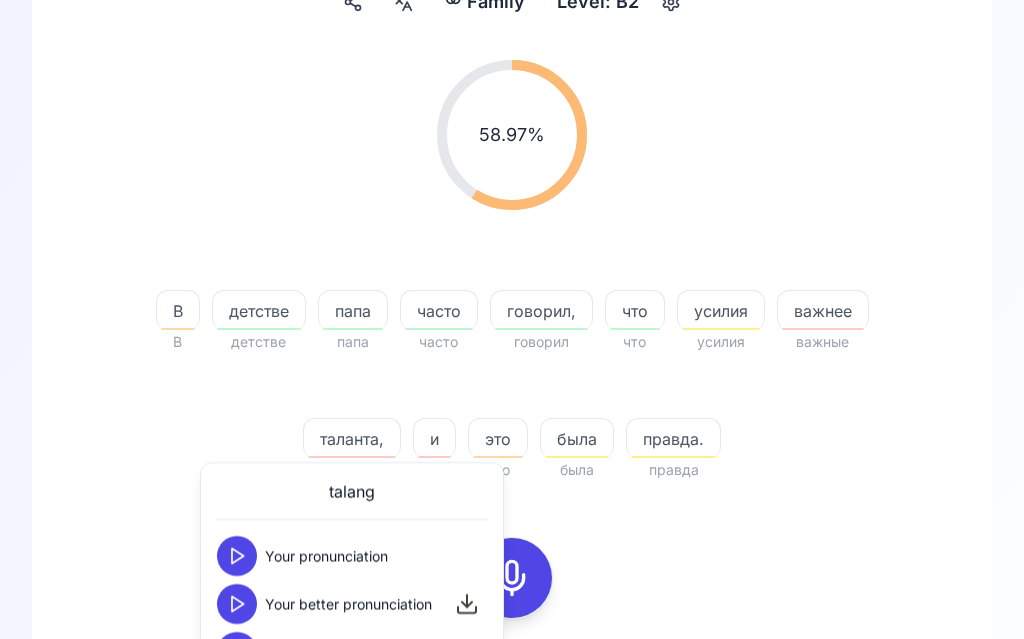 click 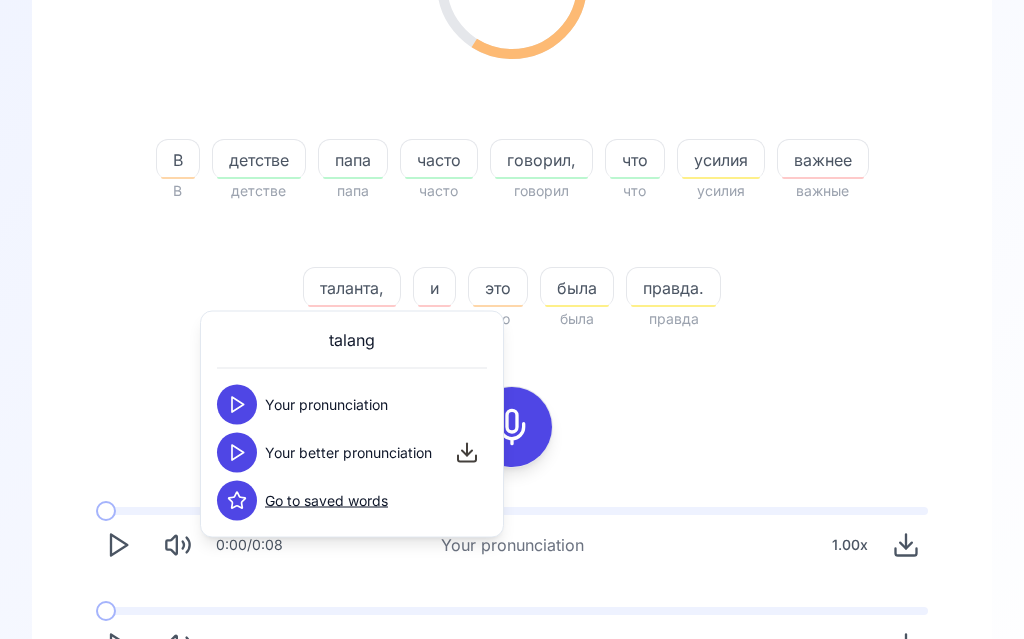 scroll, scrollTop: 367, scrollLeft: 0, axis: vertical 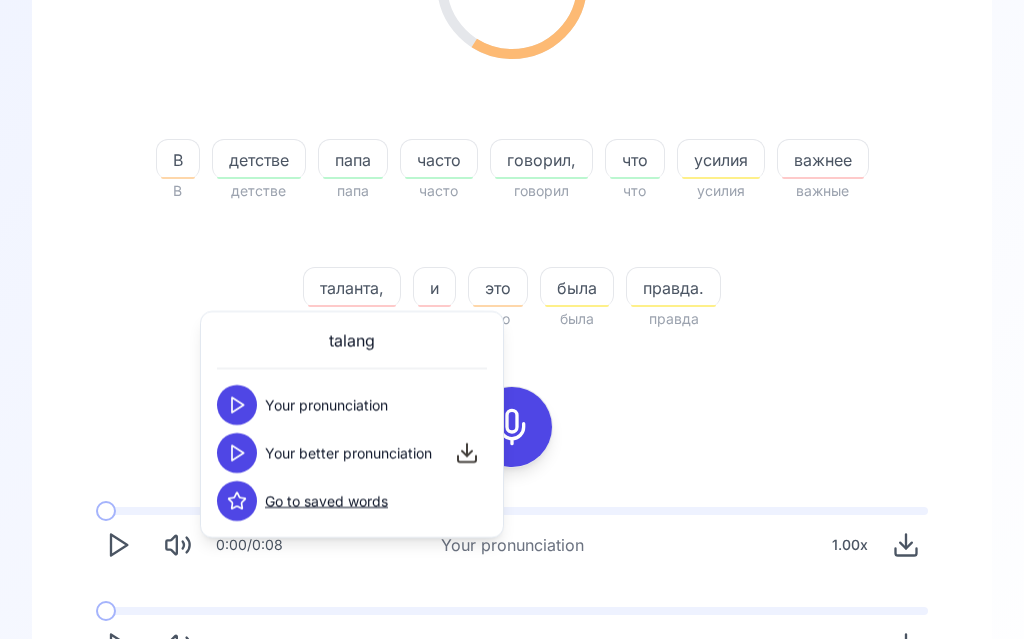 click on "58.97 % 58.97 % В В детстве детстве папа папа часто часто говорил, говорил что что усилия усилия важнее важные таланта, таланты и это это была была правда. правда 0:00  /  0:08 Your pronunciation 1.00 x 0:00  /  0:07 Your better pronunciation 1.00 x" at bounding box center (512, 288) 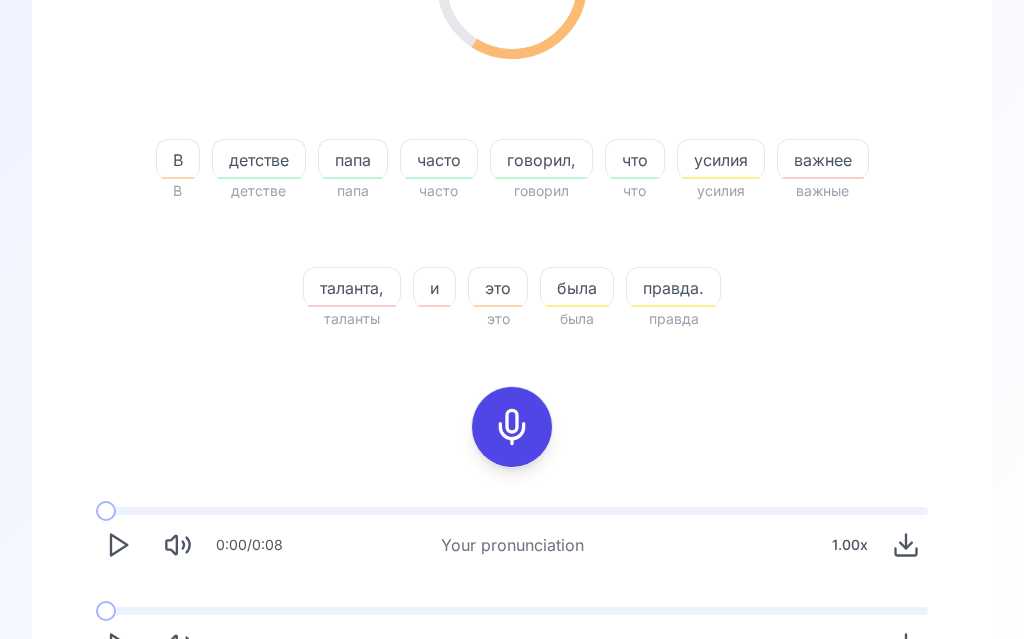 click 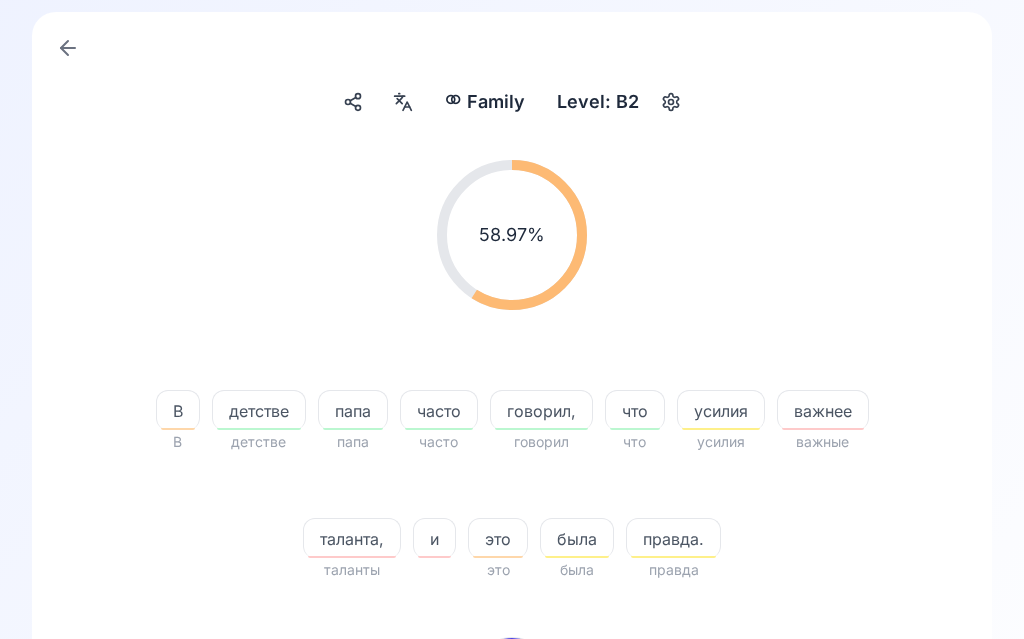 scroll, scrollTop: 106, scrollLeft: 0, axis: vertical 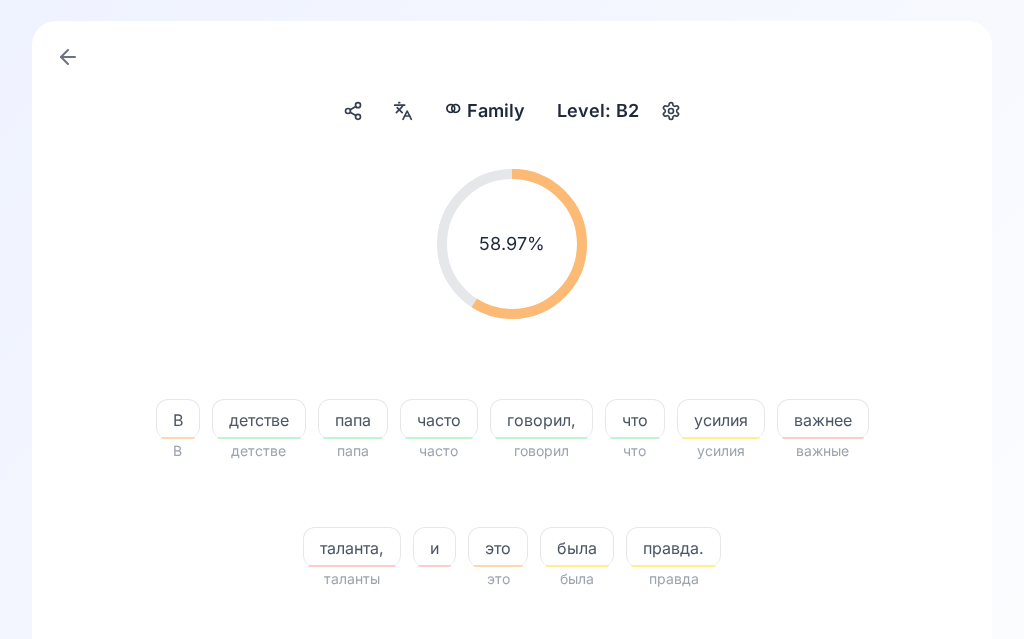 click at bounding box center [403, 112] 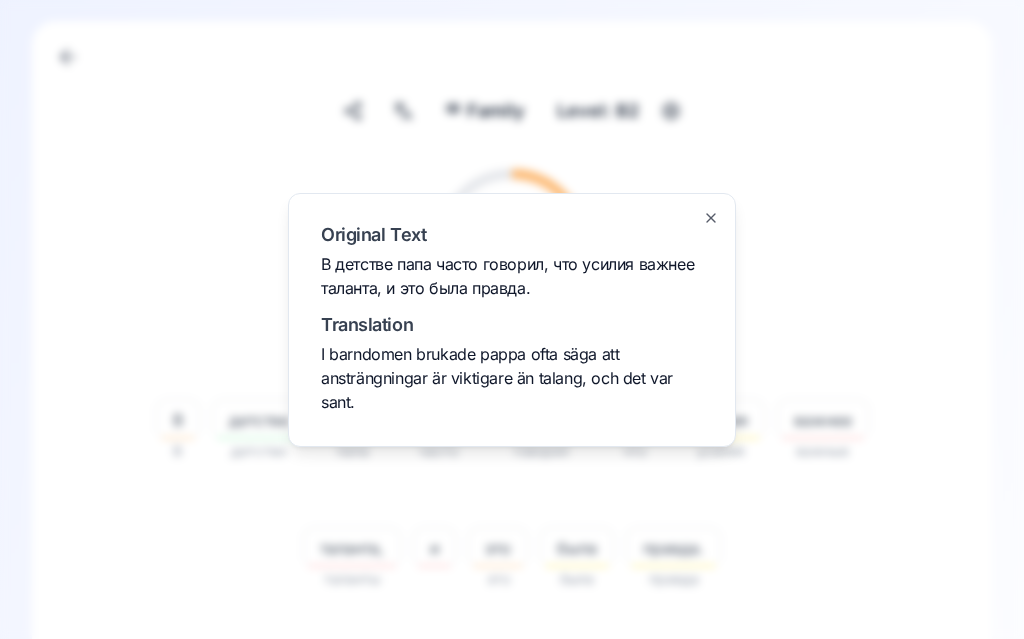 click at bounding box center [512, 319] 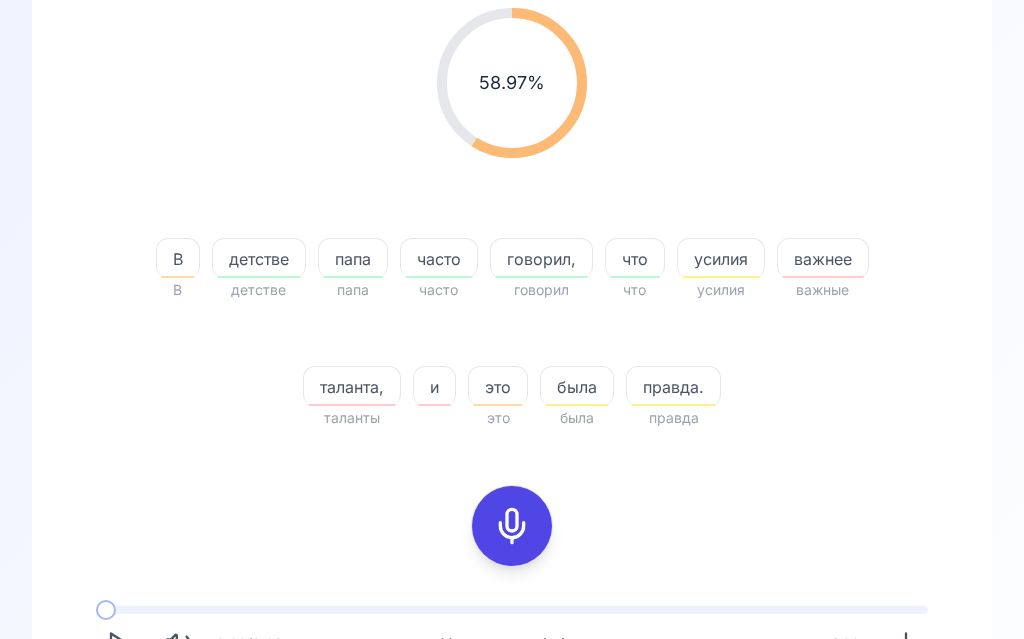 click 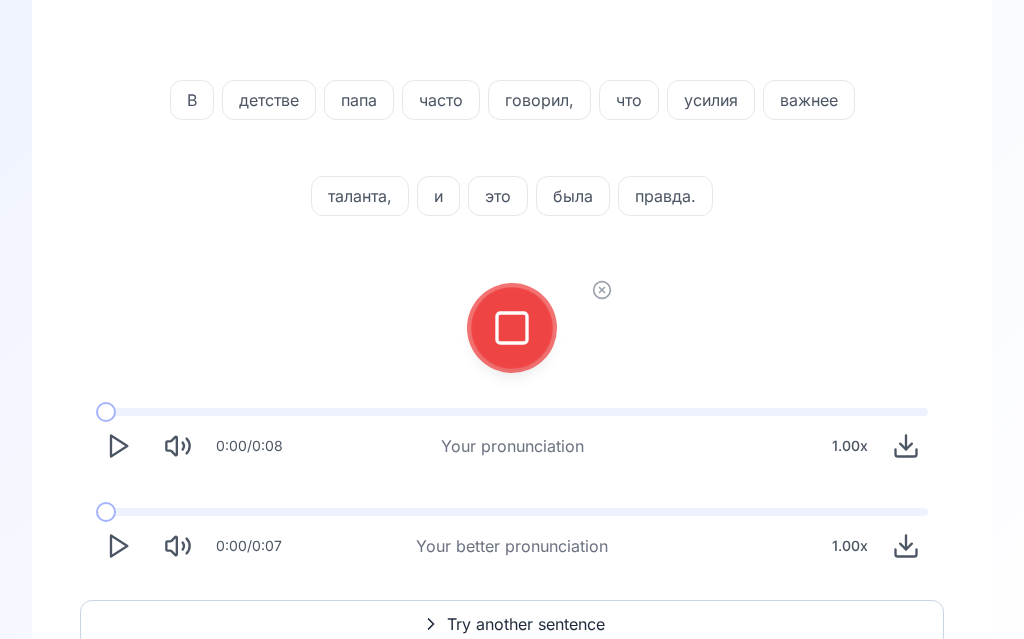click 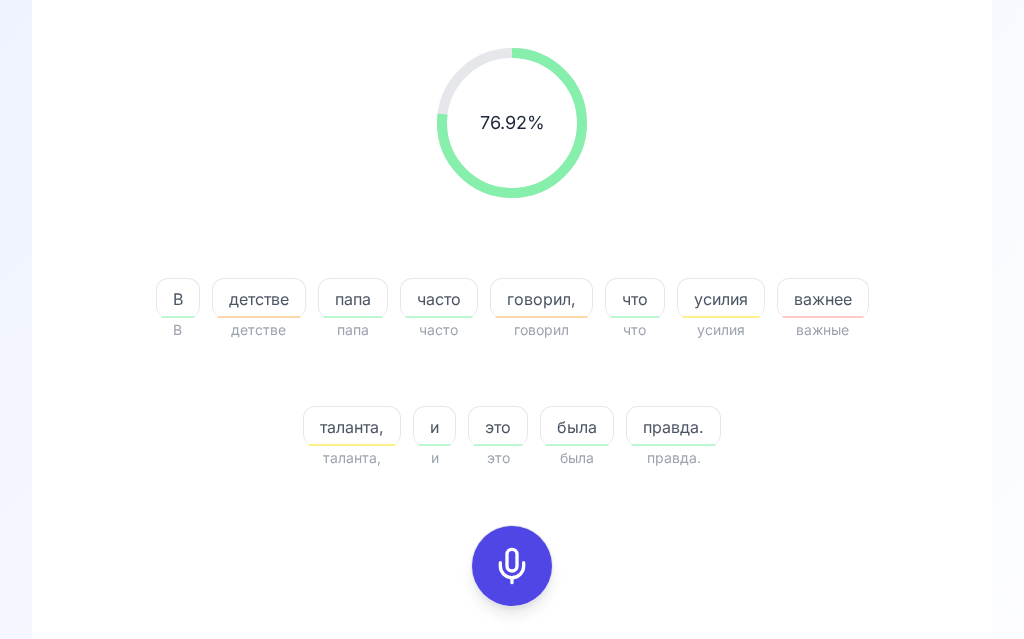 click on "важнее" at bounding box center [823, 299] 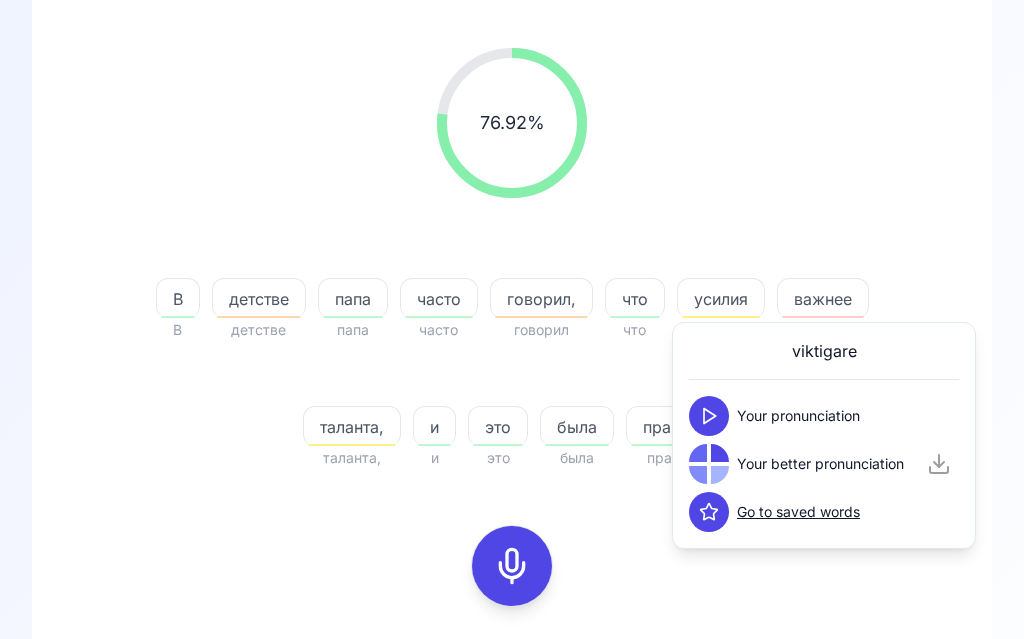 click at bounding box center (720, 453) 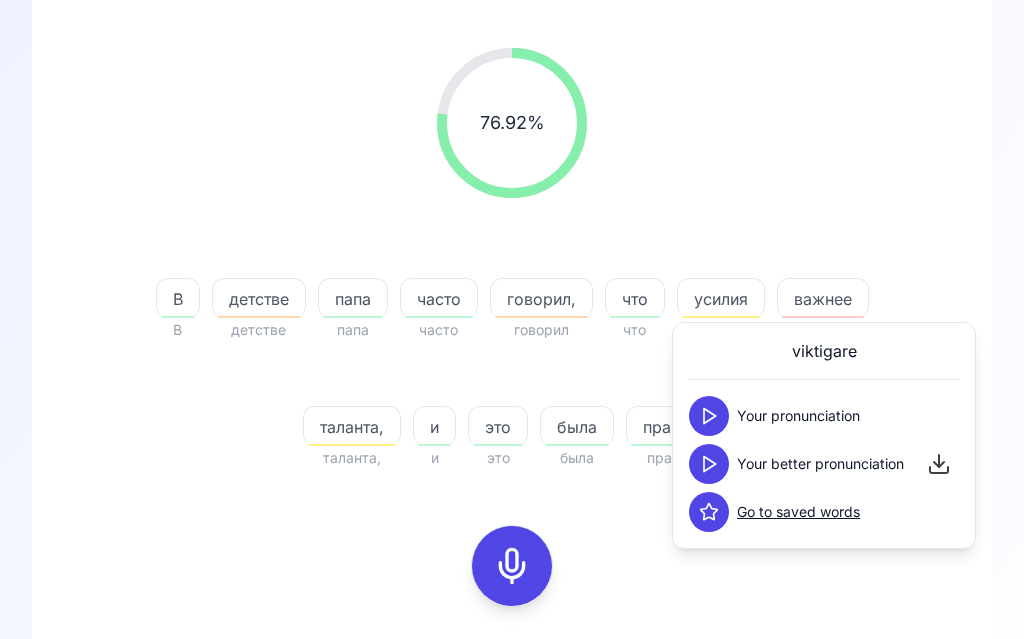 click on "Your better pronunciation" at bounding box center (796, 464) 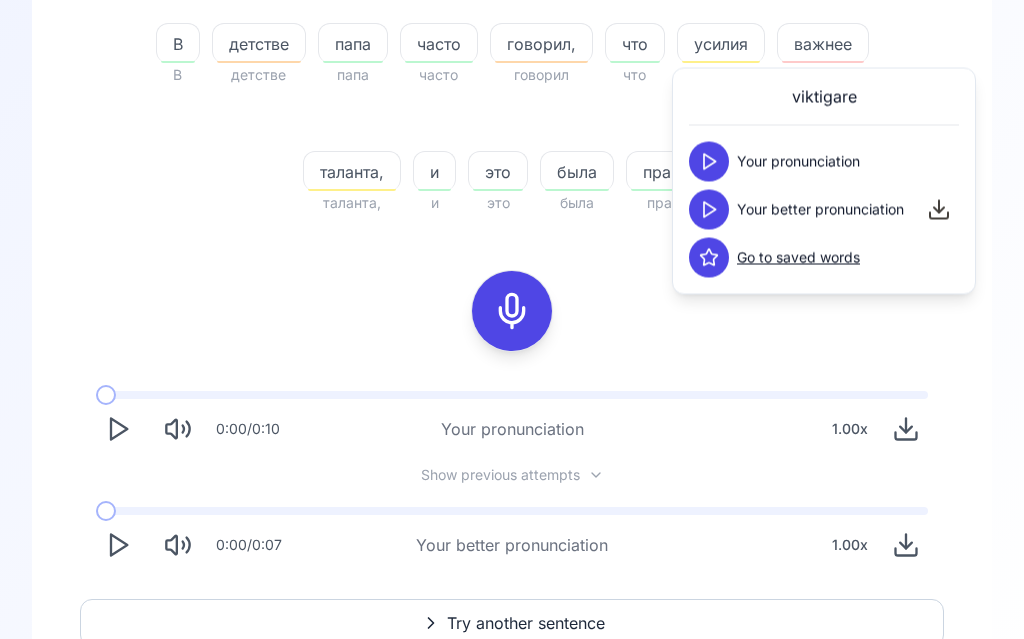 scroll, scrollTop: 0, scrollLeft: 0, axis: both 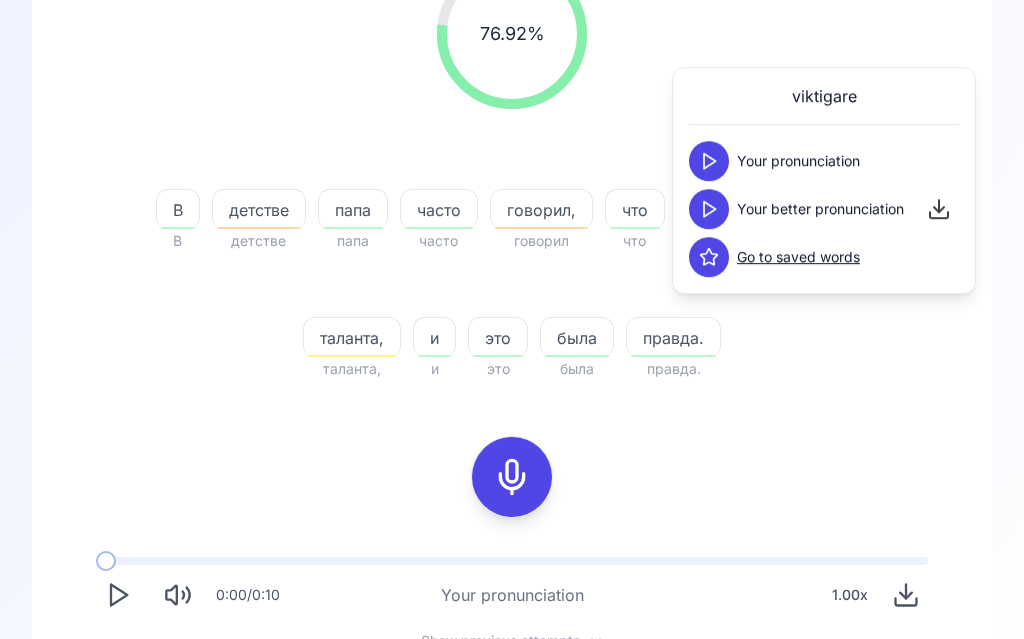 click on "Try another sentence" at bounding box center [512, 790] 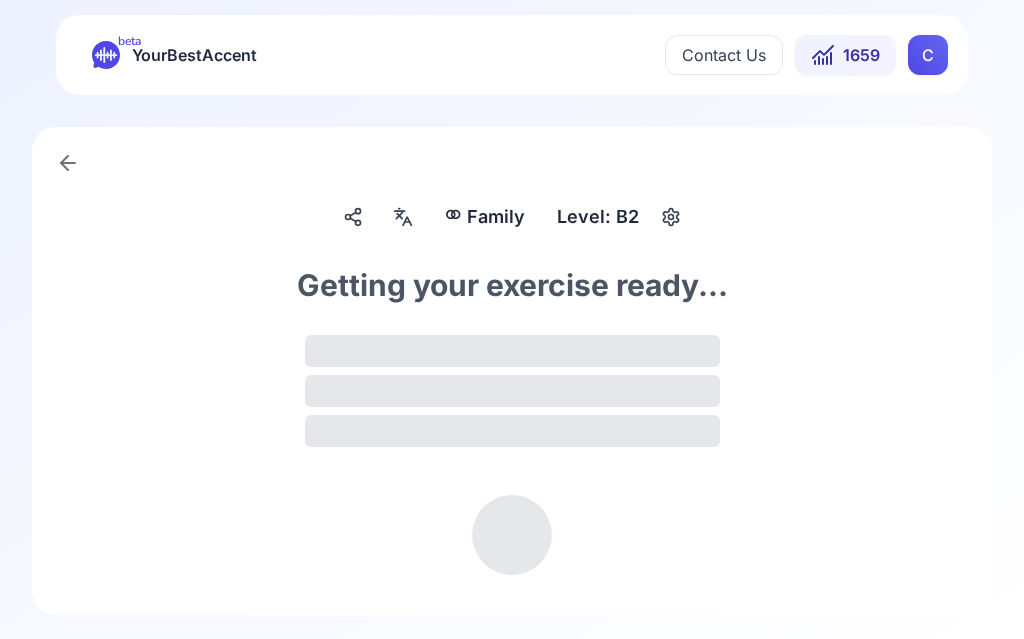 scroll, scrollTop: 1, scrollLeft: 0, axis: vertical 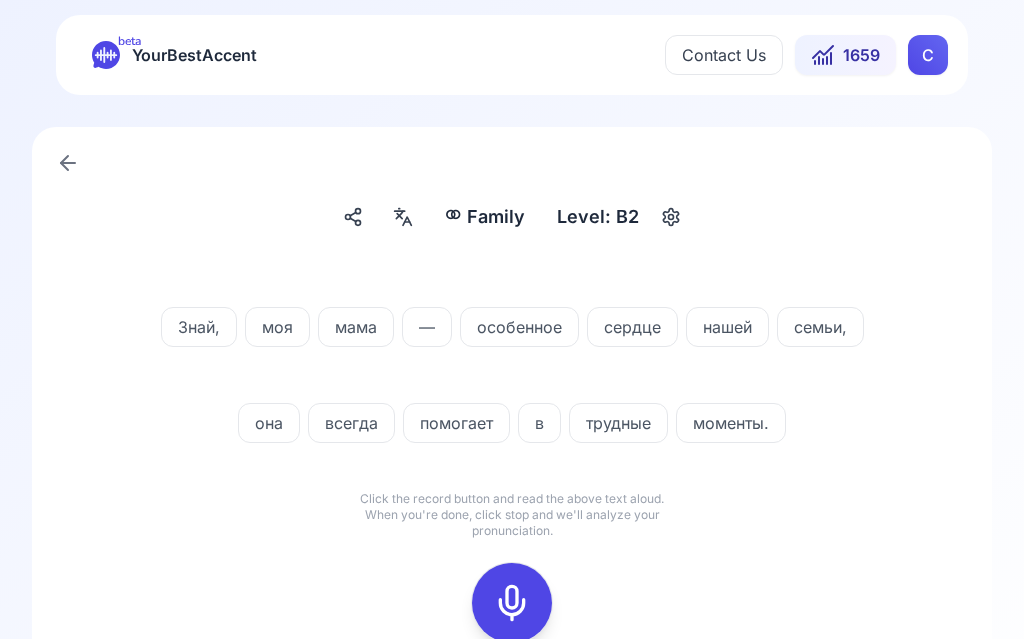 click 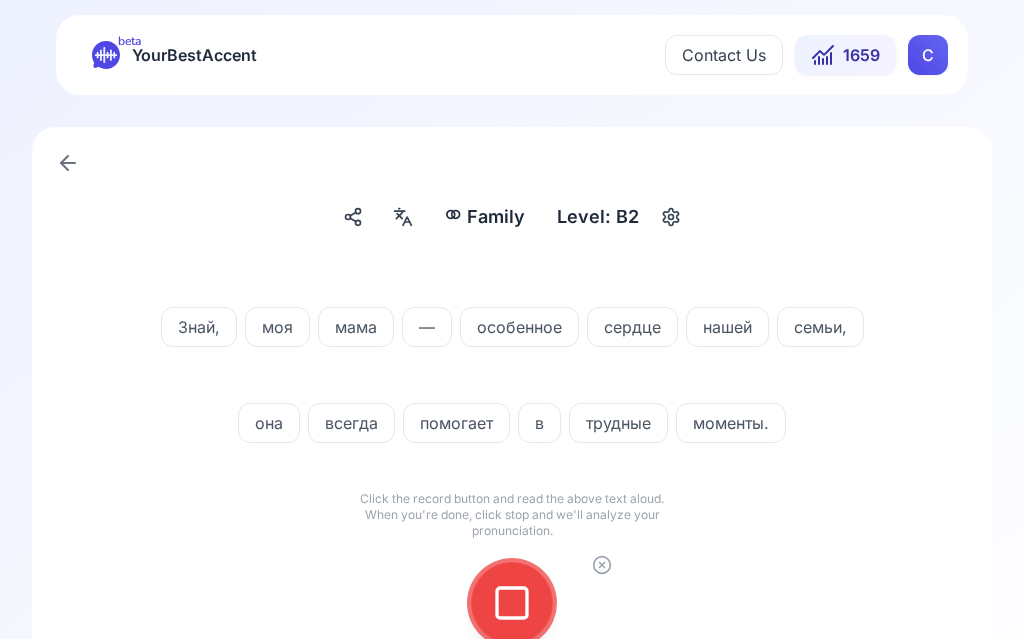 click 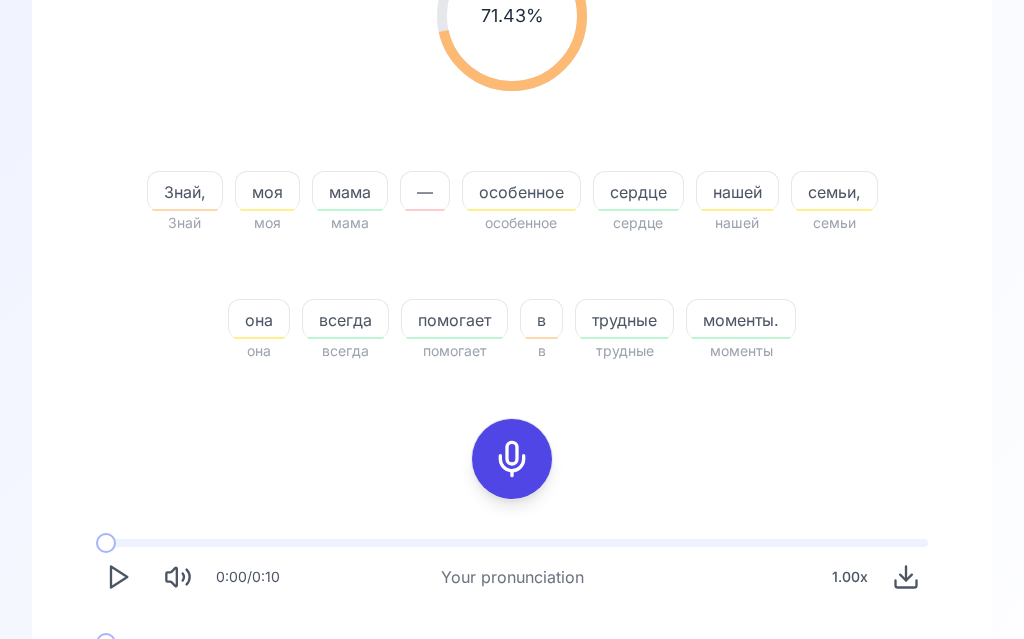 scroll, scrollTop: 334, scrollLeft: 0, axis: vertical 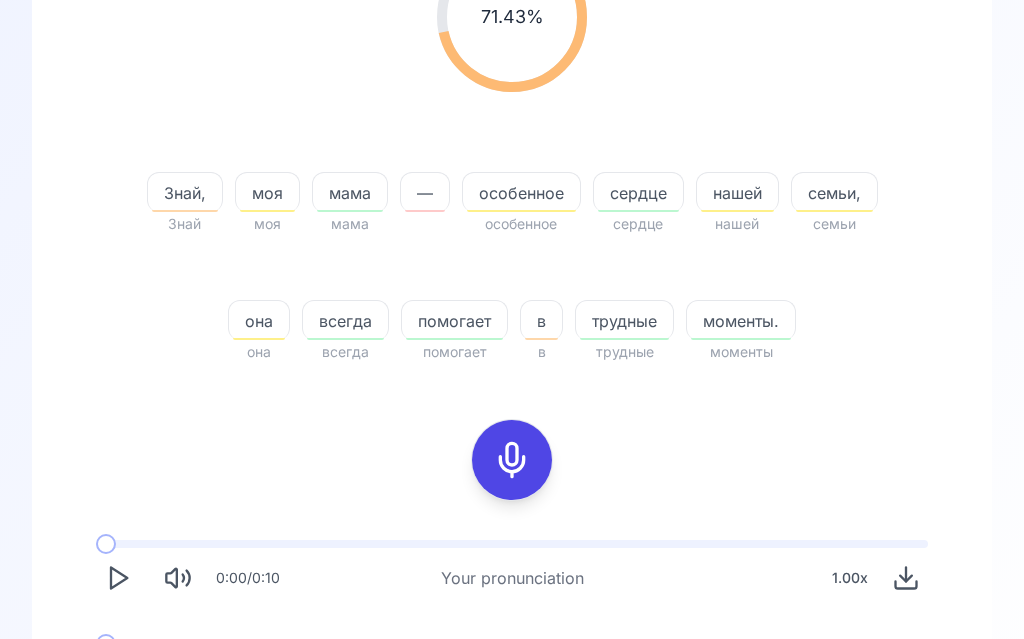 click 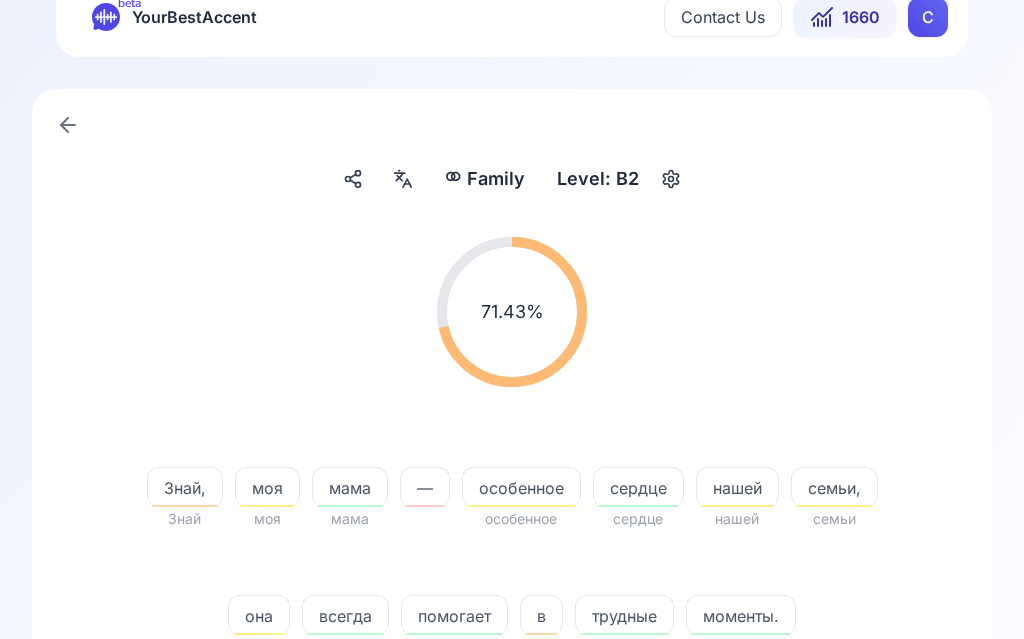 click 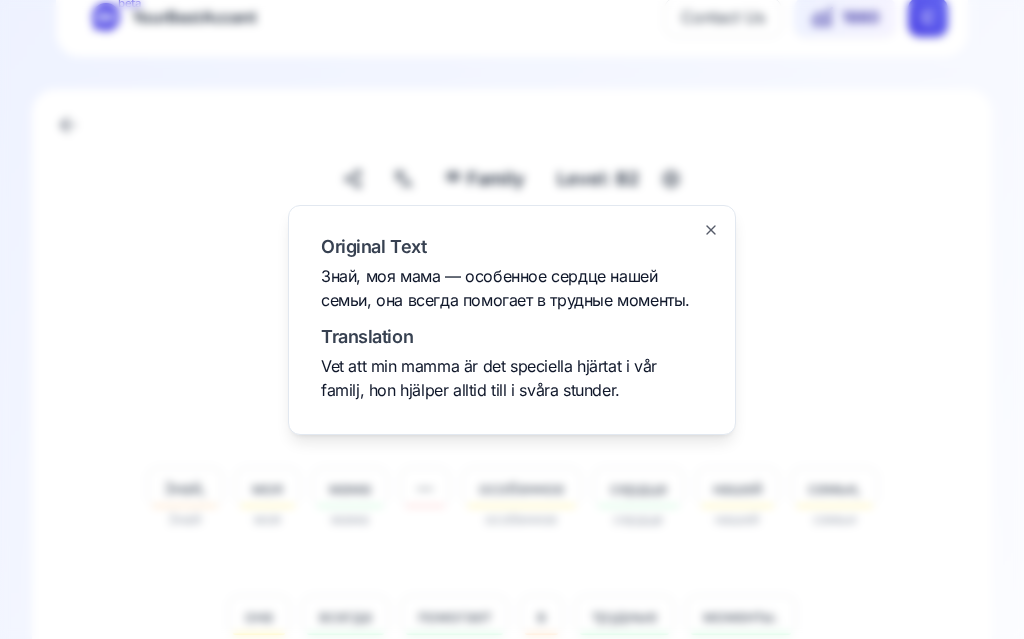 click at bounding box center [512, 319] 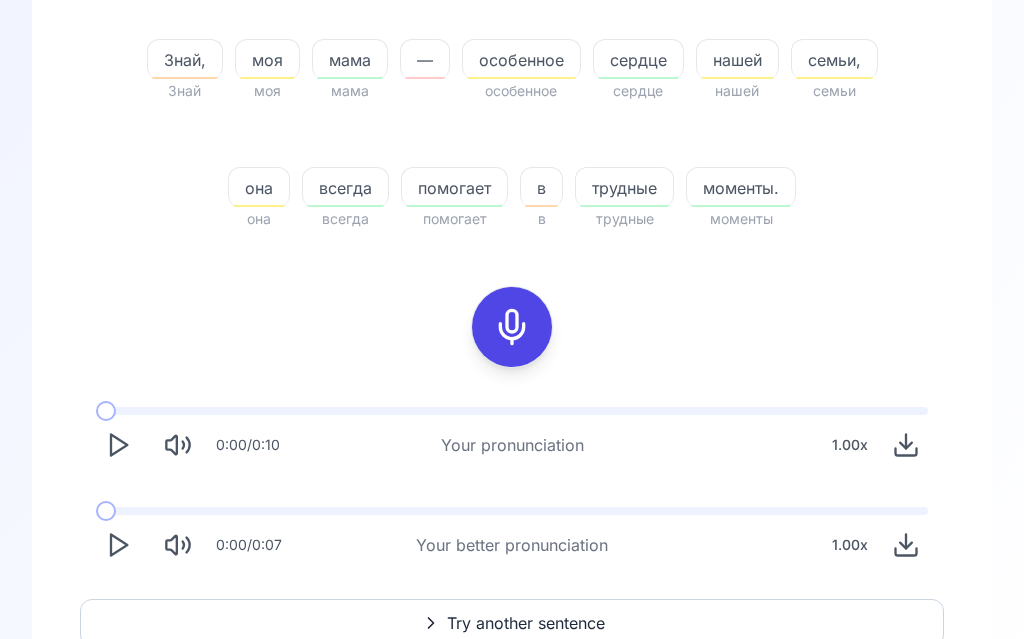 scroll, scrollTop: 466, scrollLeft: 0, axis: vertical 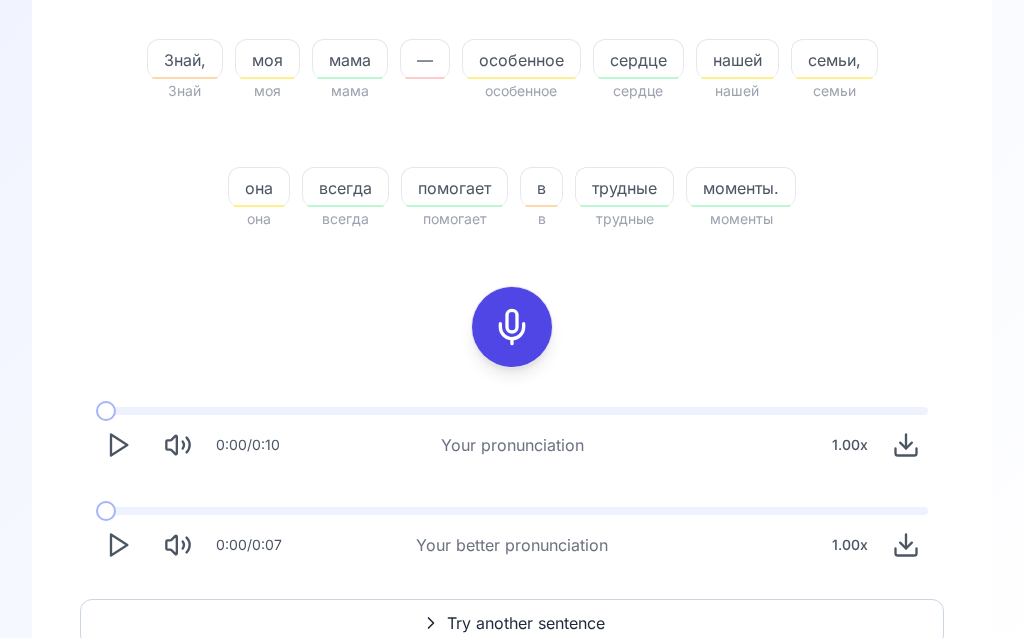 click on "Try another sentence" at bounding box center [526, 624] 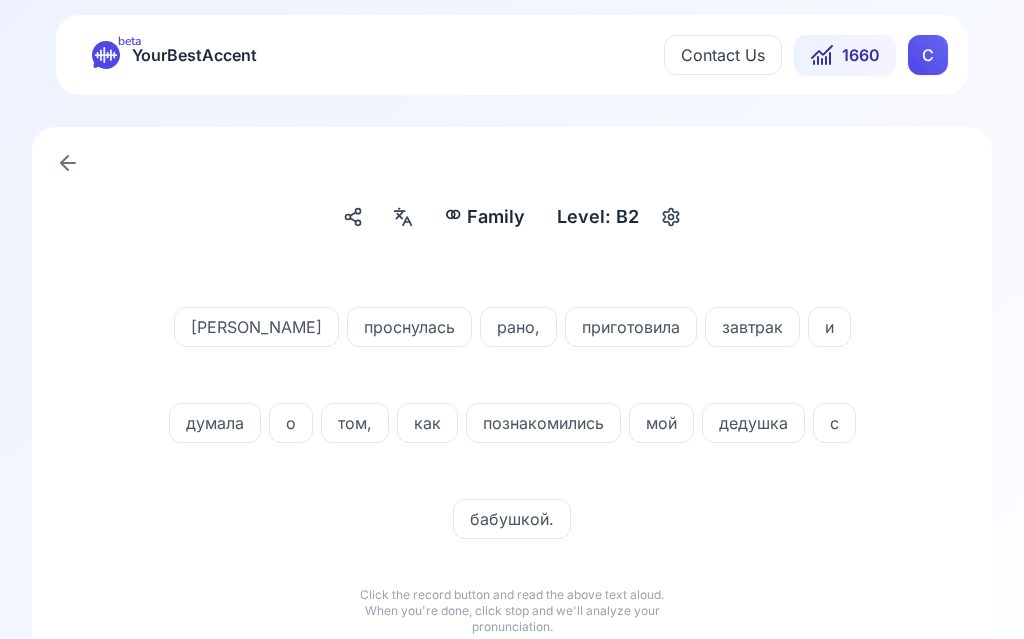 scroll, scrollTop: 1, scrollLeft: 0, axis: vertical 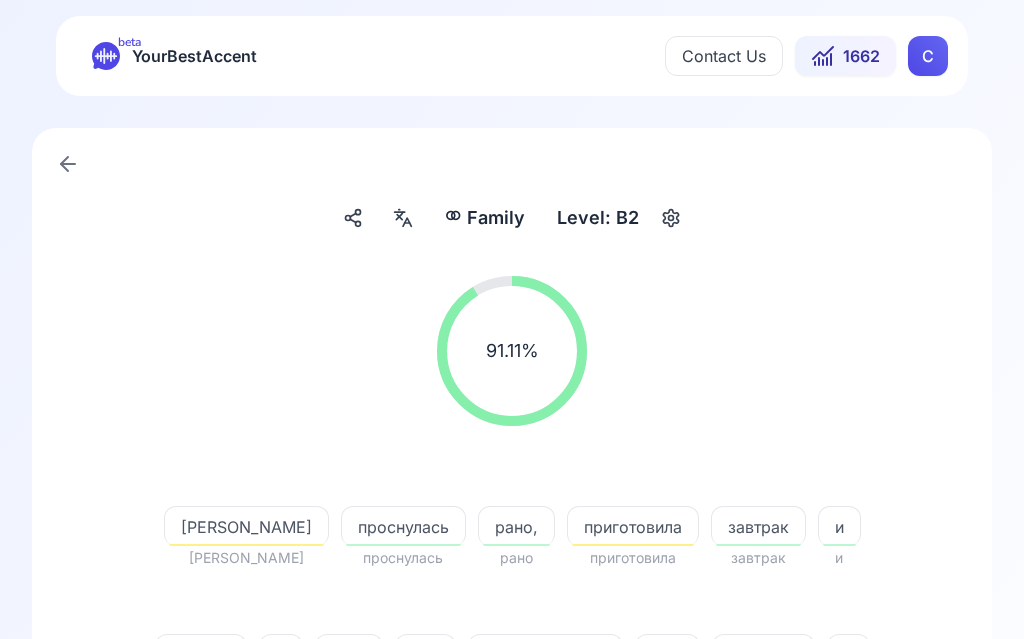 click at bounding box center [68, 164] 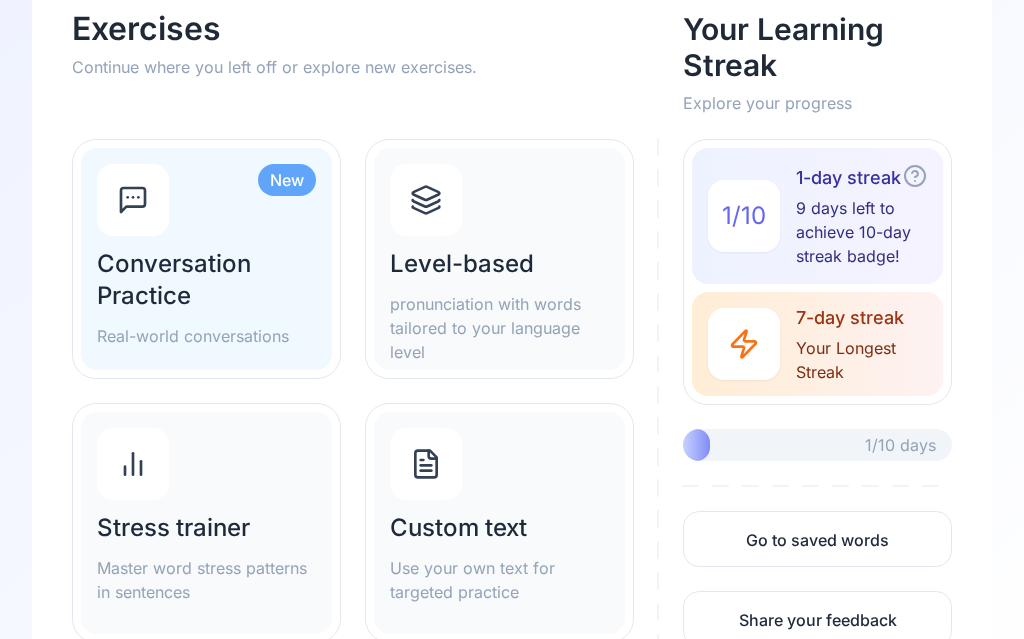 click on "Stress trainer" at bounding box center (206, 529) 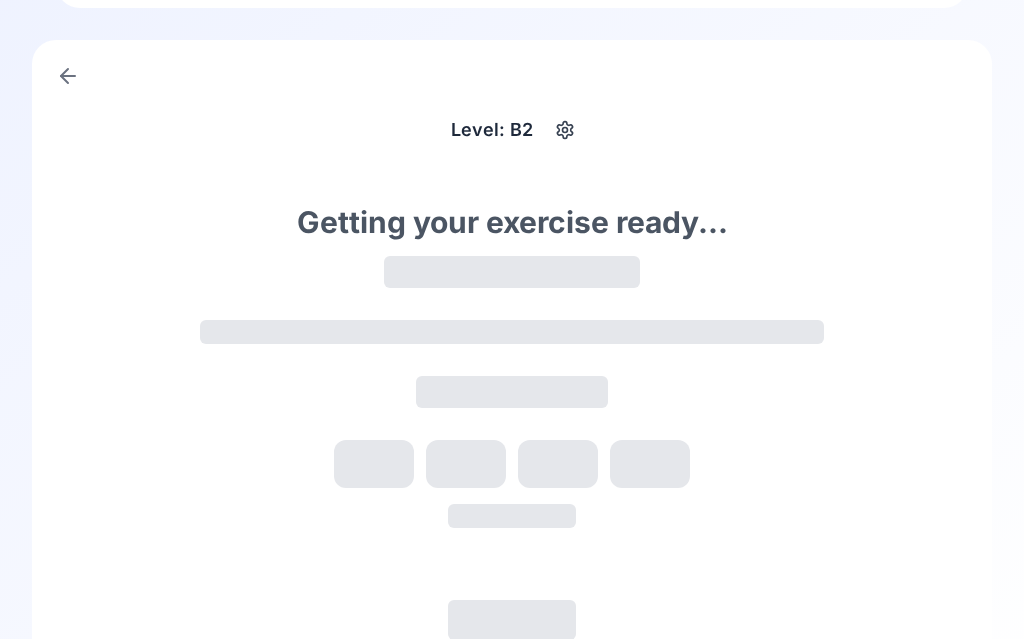 scroll, scrollTop: 28, scrollLeft: 0, axis: vertical 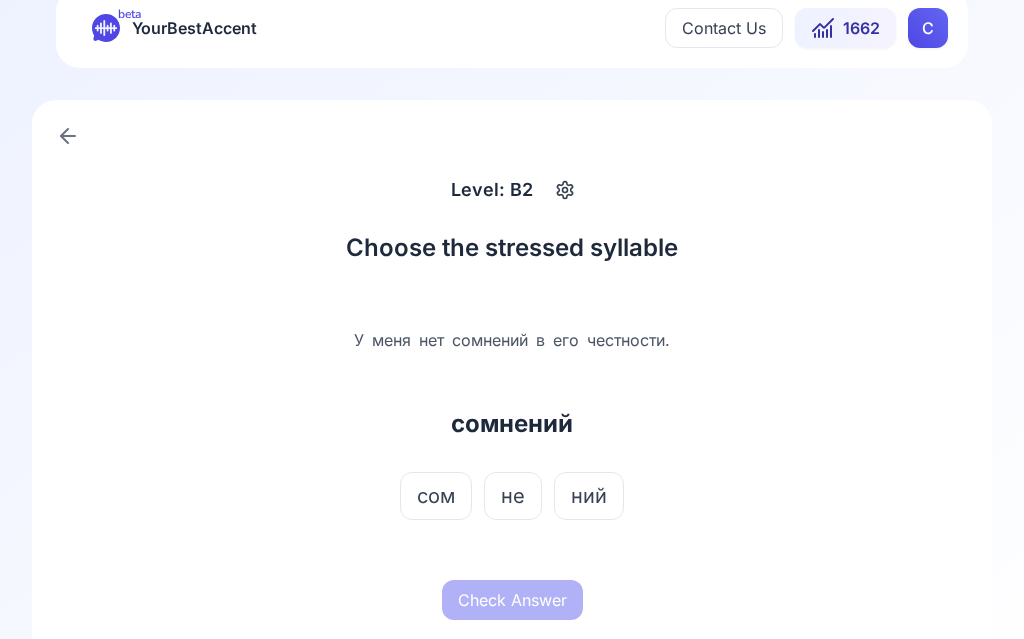 click on "не" at bounding box center [513, 496] 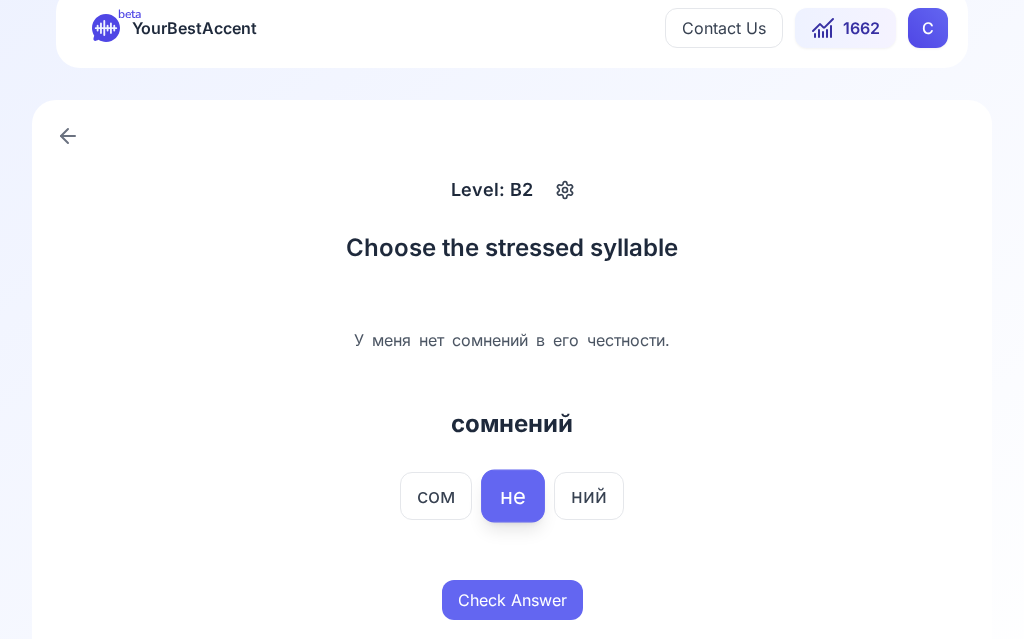 click on "Check Answer" at bounding box center [512, 600] 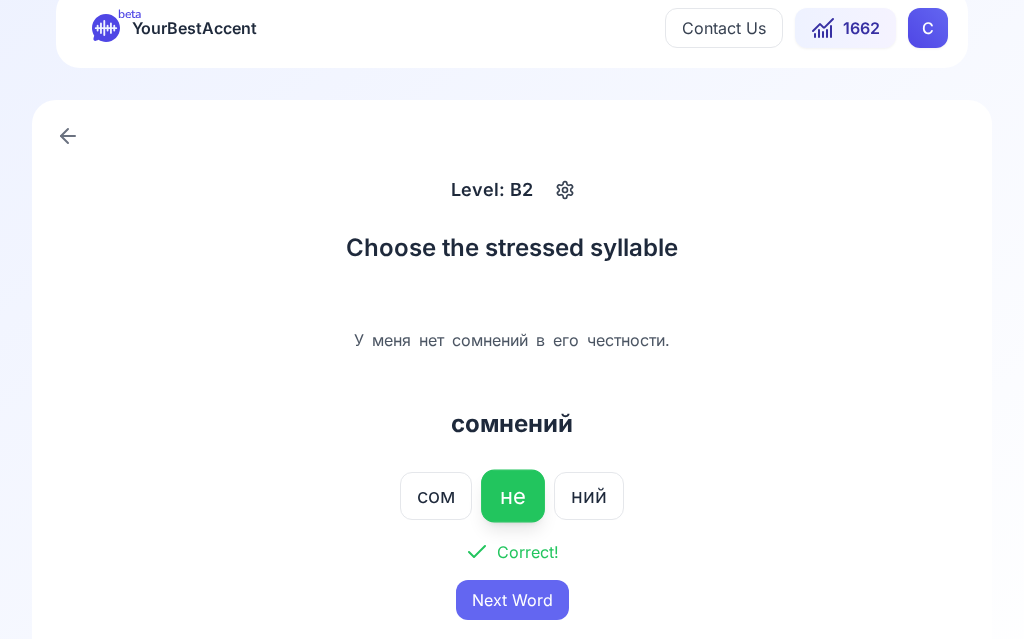 click on "Next Word" at bounding box center (512, 600) 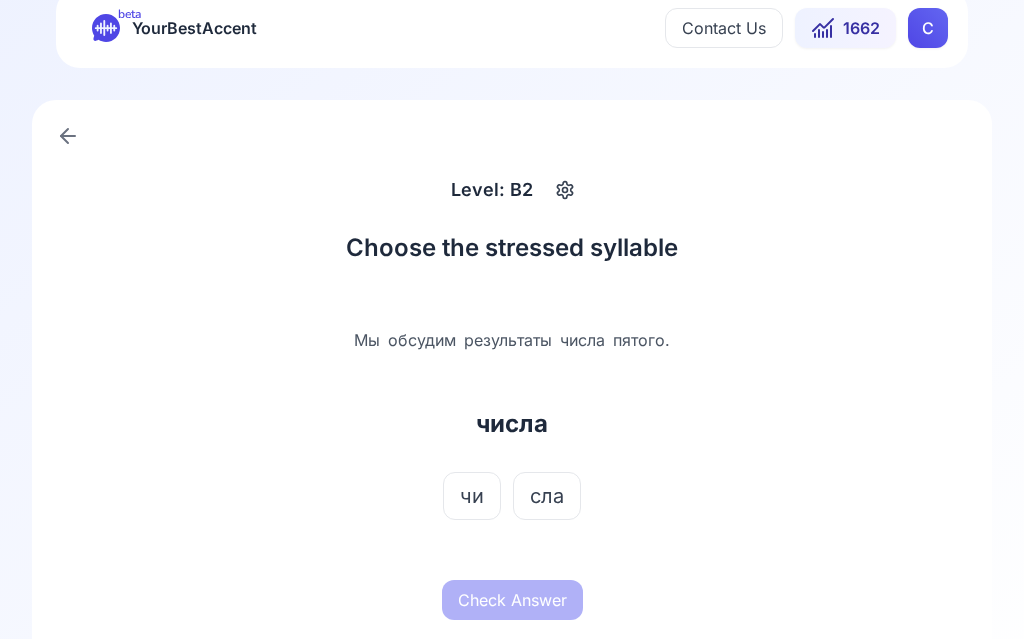 click on "чи" at bounding box center (472, 496) 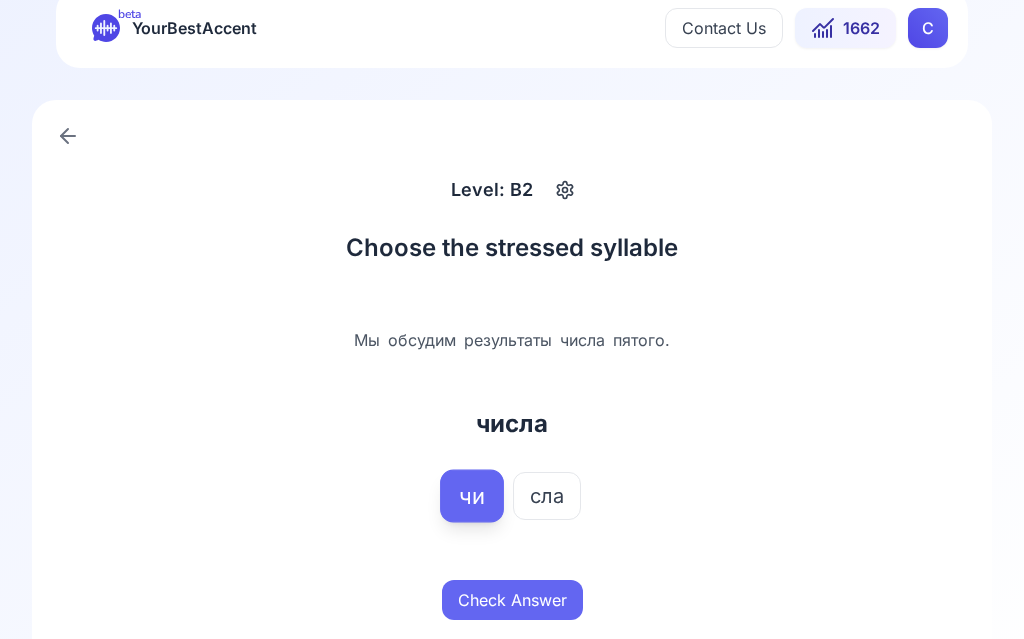 click on "Check Answer" at bounding box center (512, 600) 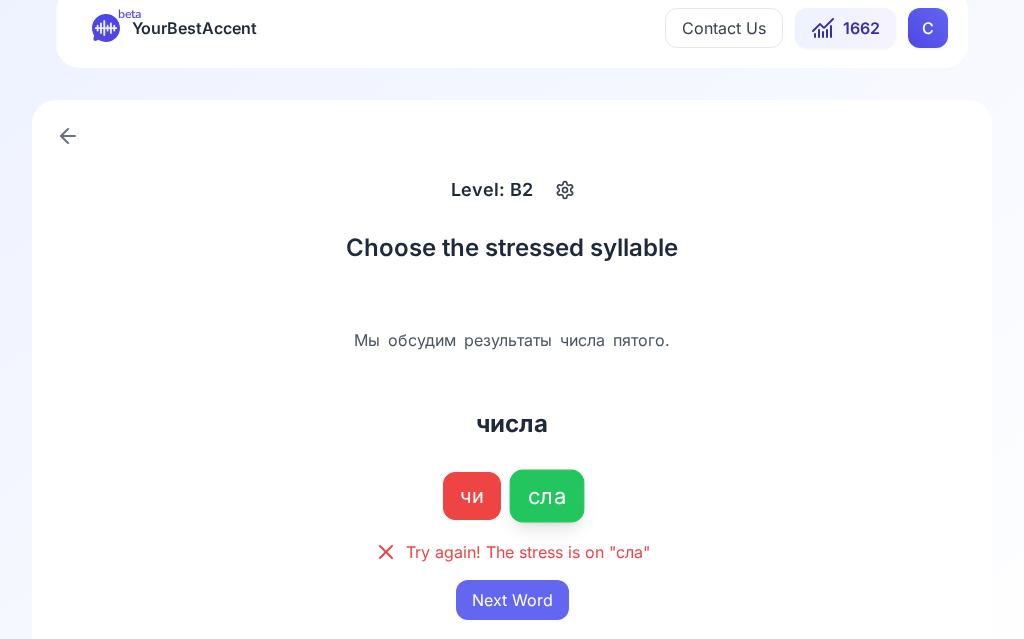 click on "сла" at bounding box center [546, 496] 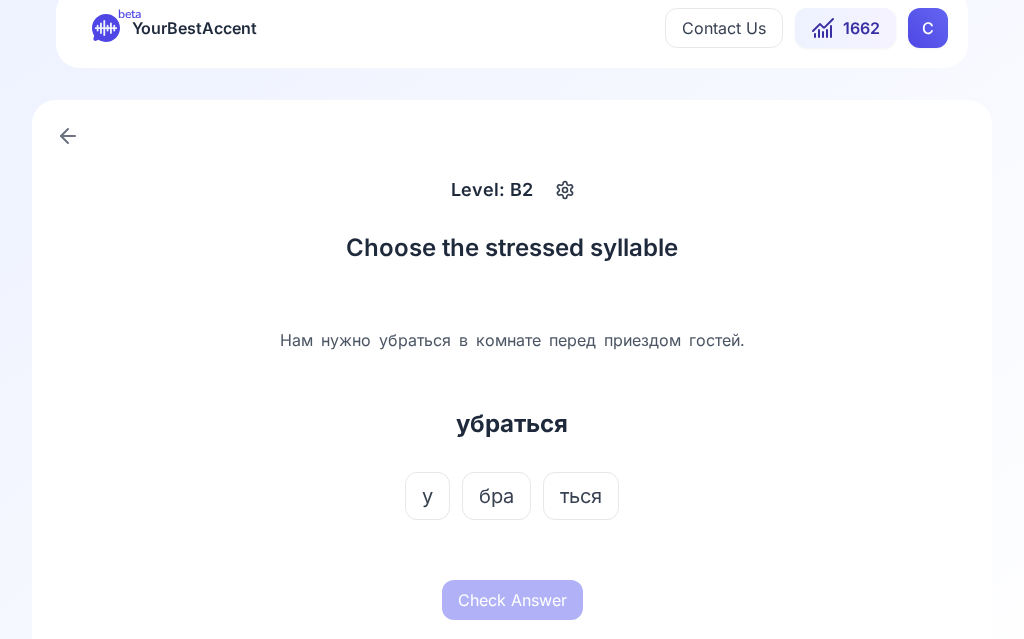 click on "бра" at bounding box center (496, 496) 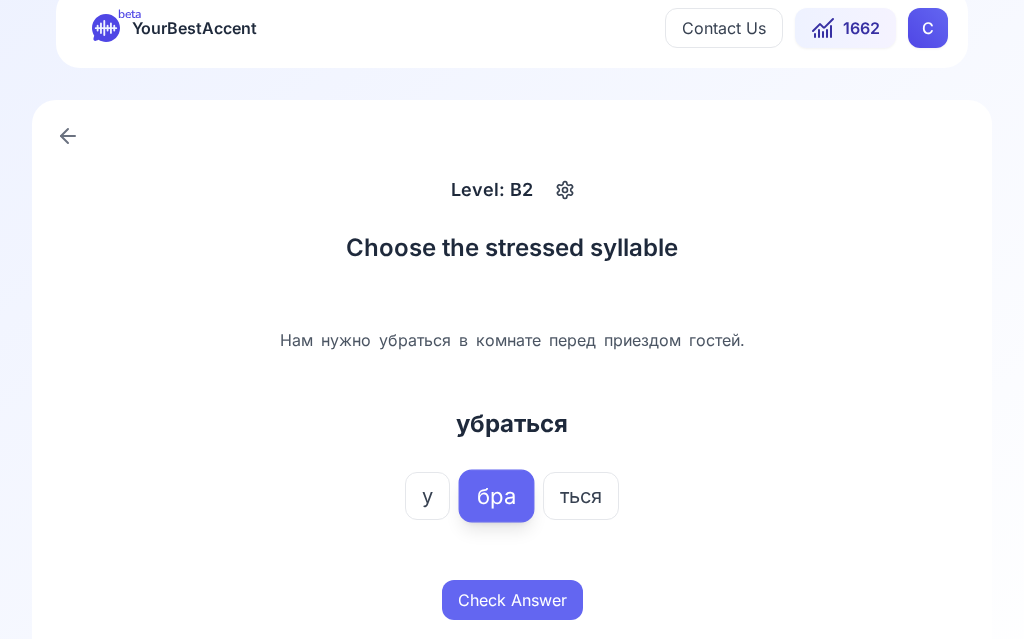 click on "Check Answer" at bounding box center (512, 600) 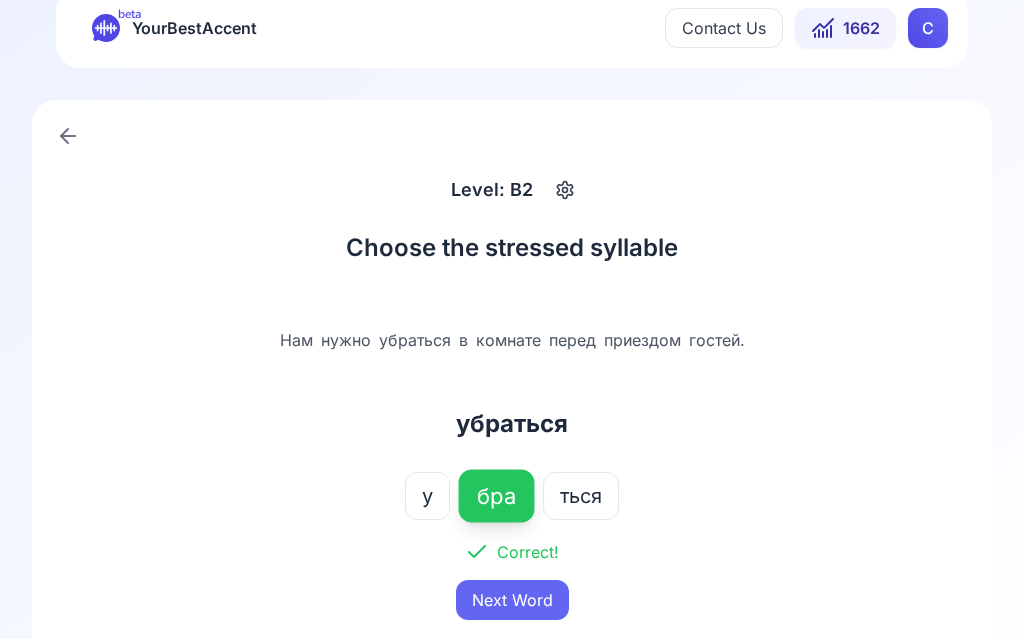 click on "Next Word" at bounding box center (512, 600) 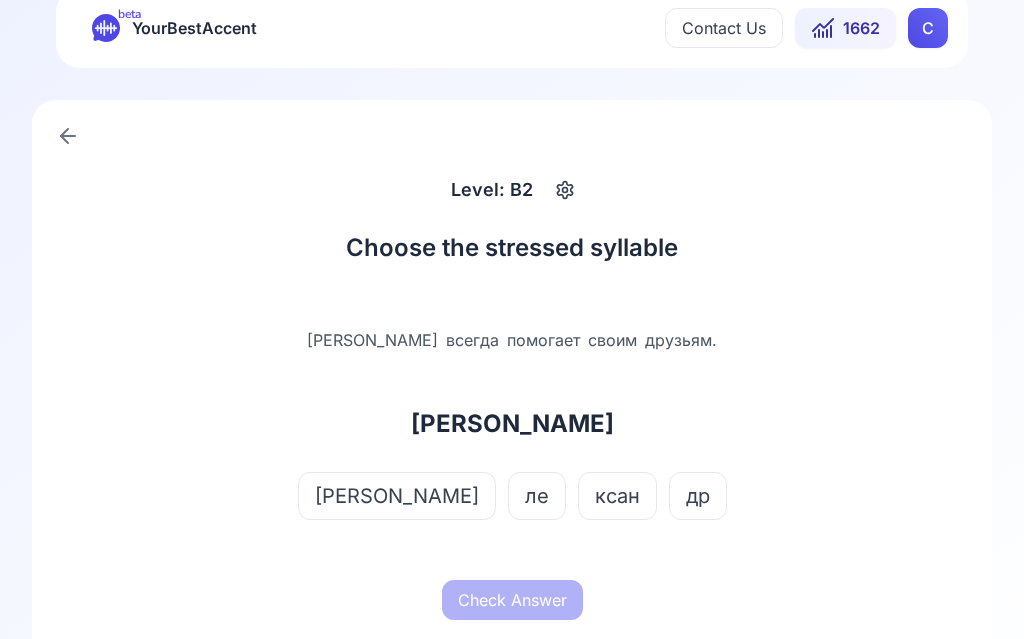 click on "ксан" at bounding box center [617, 496] 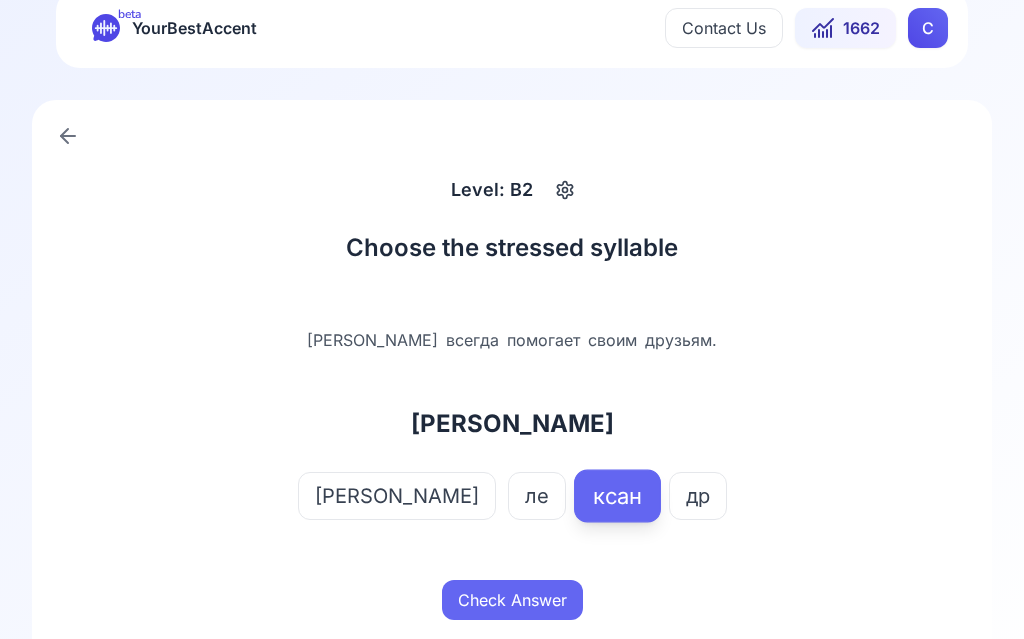 click on "Check Answer" at bounding box center (512, 600) 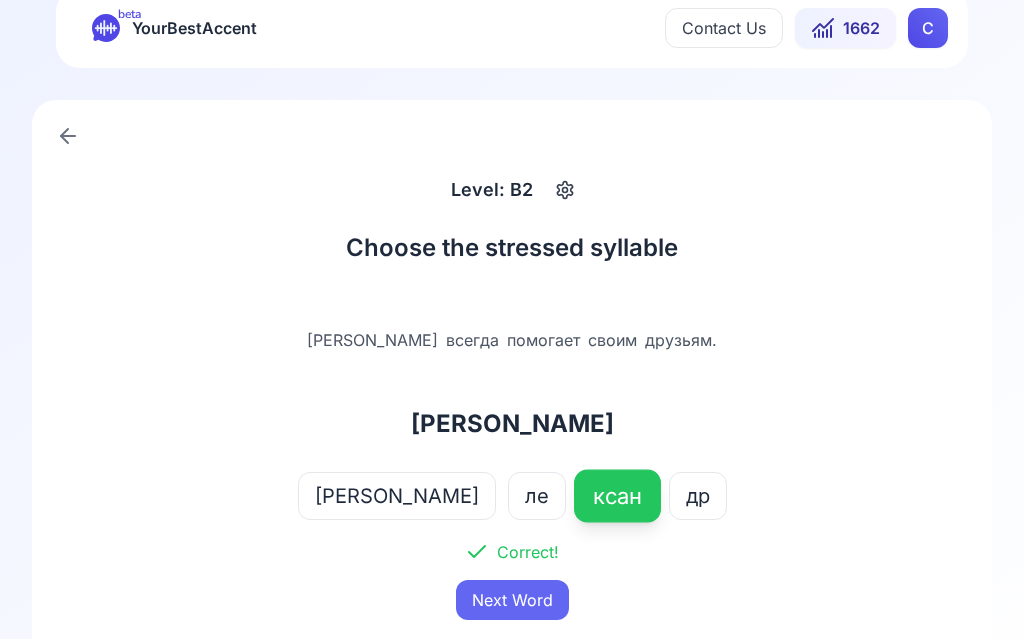 click on "Next Word" at bounding box center (512, 600) 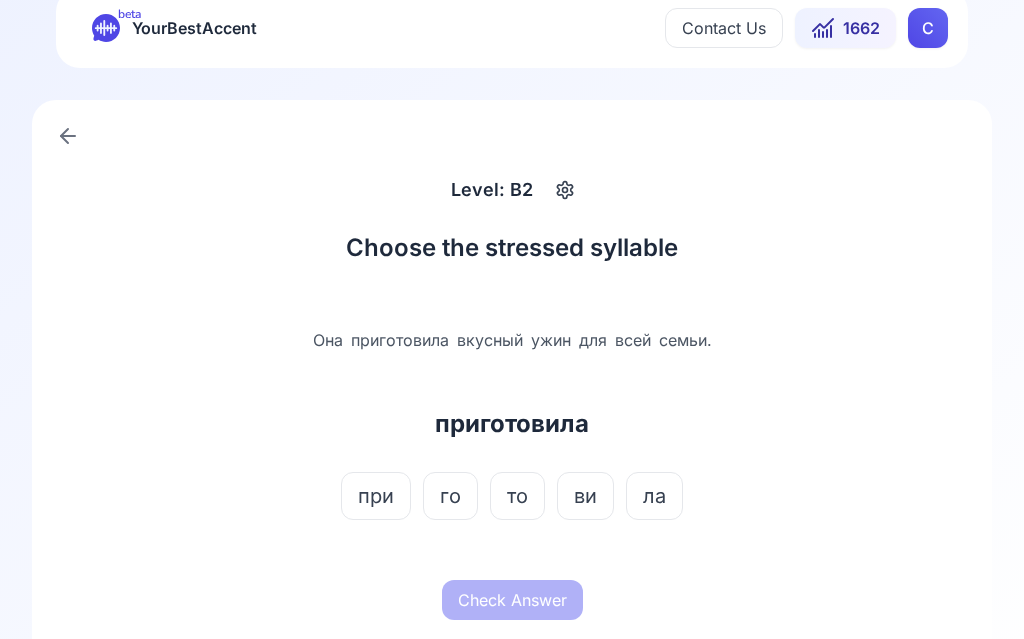 click on "то" at bounding box center [517, 496] 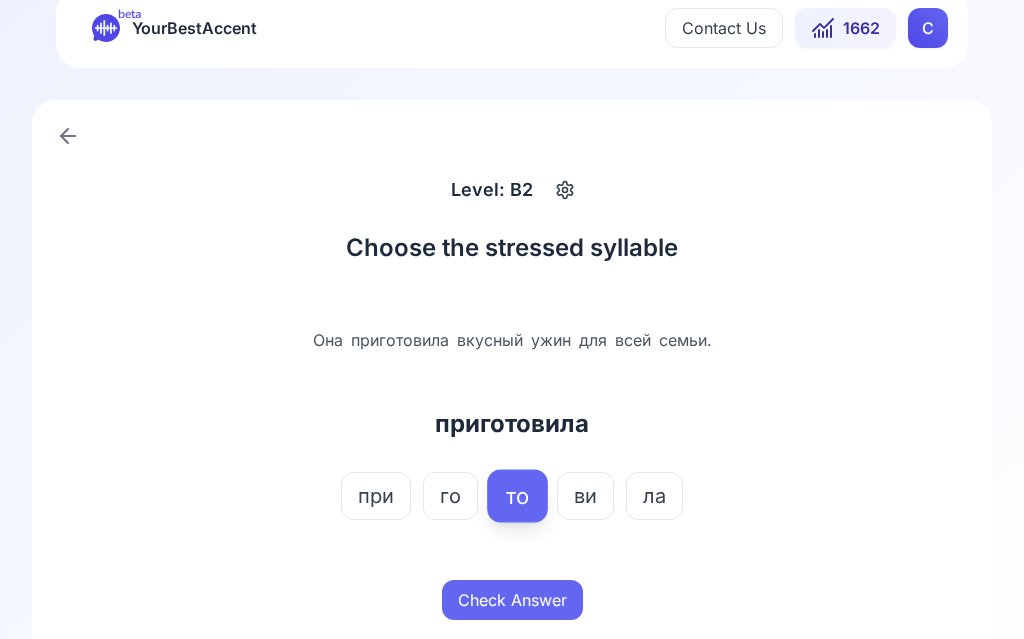 click on "Check Answer" at bounding box center (512, 600) 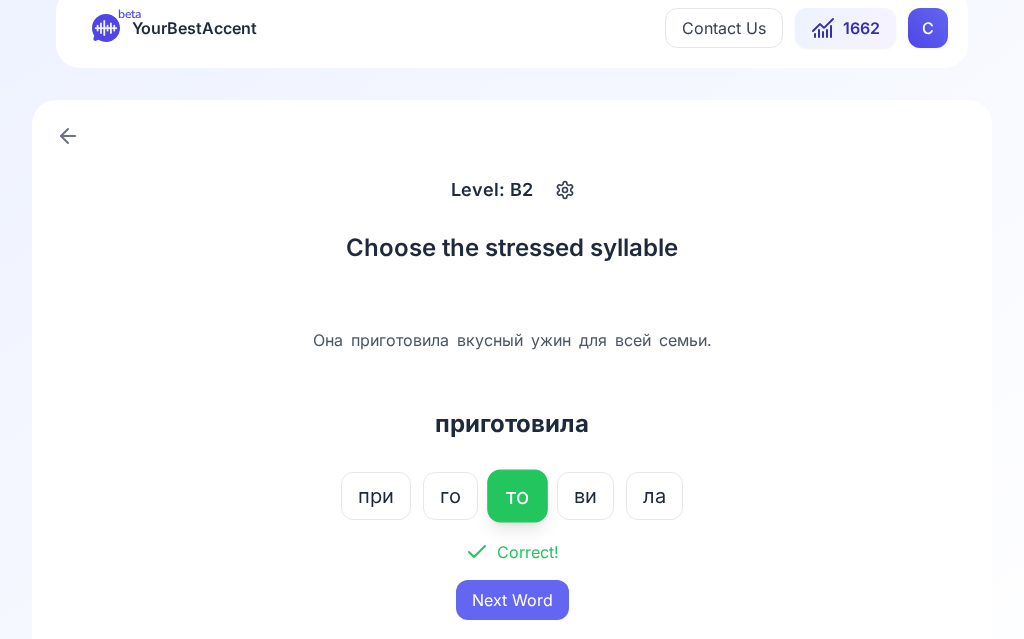 click on "Next Word" at bounding box center (512, 600) 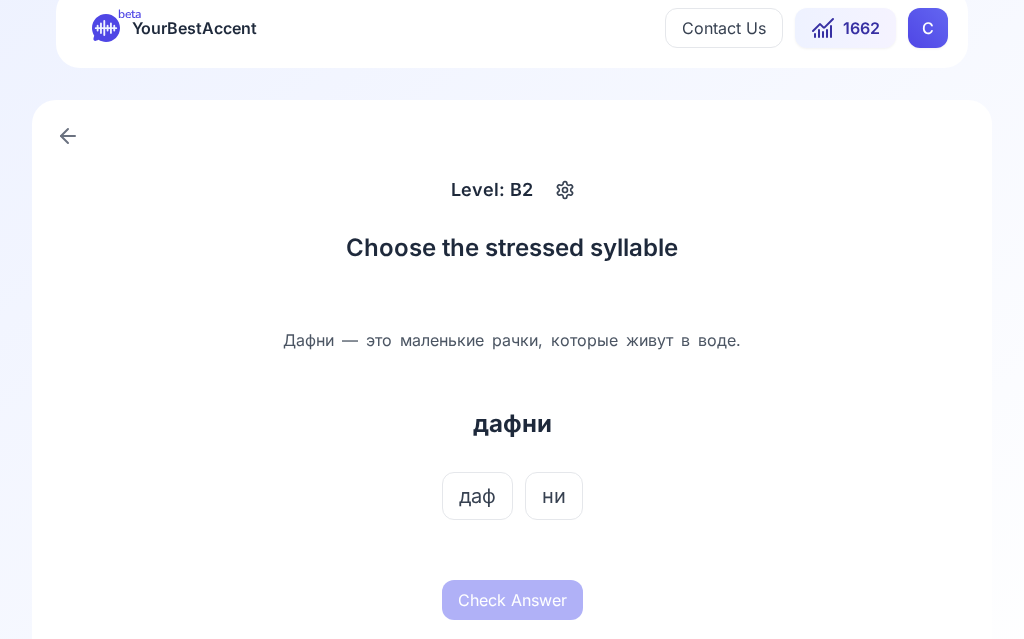 click on "даф" at bounding box center (477, 496) 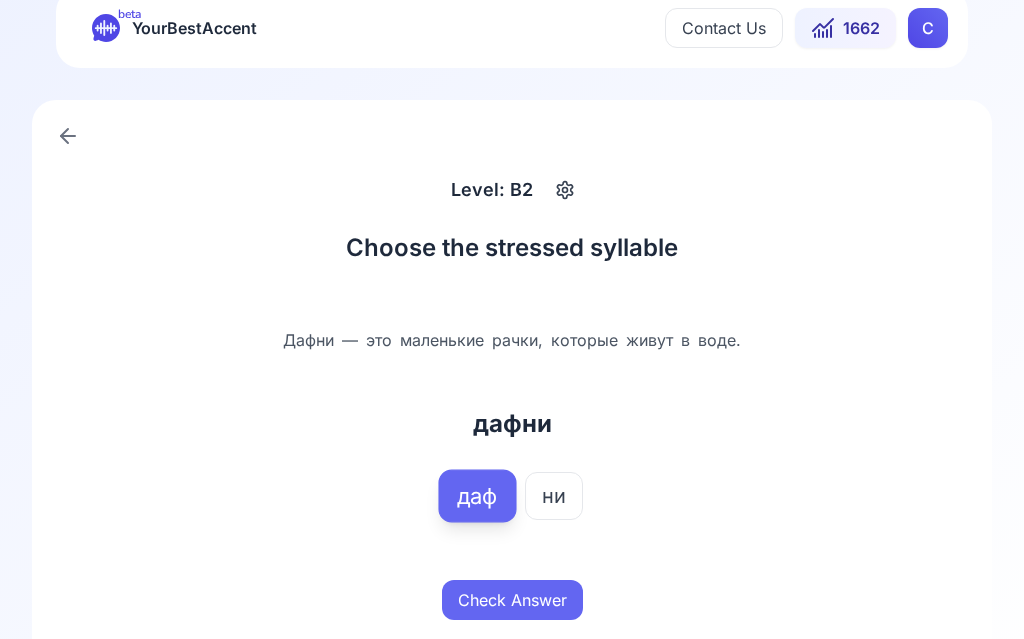 click on "Check Answer" at bounding box center (512, 600) 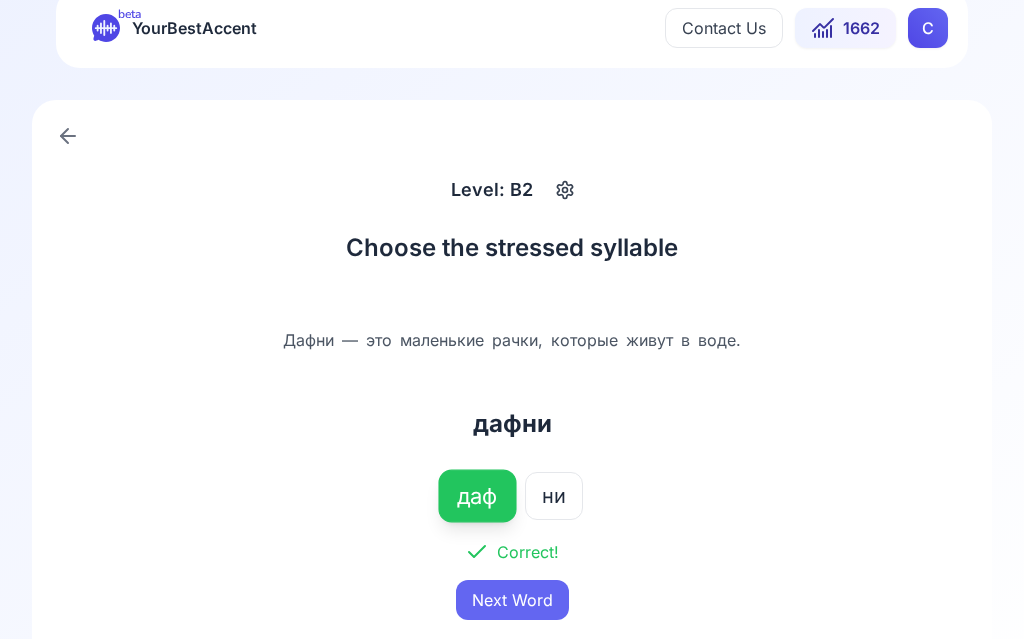 click on "Next Word" at bounding box center [512, 600] 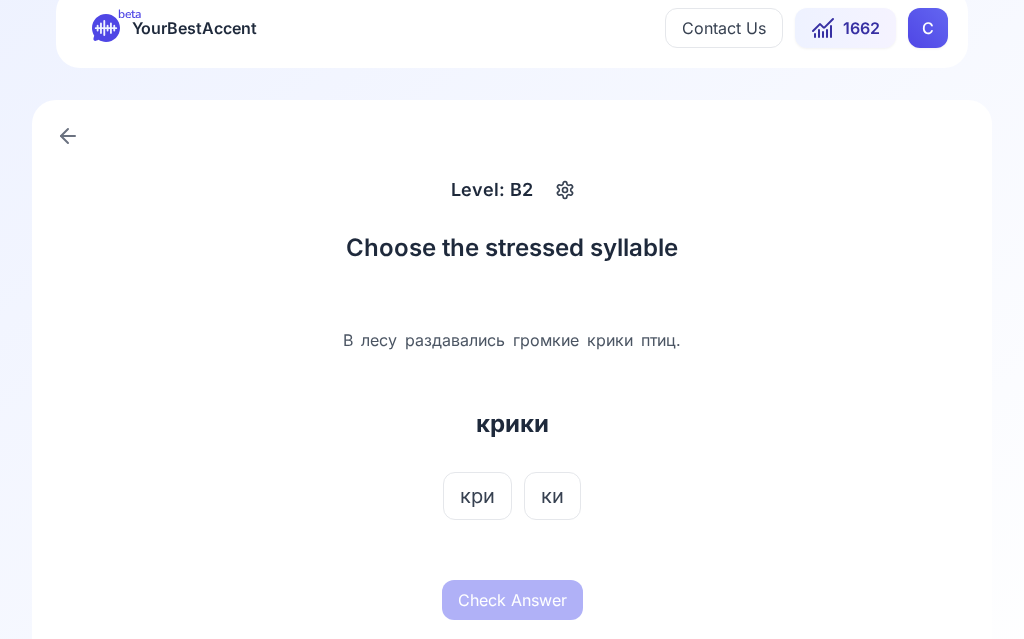 click on "кри" at bounding box center (477, 496) 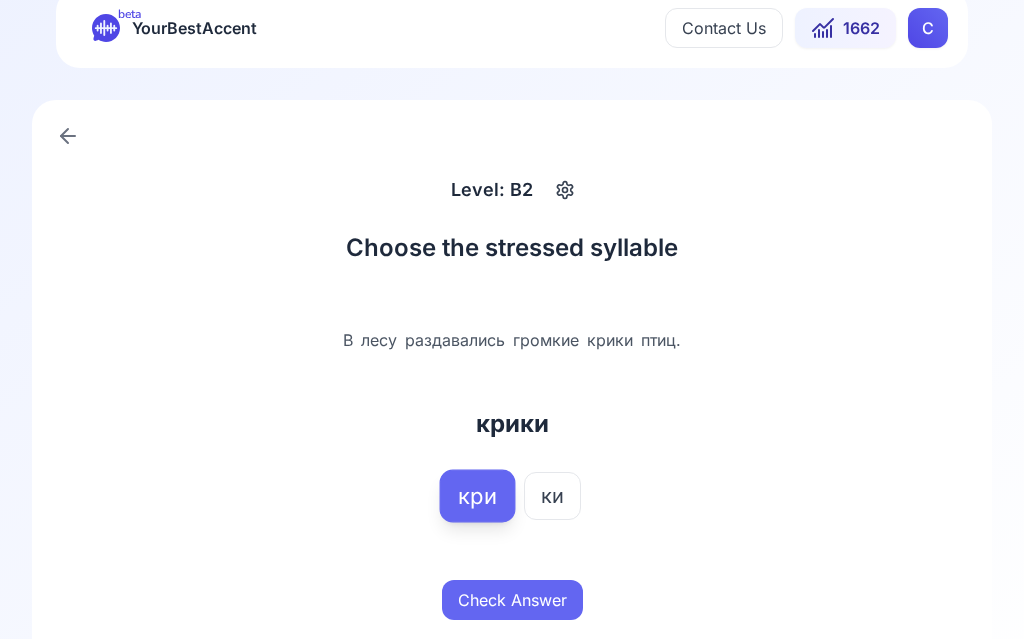 click on "Check Answer" at bounding box center (512, 600) 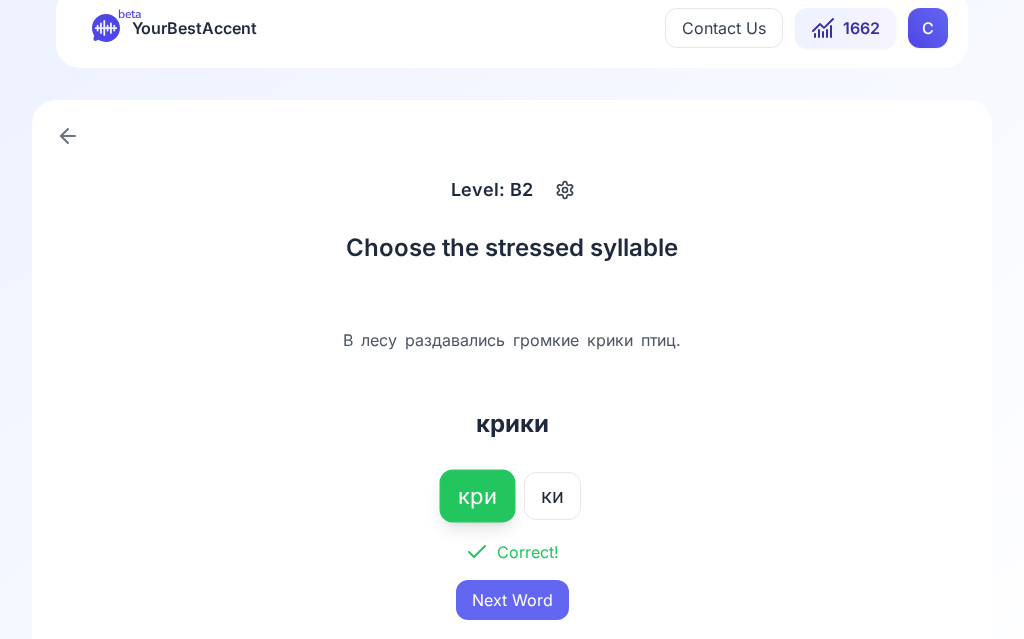 click on "Next Word" at bounding box center [512, 600] 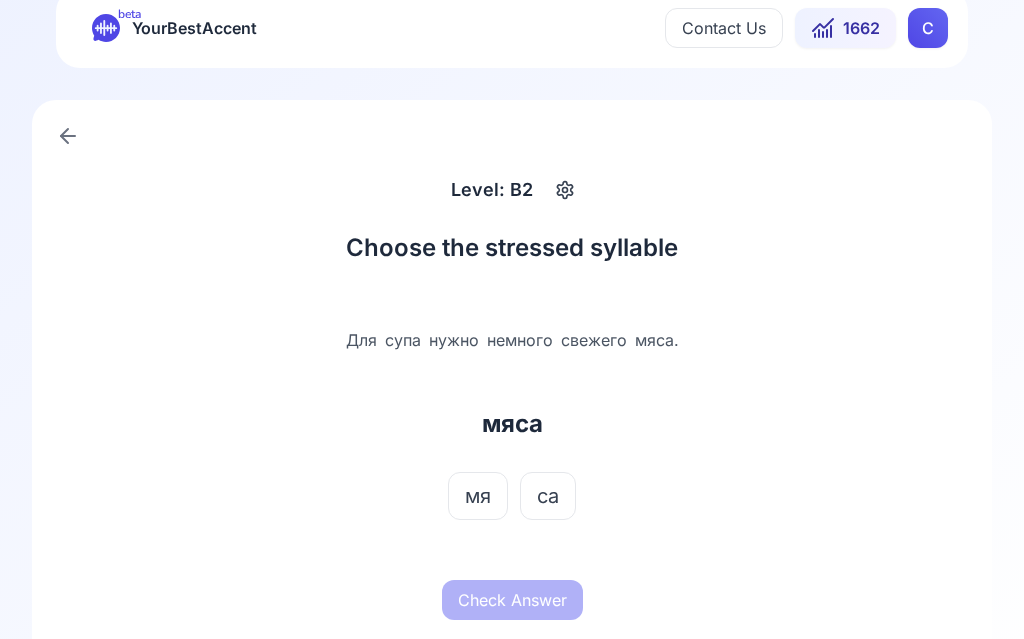 click on "мя" at bounding box center [478, 496] 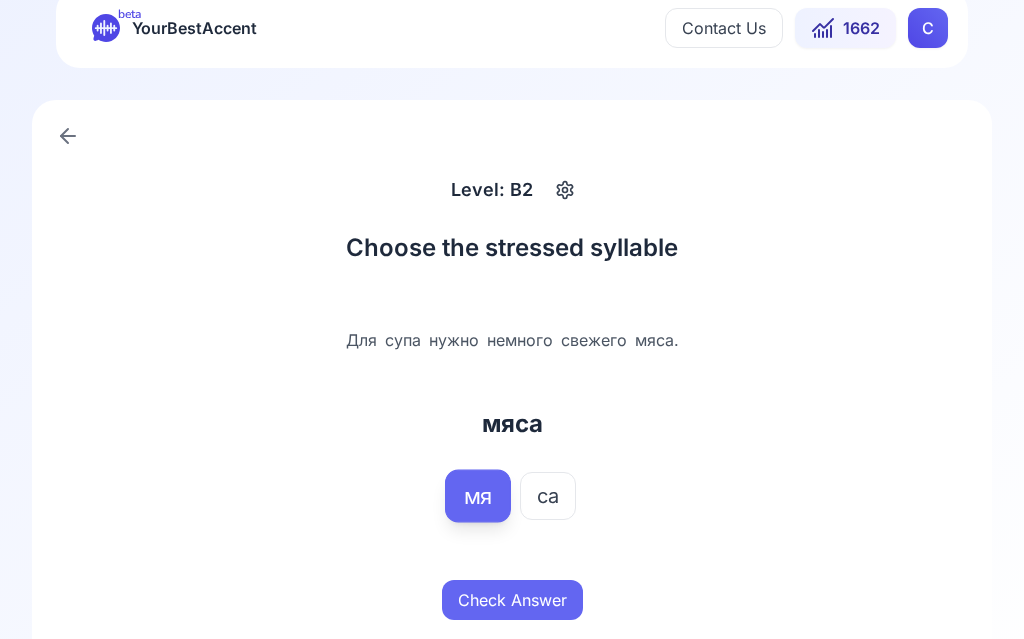 click on "Check Answer" at bounding box center (512, 600) 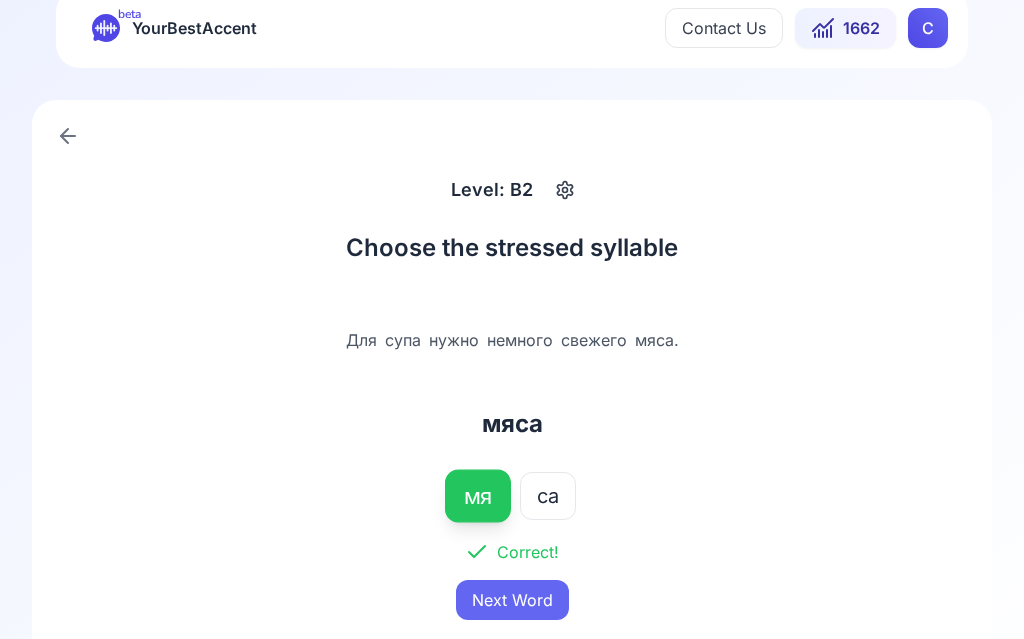 click on "Next Word" at bounding box center [512, 600] 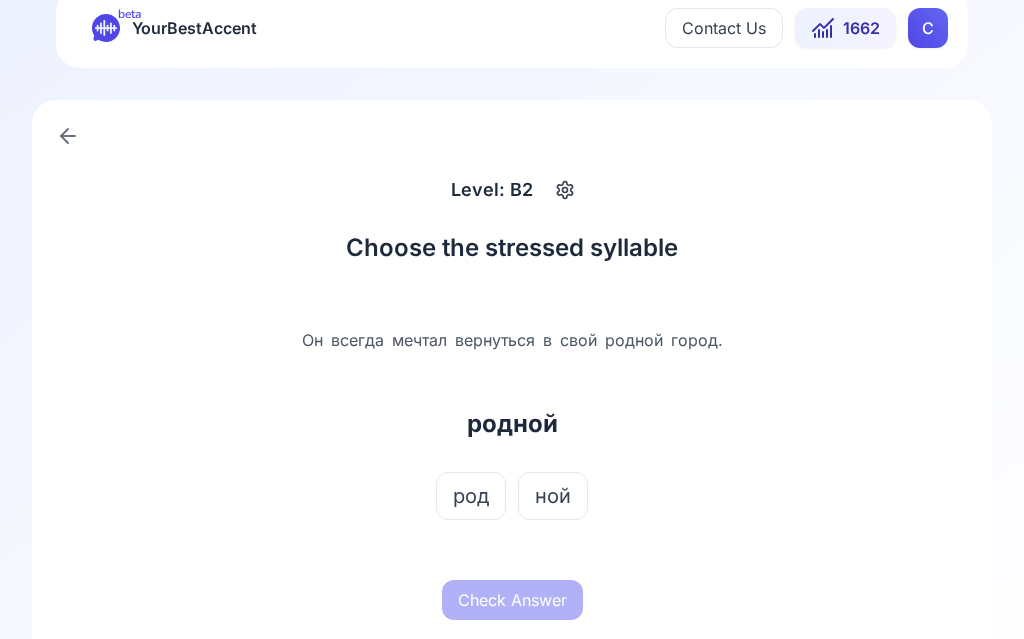 click on "ной" at bounding box center [553, 496] 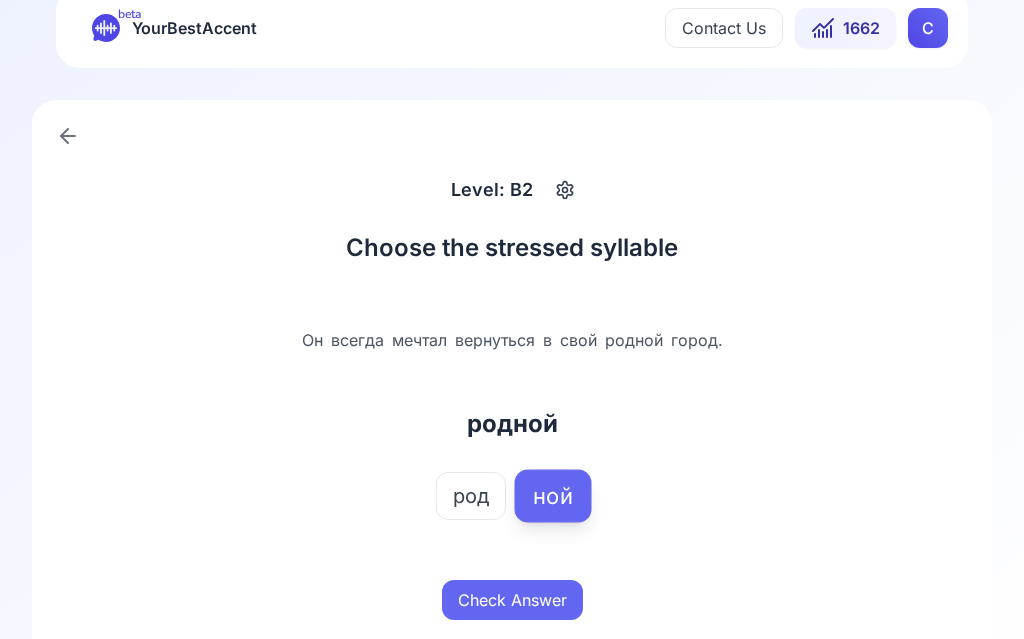 click on "Check Answer" at bounding box center [512, 600] 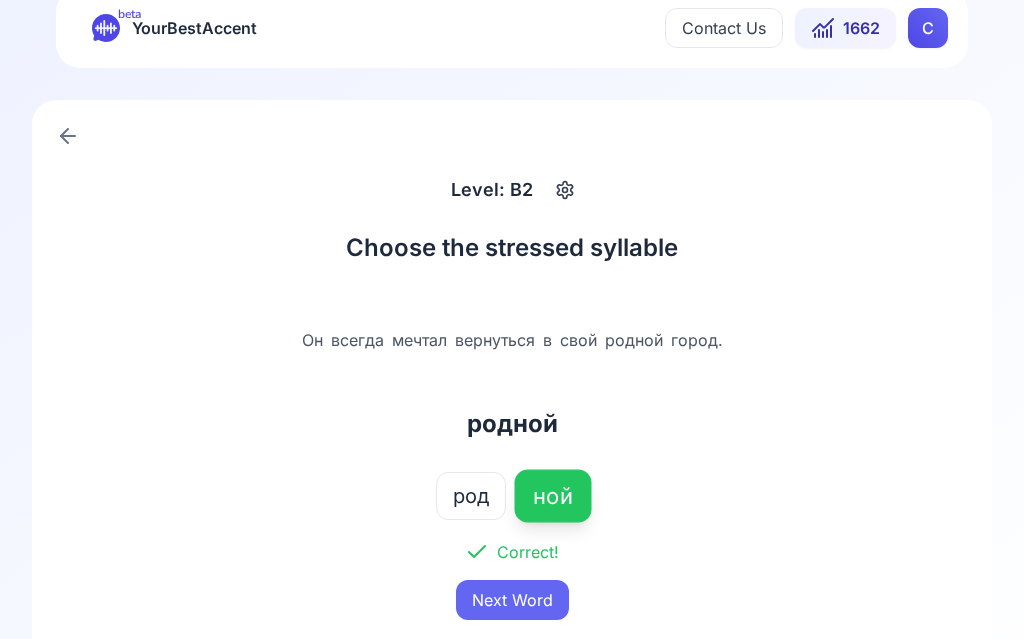 click on "Next Word" at bounding box center [512, 600] 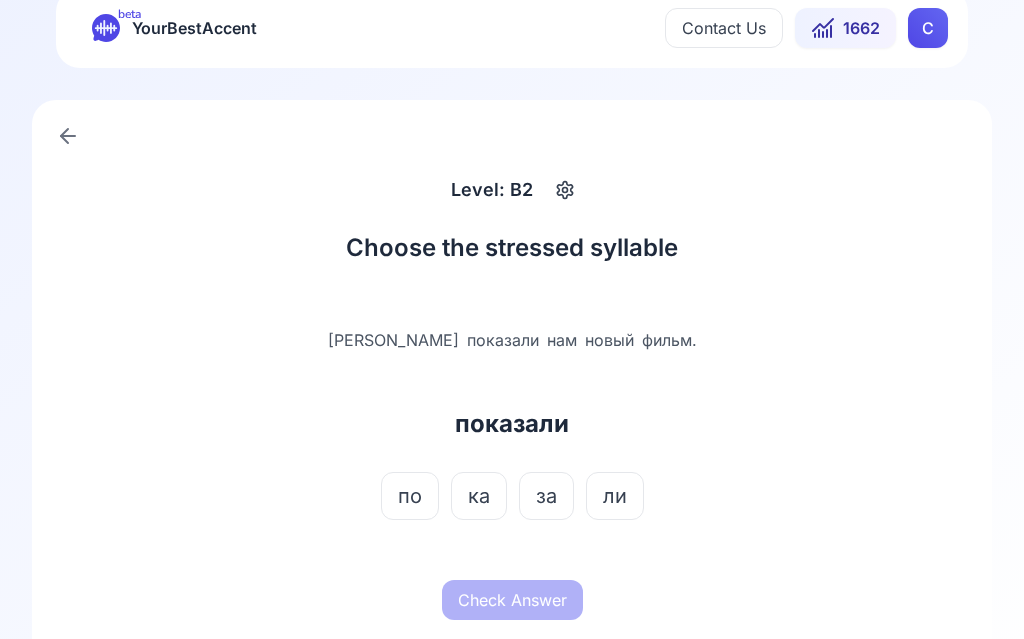 click on "за" at bounding box center (546, 496) 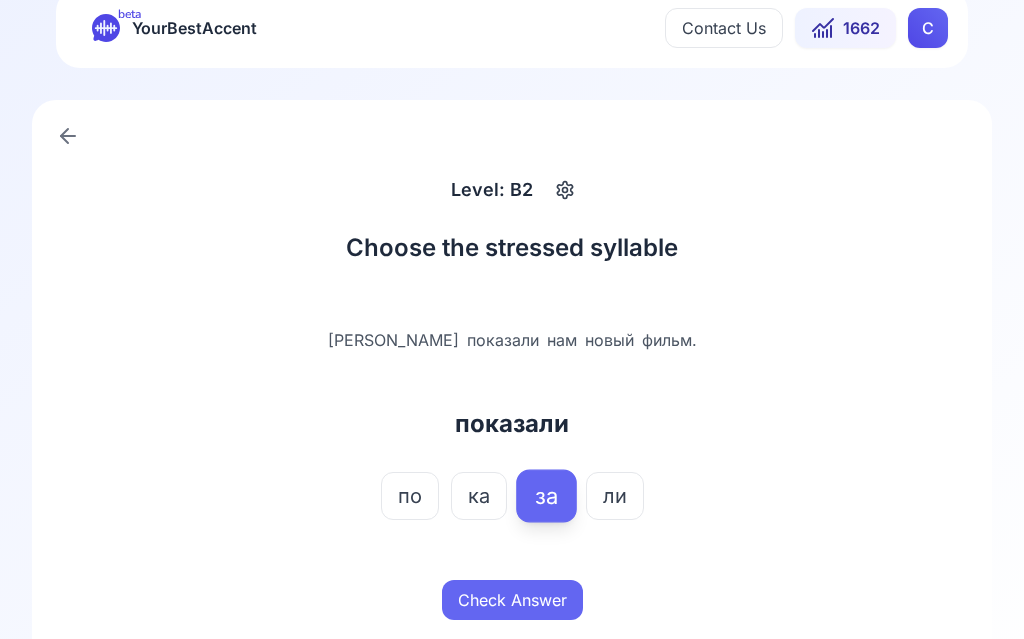 click on "Check Answer" at bounding box center [512, 600] 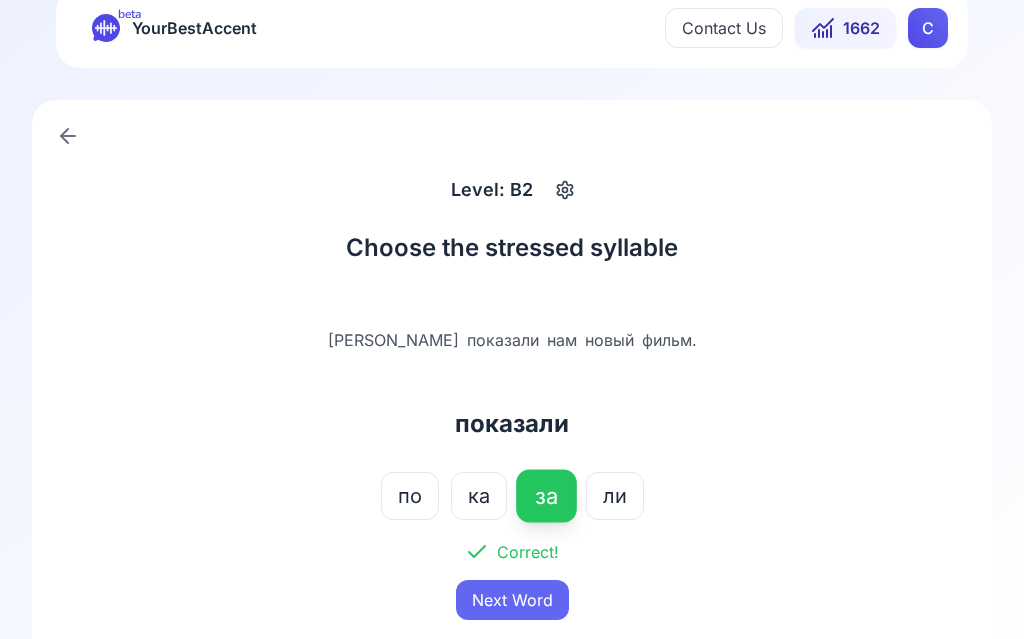 click on "Next Word" at bounding box center (512, 600) 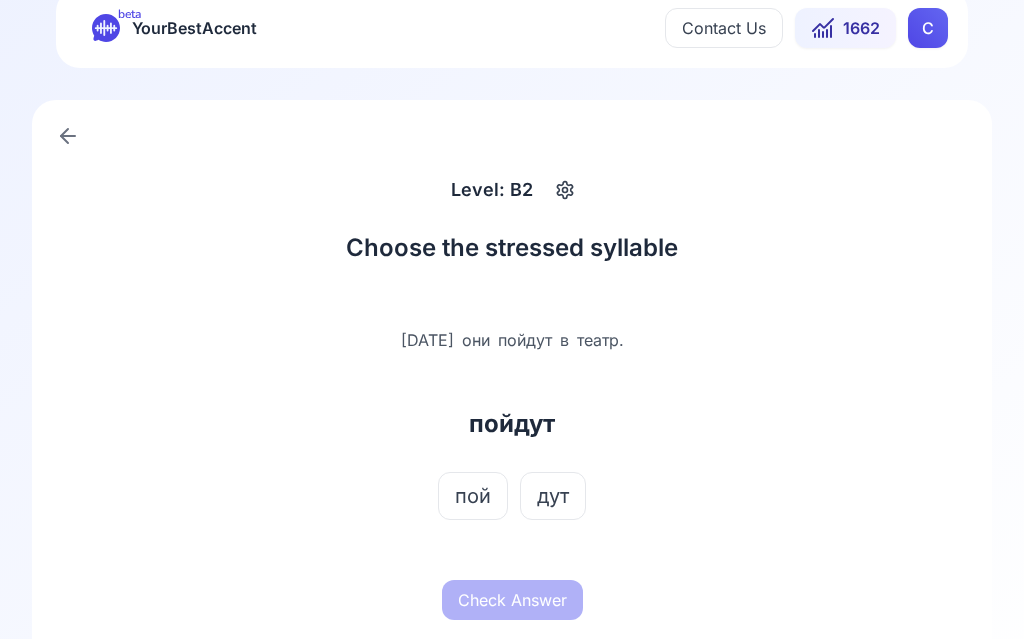 click on "дут" at bounding box center (553, 496) 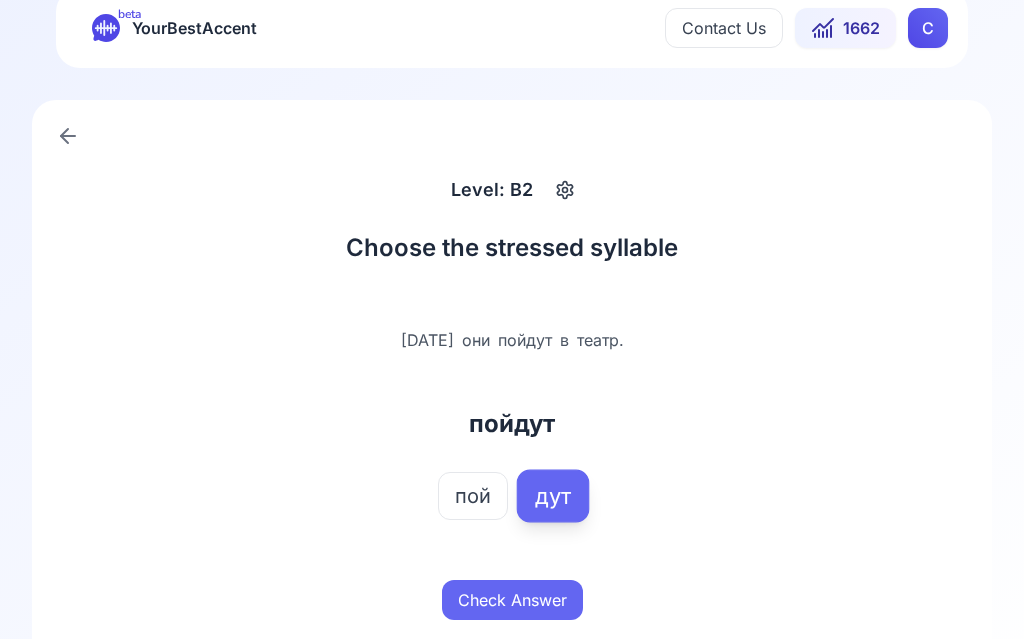 click on "Check Answer" at bounding box center [512, 600] 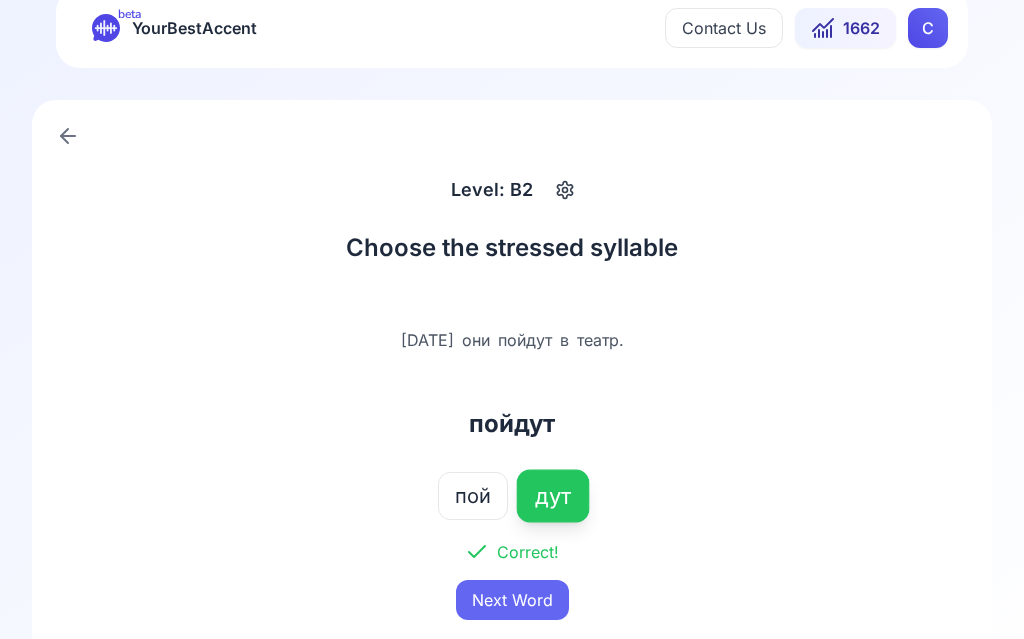 click on "Next Word" at bounding box center [512, 600] 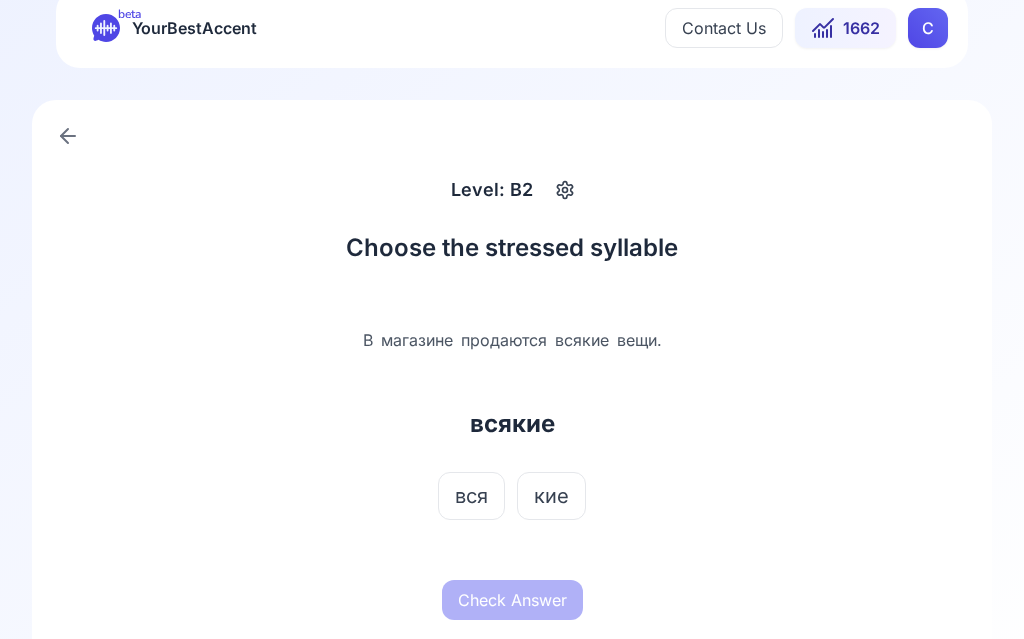 click on "вся" at bounding box center [471, 496] 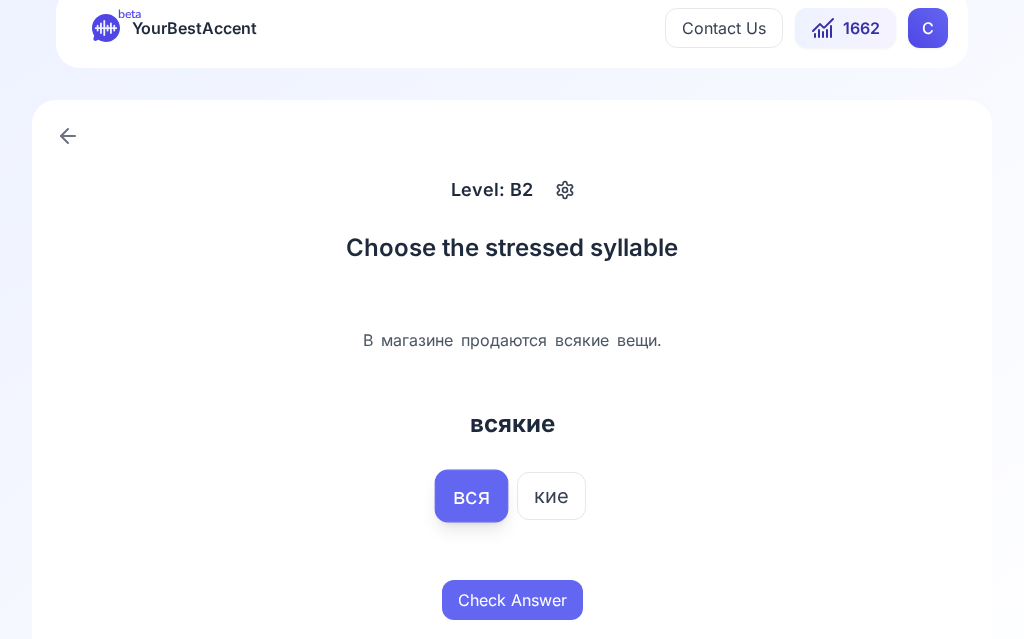 click on "Check Answer" at bounding box center (512, 600) 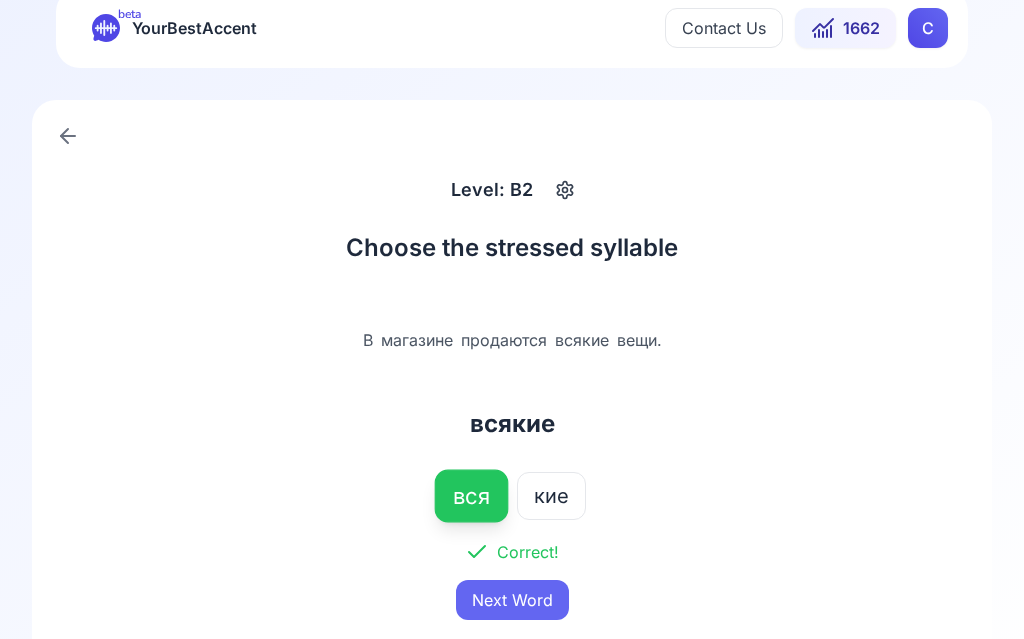 click on "Next Word" at bounding box center [512, 600] 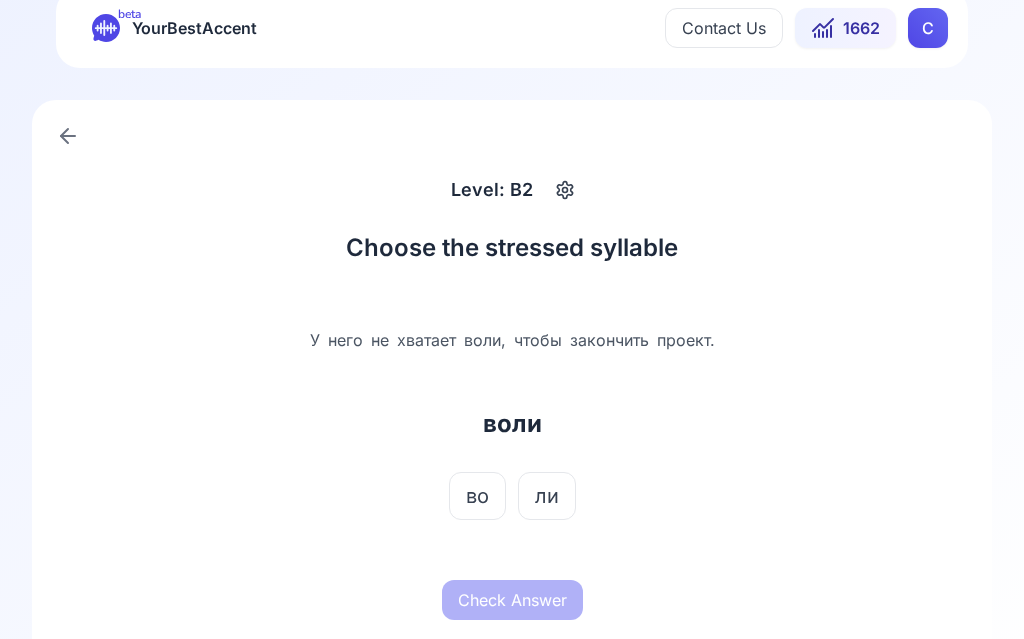 click on "во" at bounding box center [477, 496] 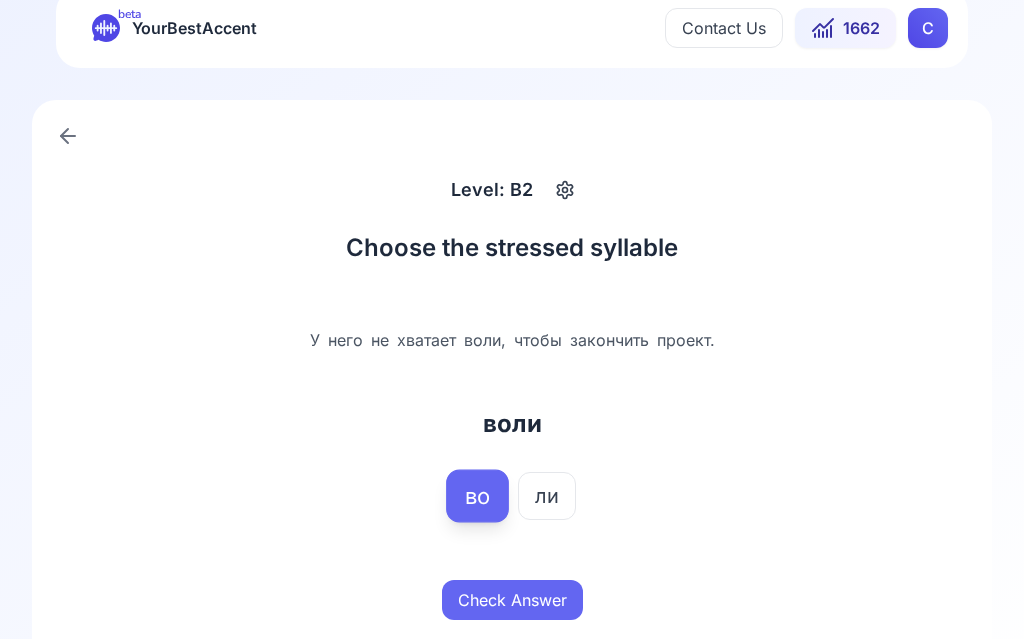 click on "Check Answer" at bounding box center (512, 600) 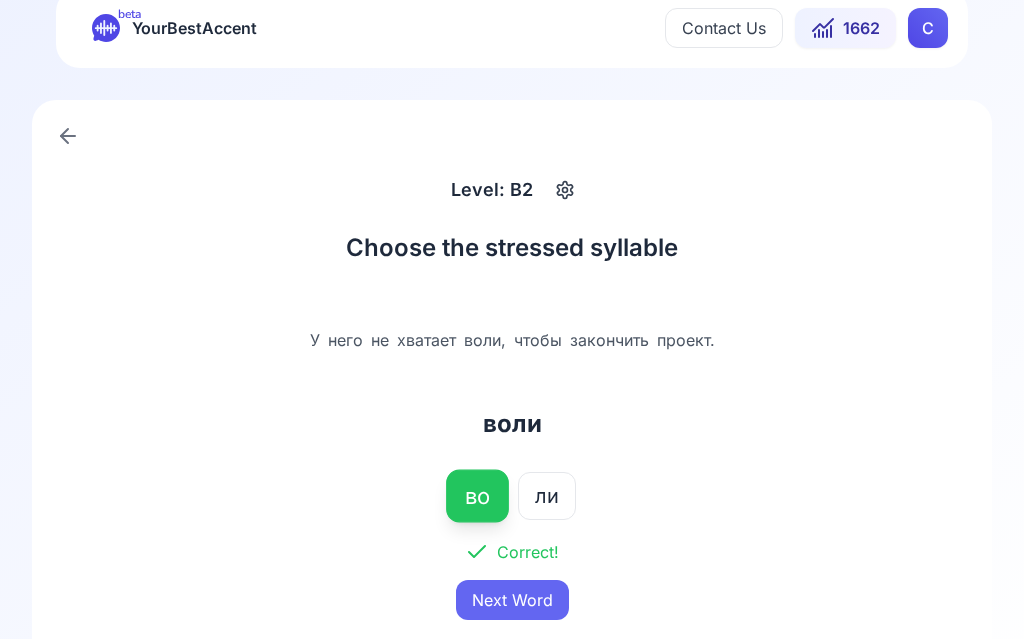 click on "Next Word" at bounding box center [512, 600] 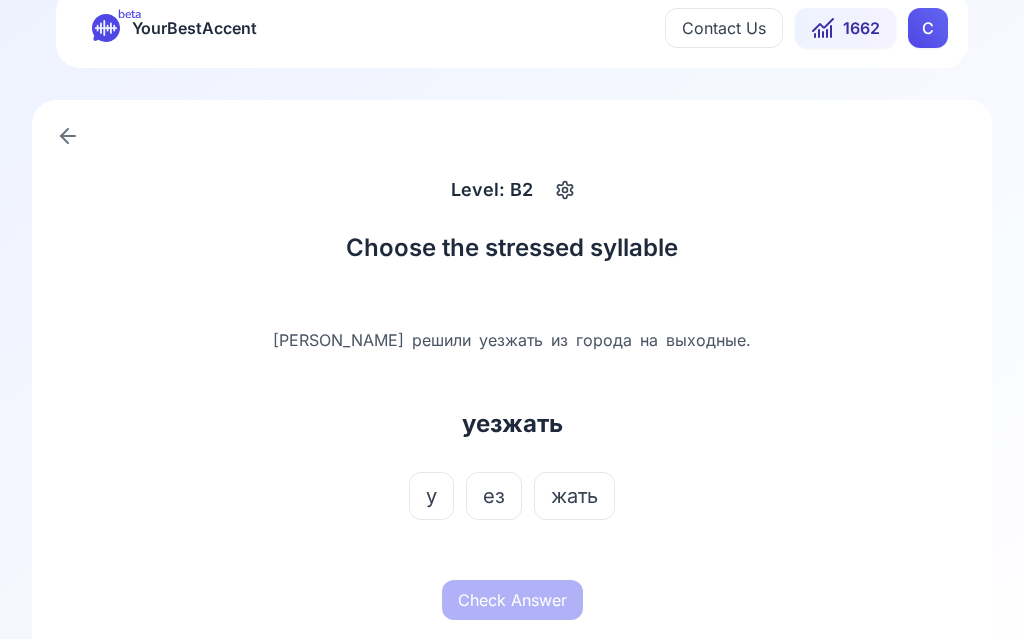 click on "ез" at bounding box center (494, 496) 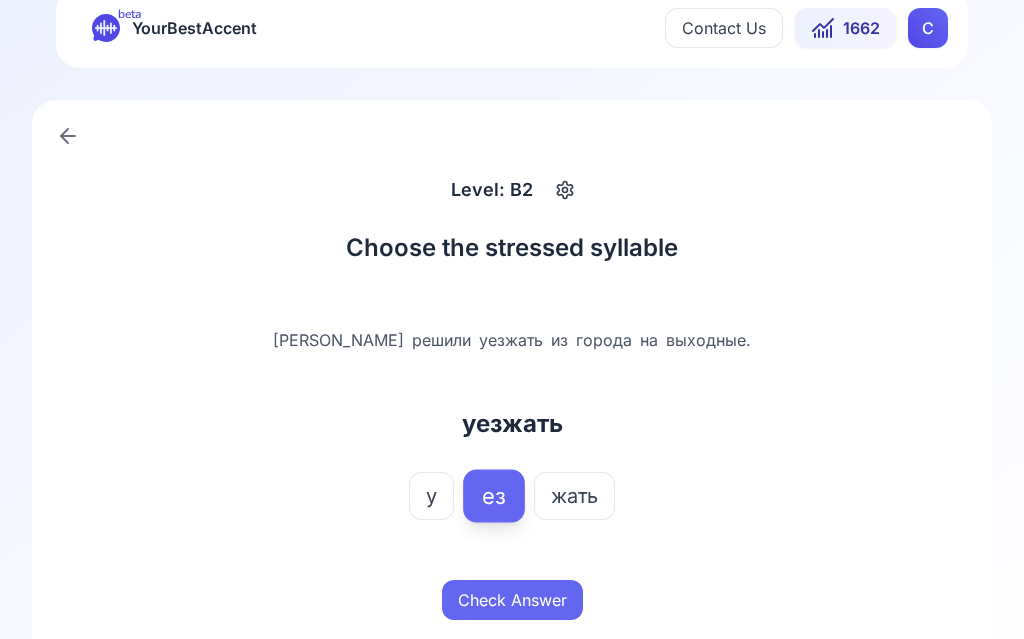 click on "Check Answer" at bounding box center (512, 600) 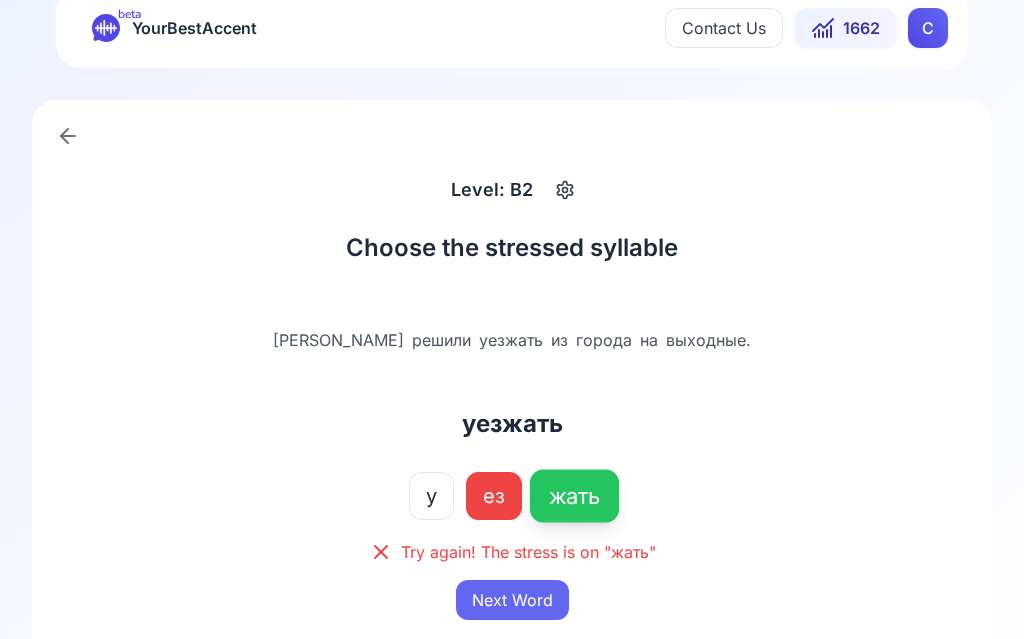 click on "Next Word" at bounding box center (512, 600) 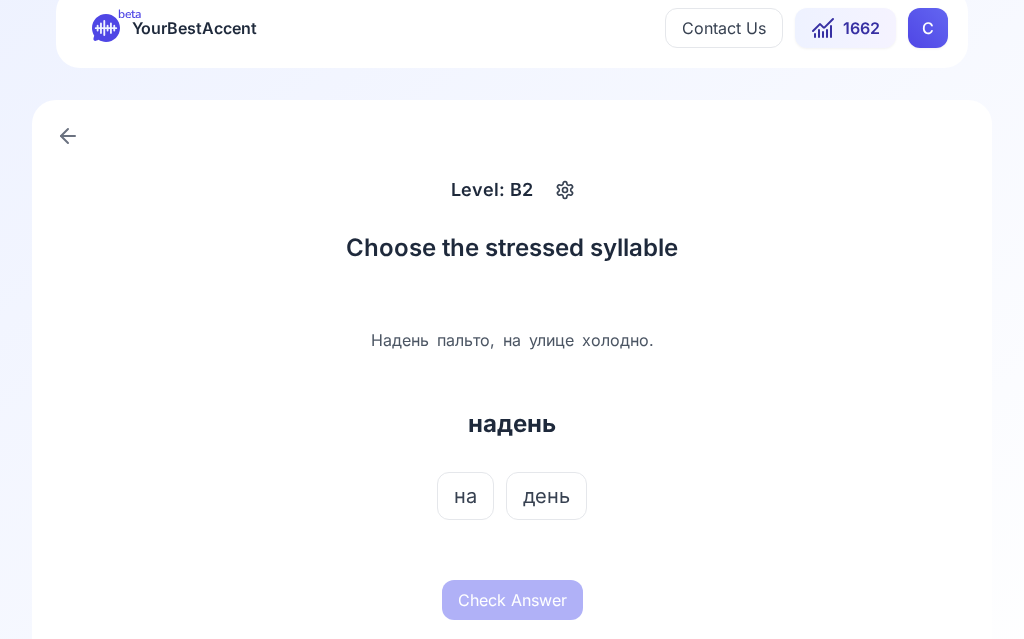 click on "день" at bounding box center (546, 496) 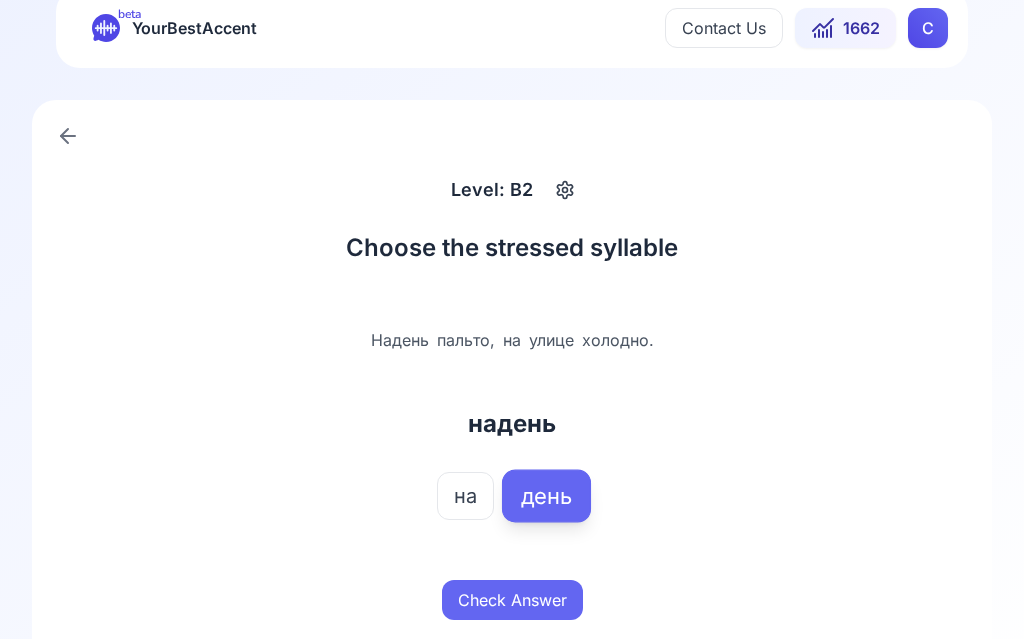 click on "Check Answer" at bounding box center [512, 600] 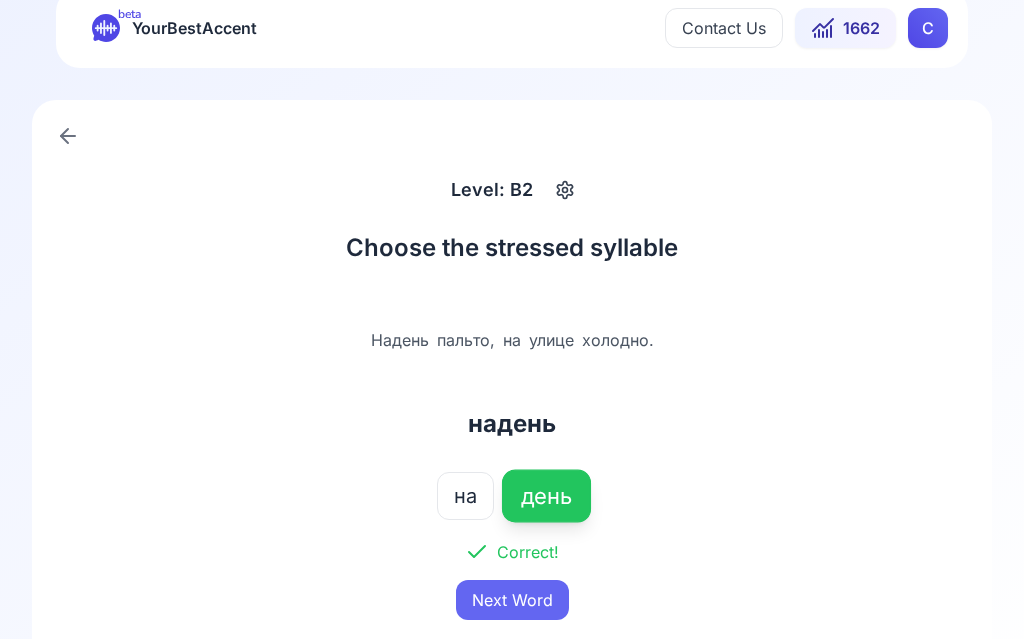 click on "Next Word" at bounding box center (512, 600) 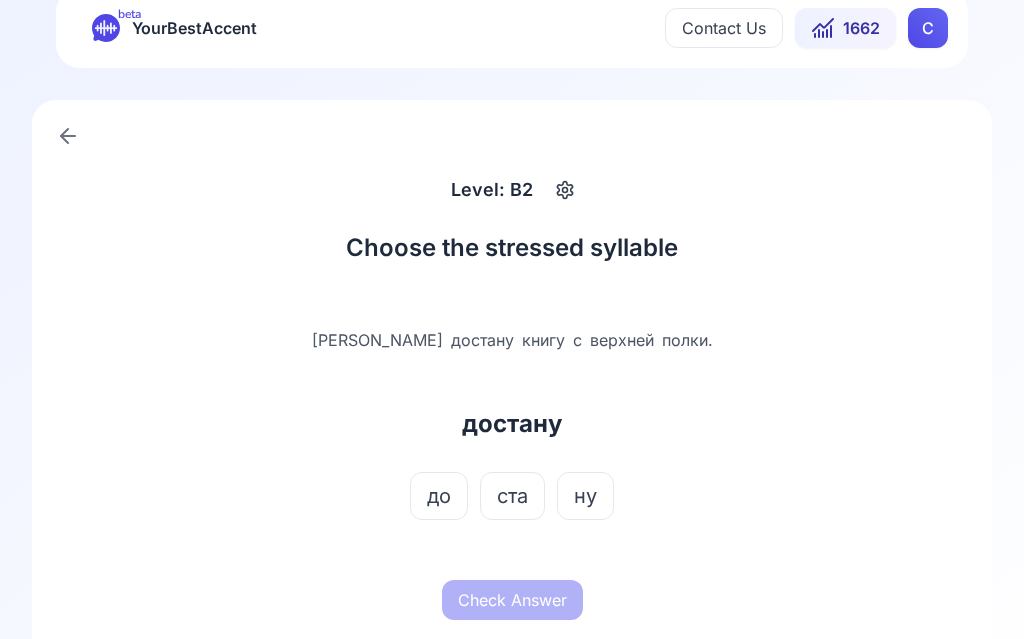 click on "ста" at bounding box center [512, 496] 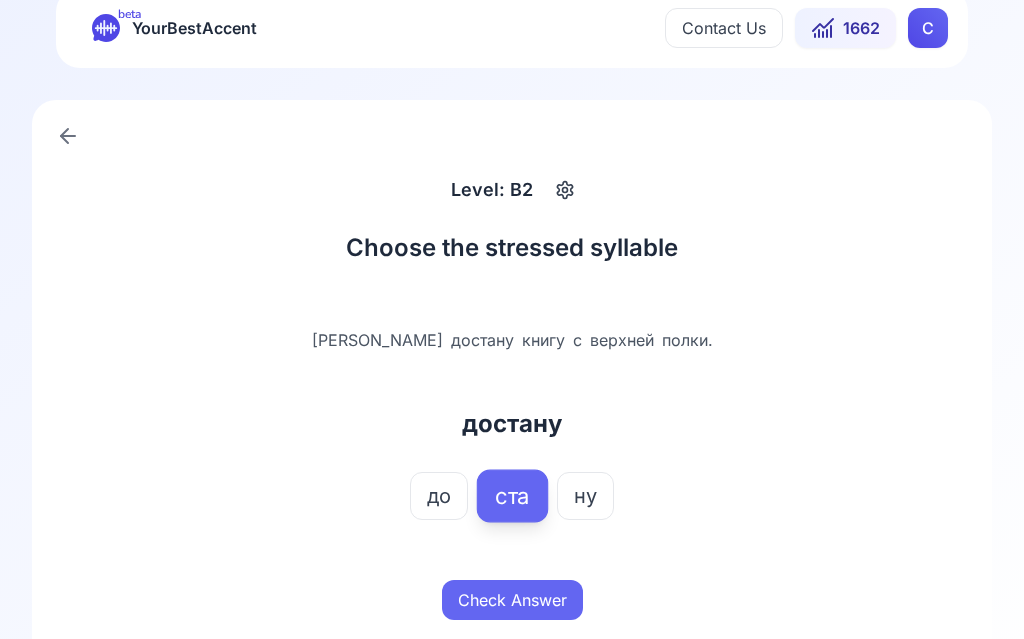 click on "Check Answer" at bounding box center (512, 600) 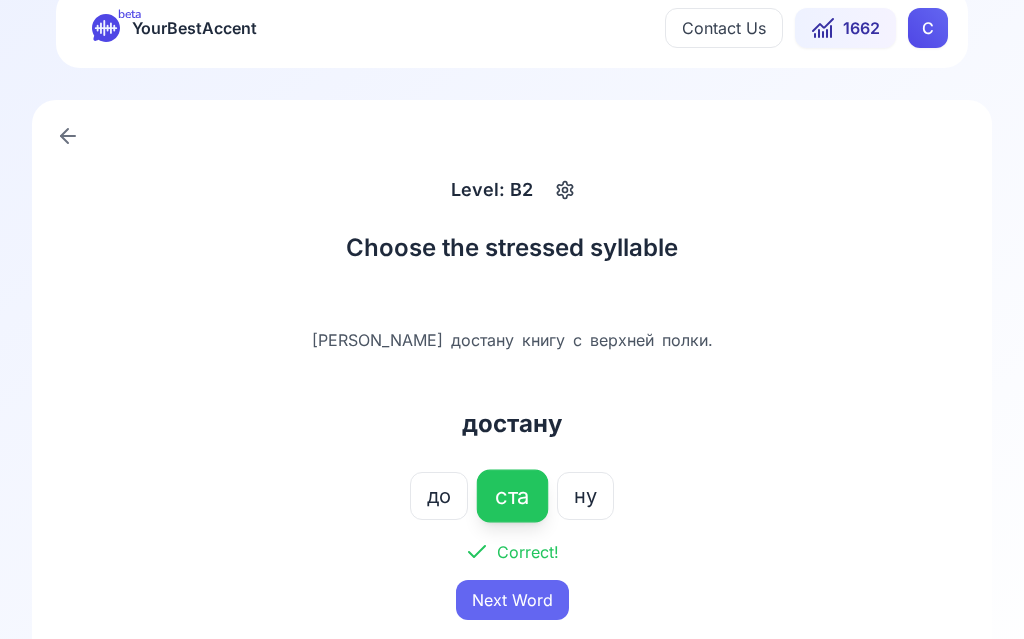click on "Next Word" at bounding box center [512, 600] 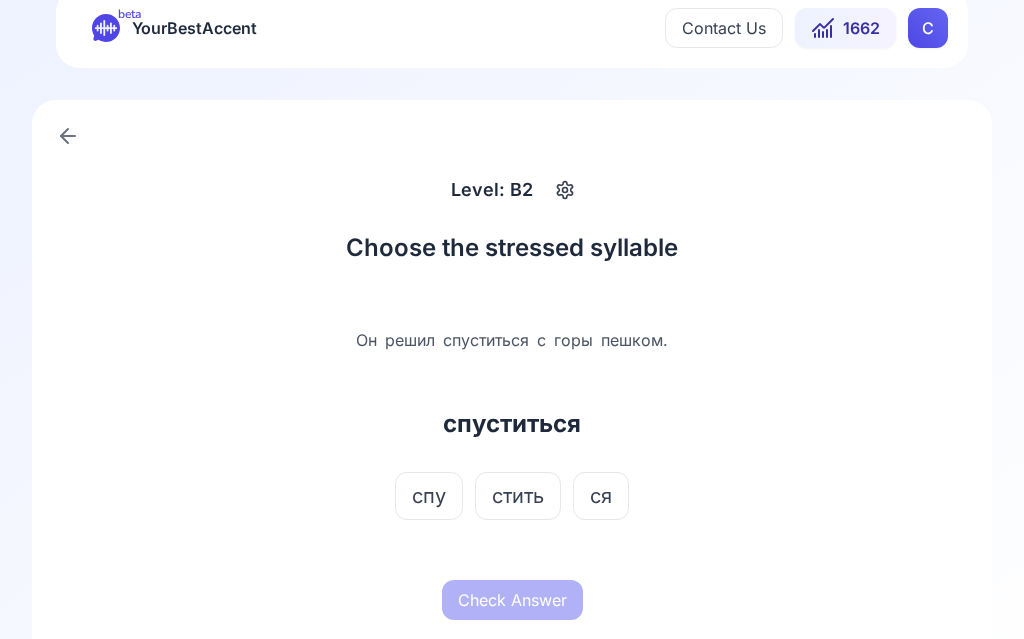 click on "стить" at bounding box center (518, 496) 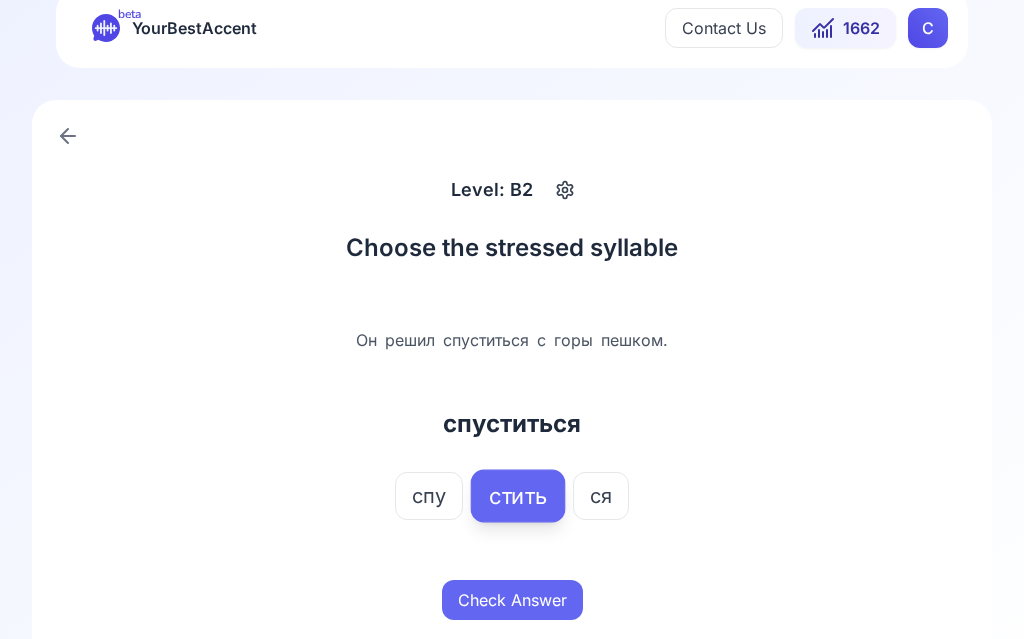 click on "Check Answer" at bounding box center [512, 600] 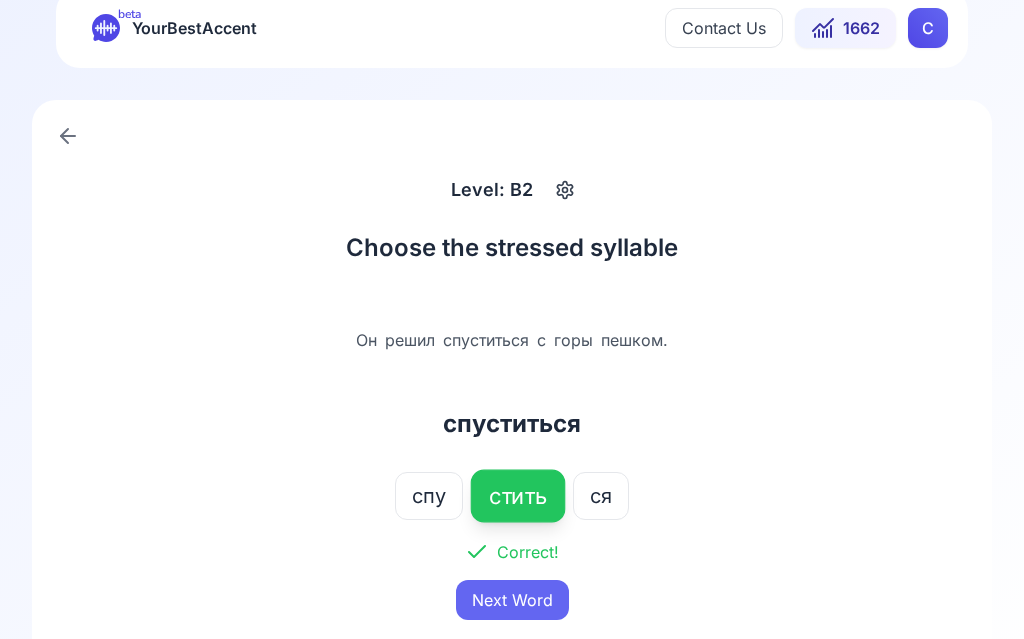 click on "Next Word" at bounding box center (512, 600) 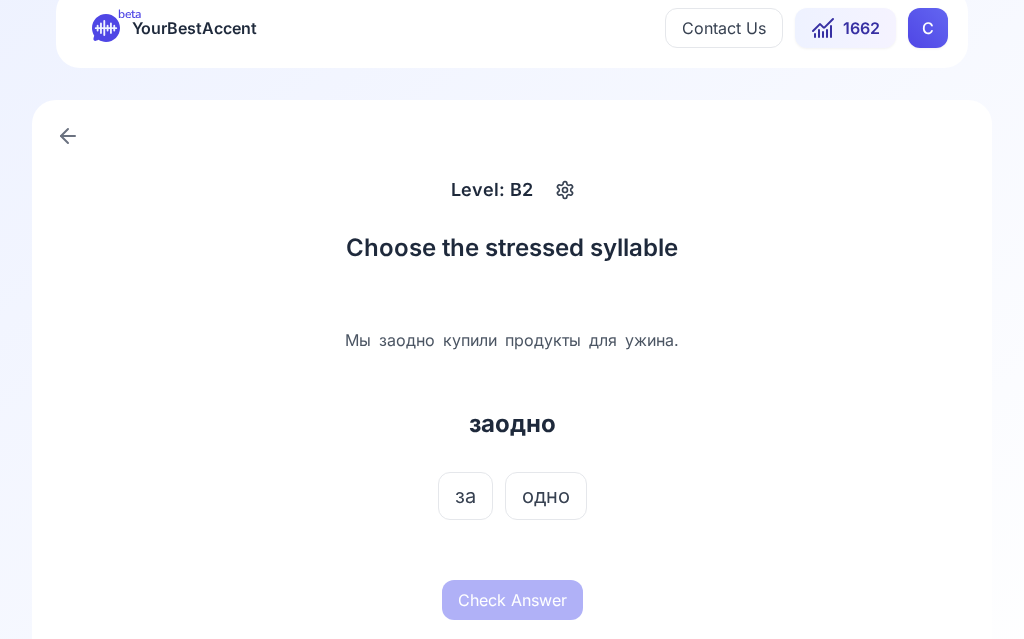 click on "одно" at bounding box center (546, 496) 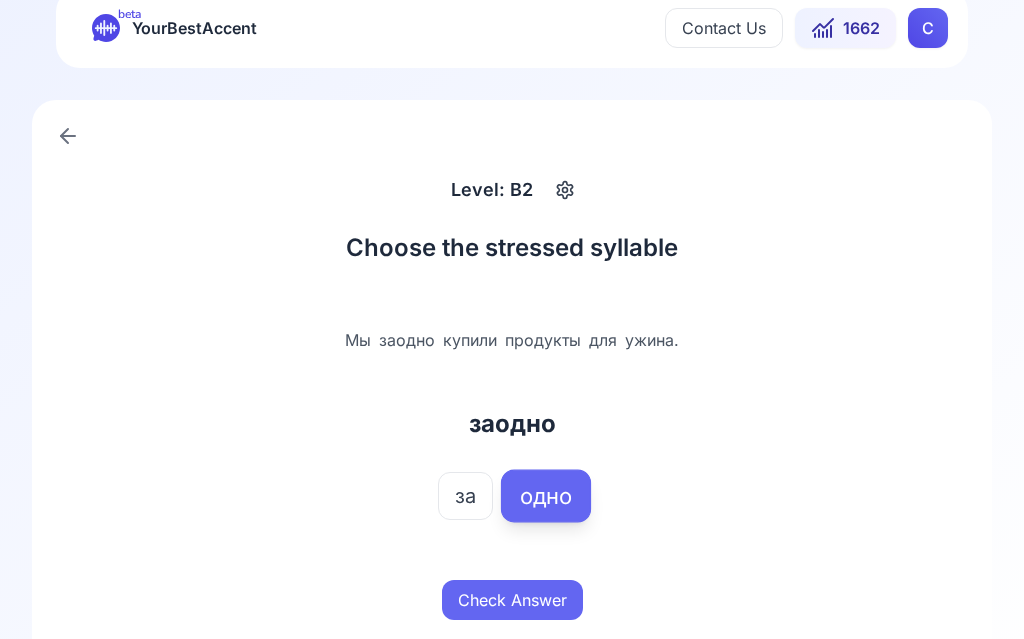 click on "Check Answer" at bounding box center [512, 600] 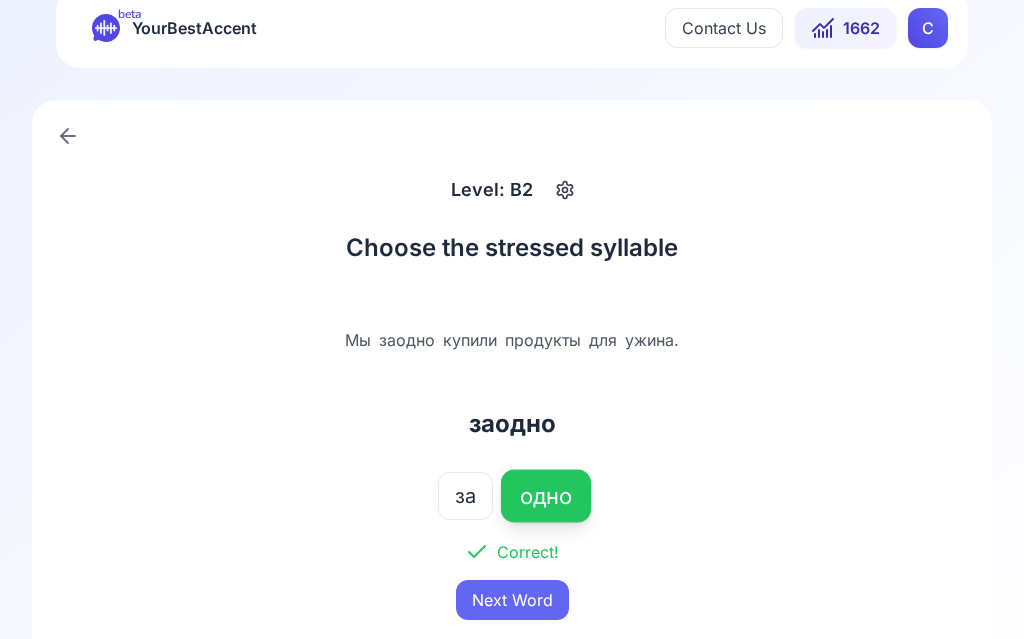 click on "Next Word" at bounding box center [512, 600] 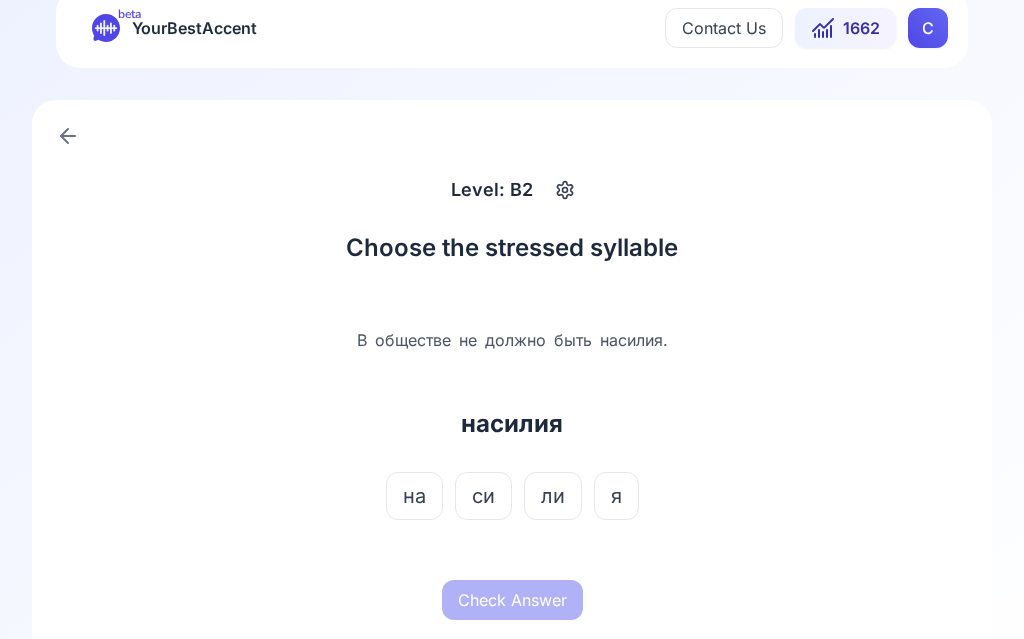 click on "си" at bounding box center [483, 496] 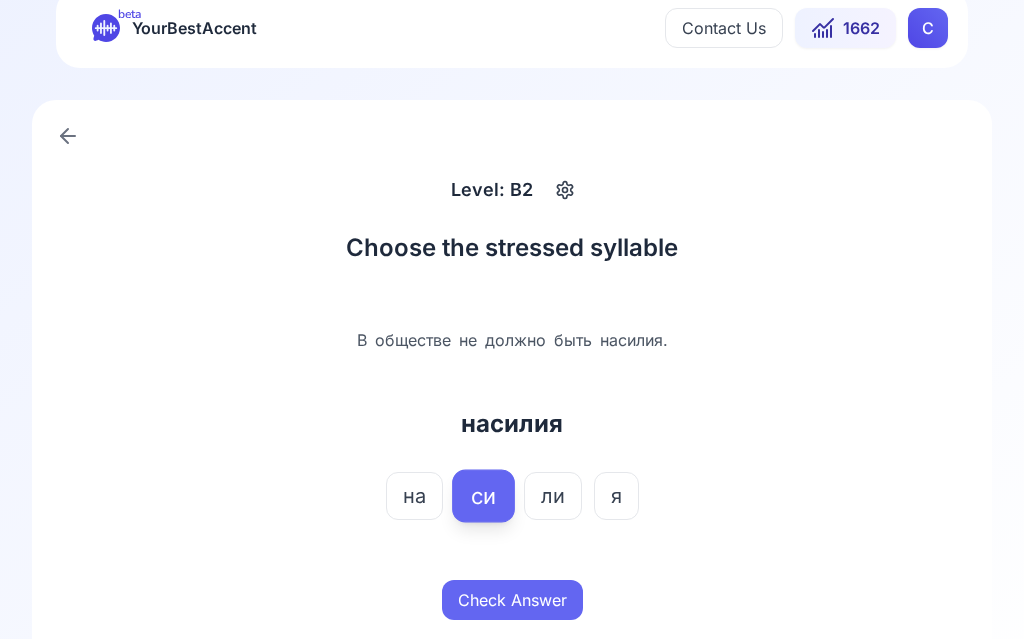 click on "Check Answer" at bounding box center [512, 600] 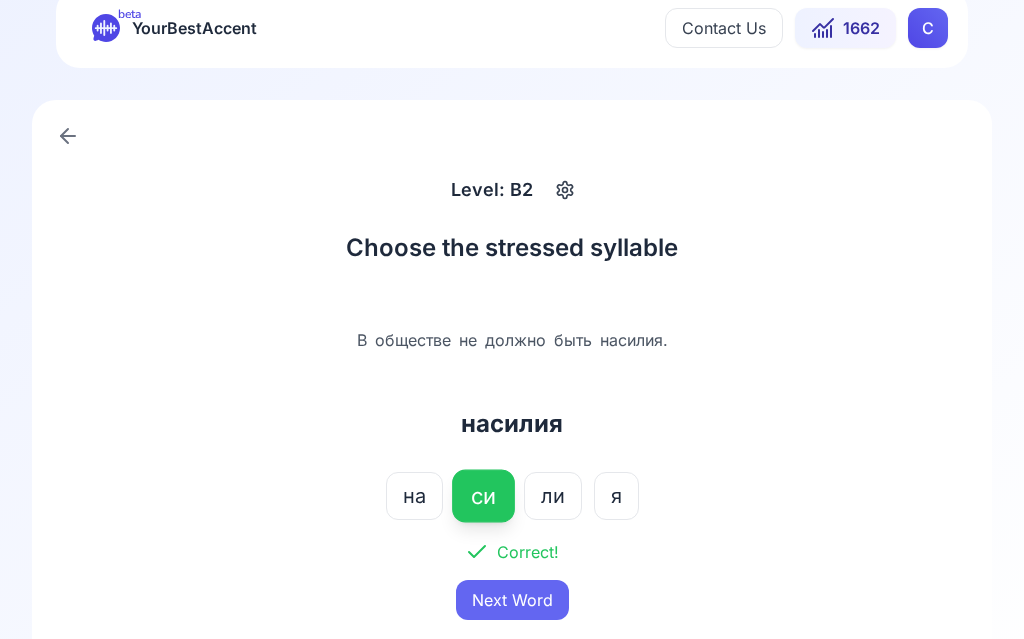 click on "1662" at bounding box center (861, 28) 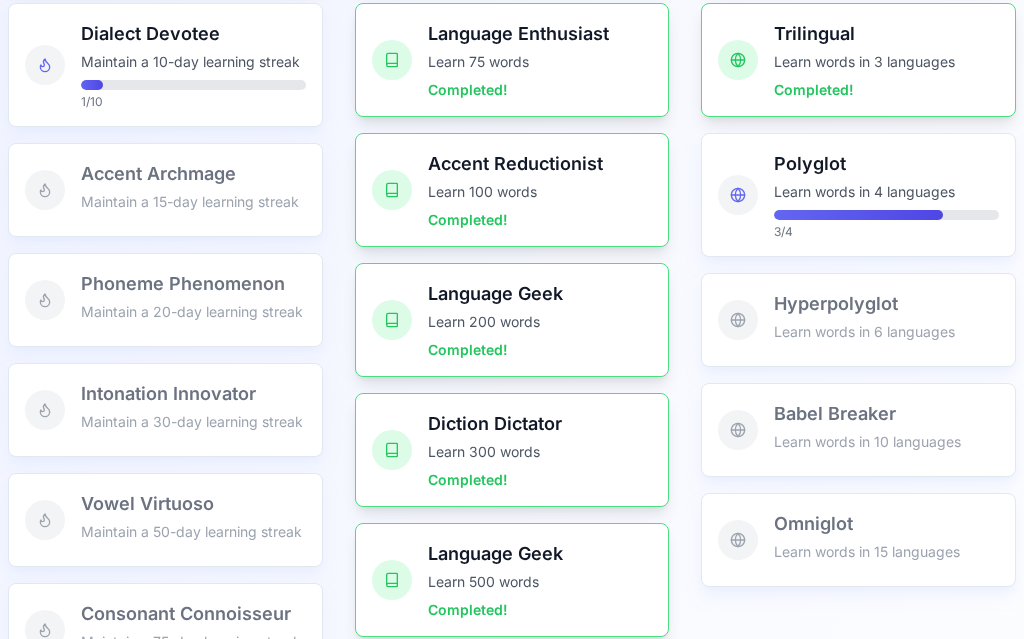 scroll, scrollTop: 664, scrollLeft: 0, axis: vertical 